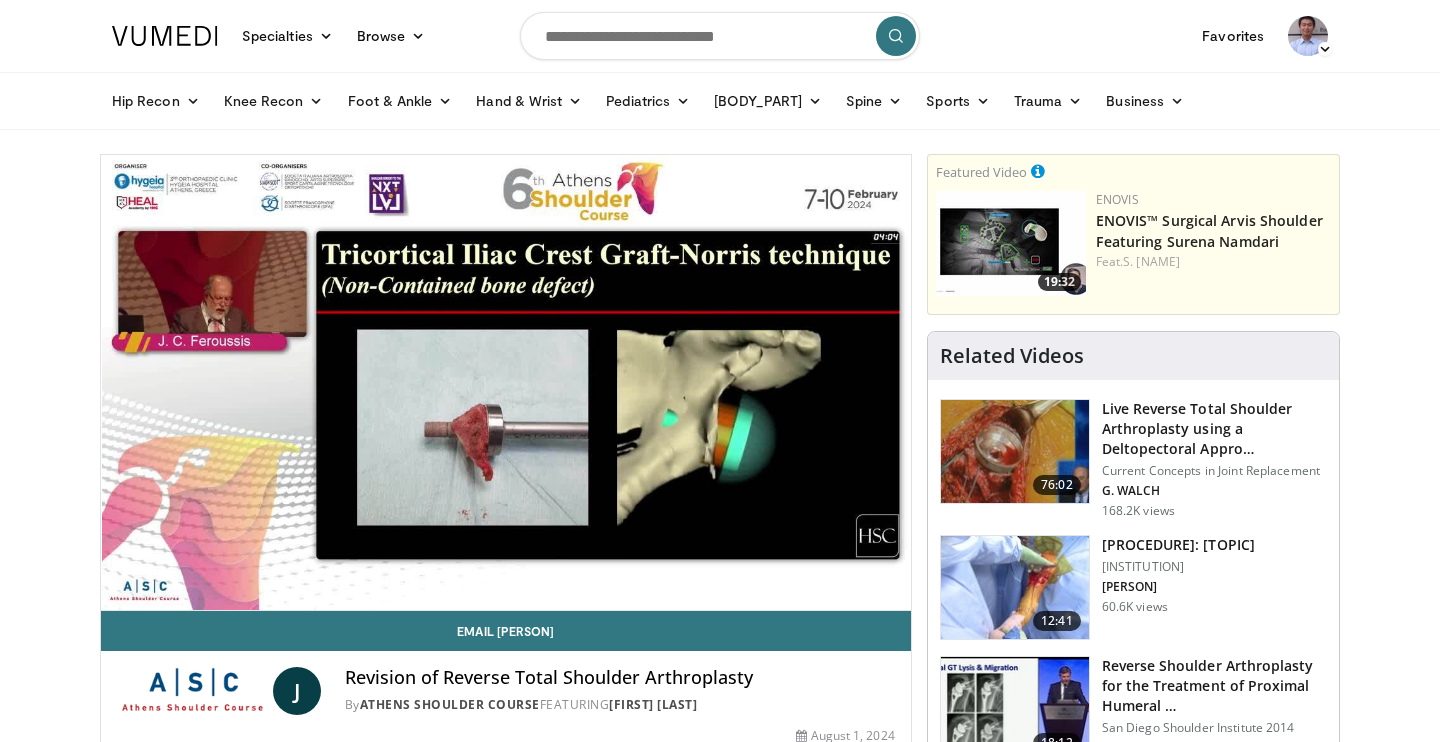 scroll, scrollTop: 0, scrollLeft: 0, axis: both 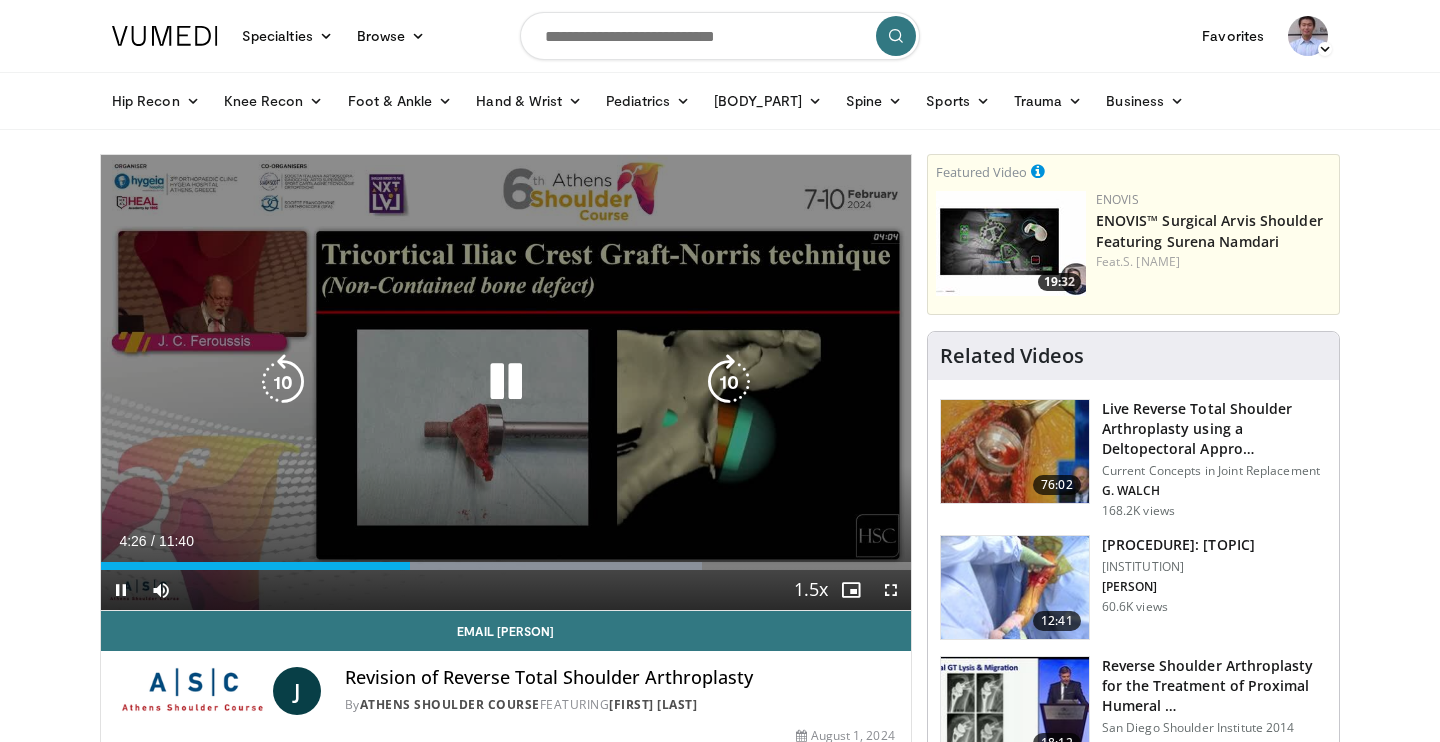 click on "10 seconds
Tap to unmute" at bounding box center (506, 382) 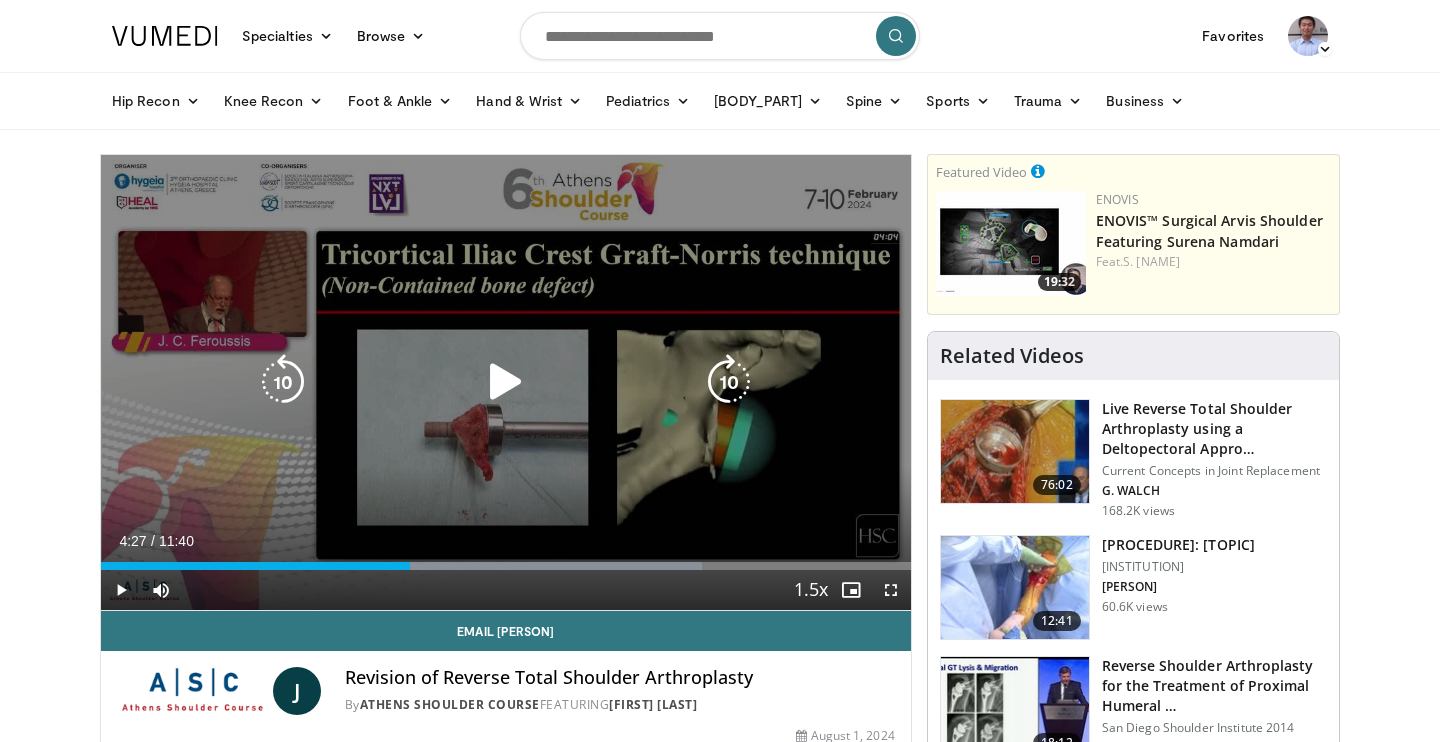 click at bounding box center [506, 382] 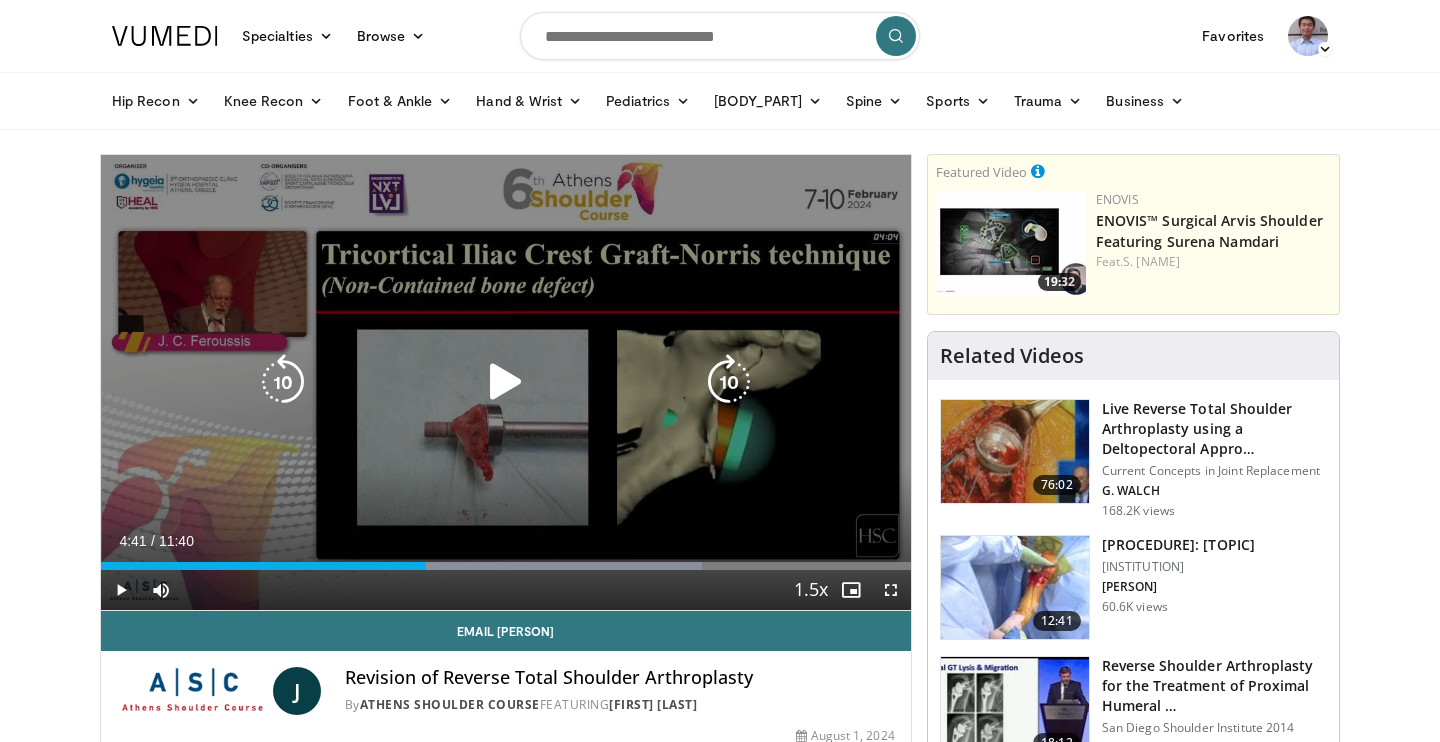 click on "10 seconds
Tap to unmute" at bounding box center [506, 382] 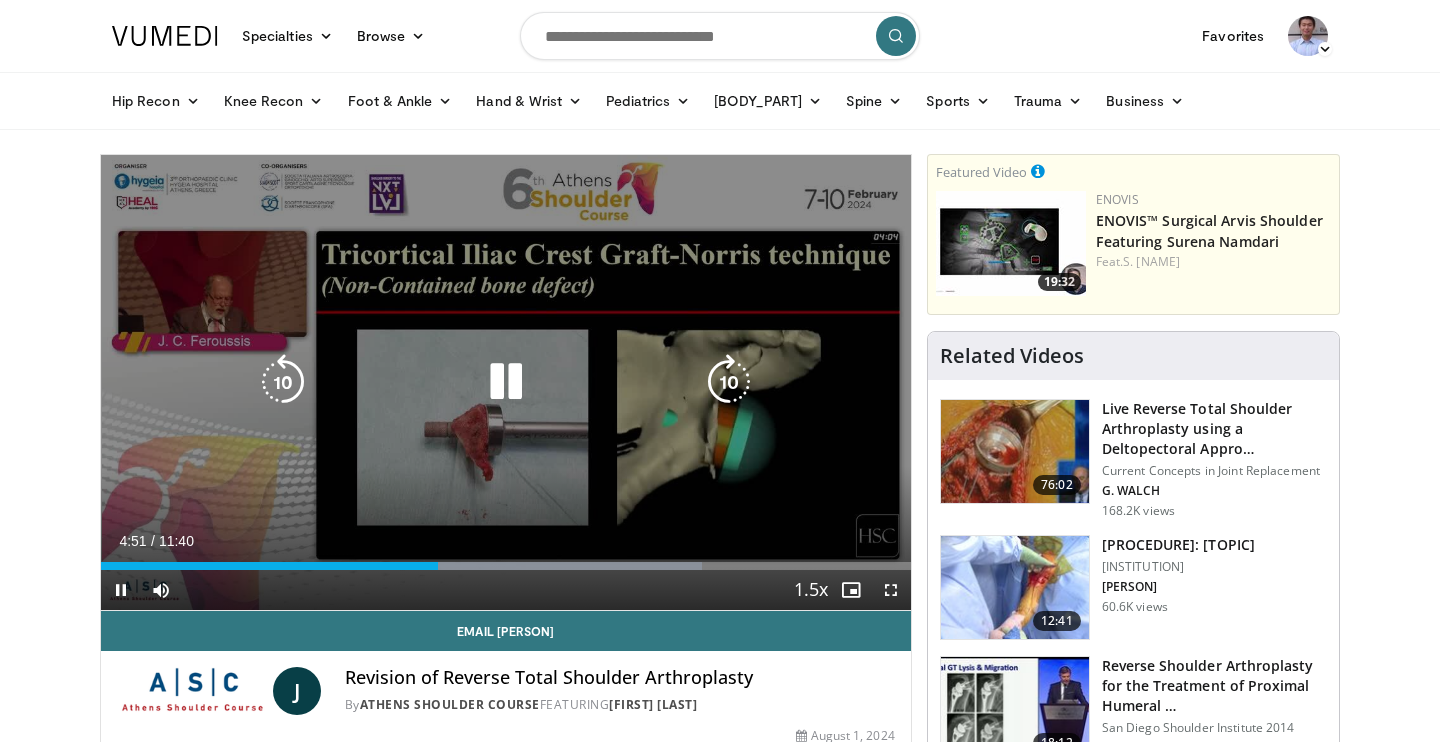click at bounding box center (506, 382) 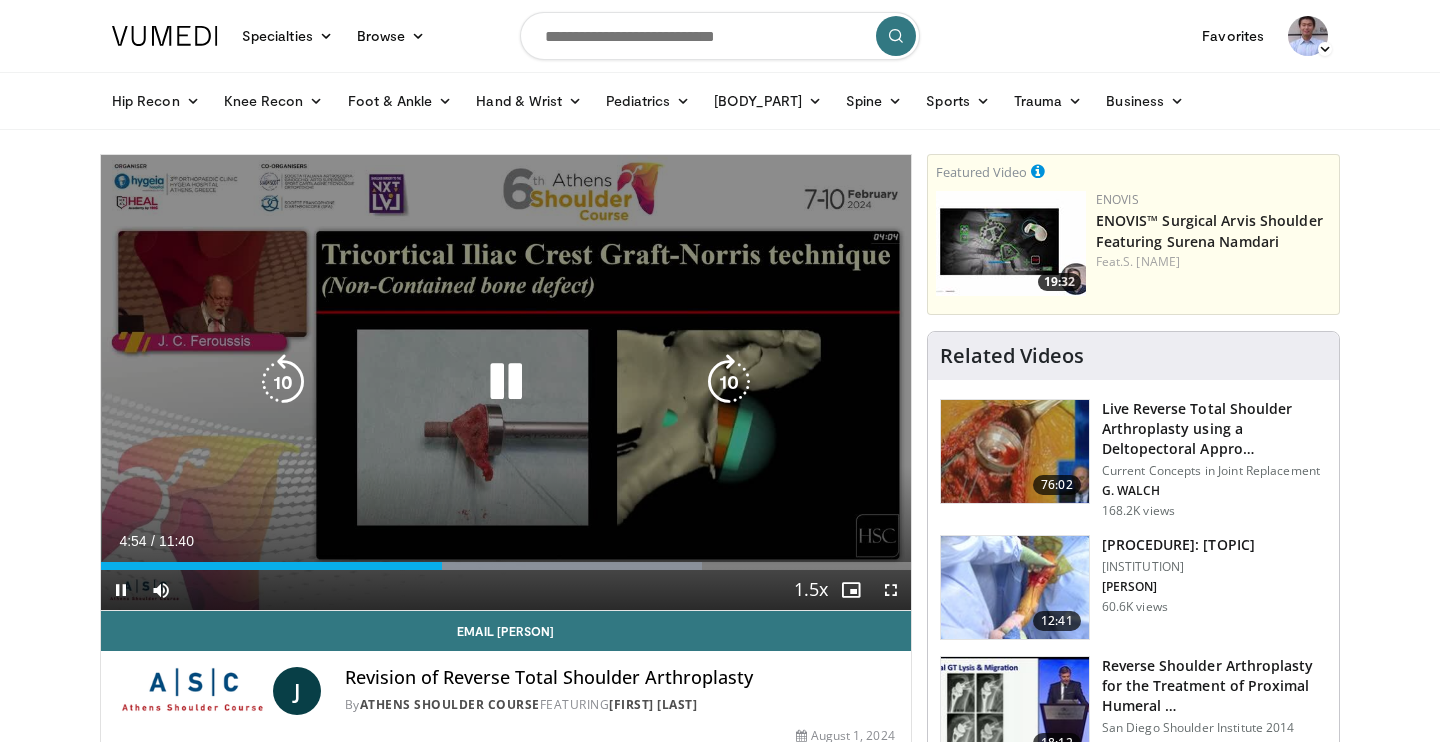 click at bounding box center [506, 382] 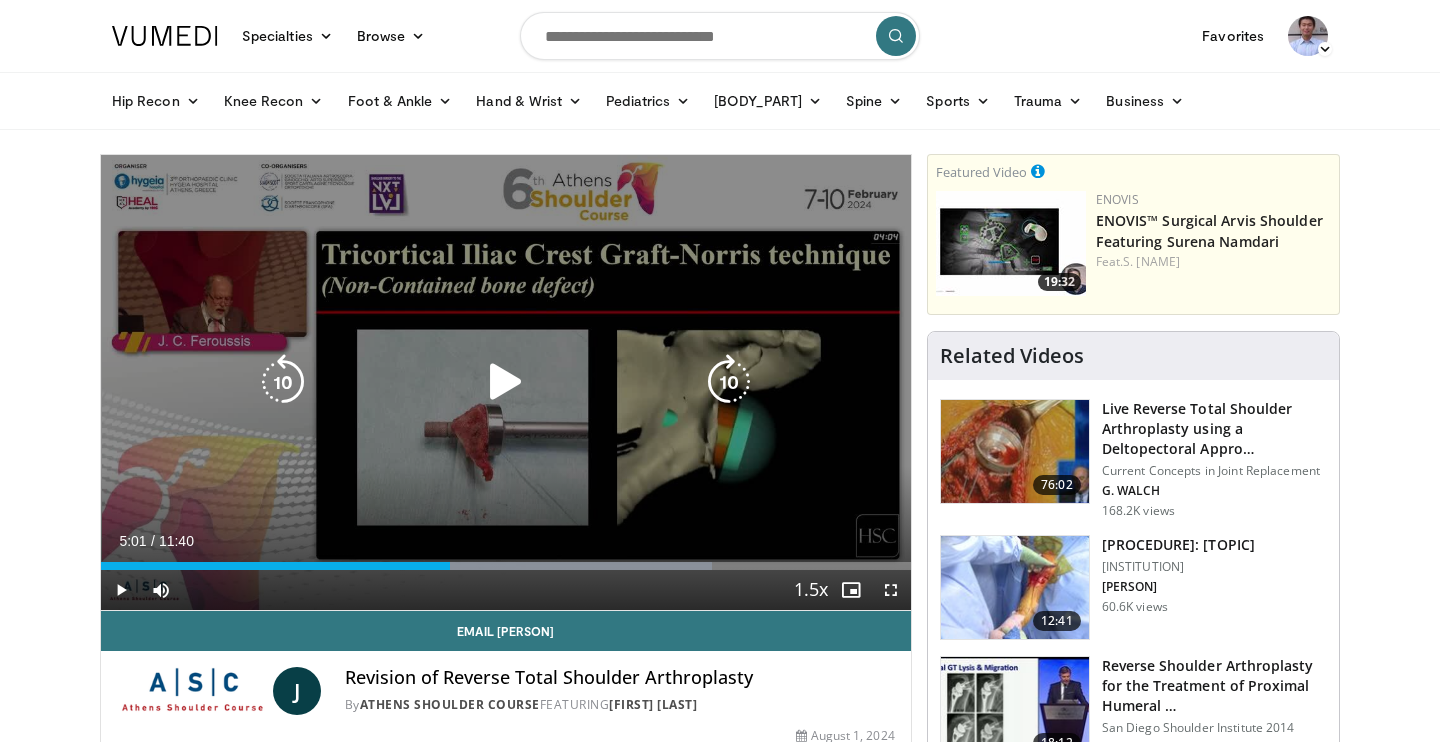 click at bounding box center [506, 382] 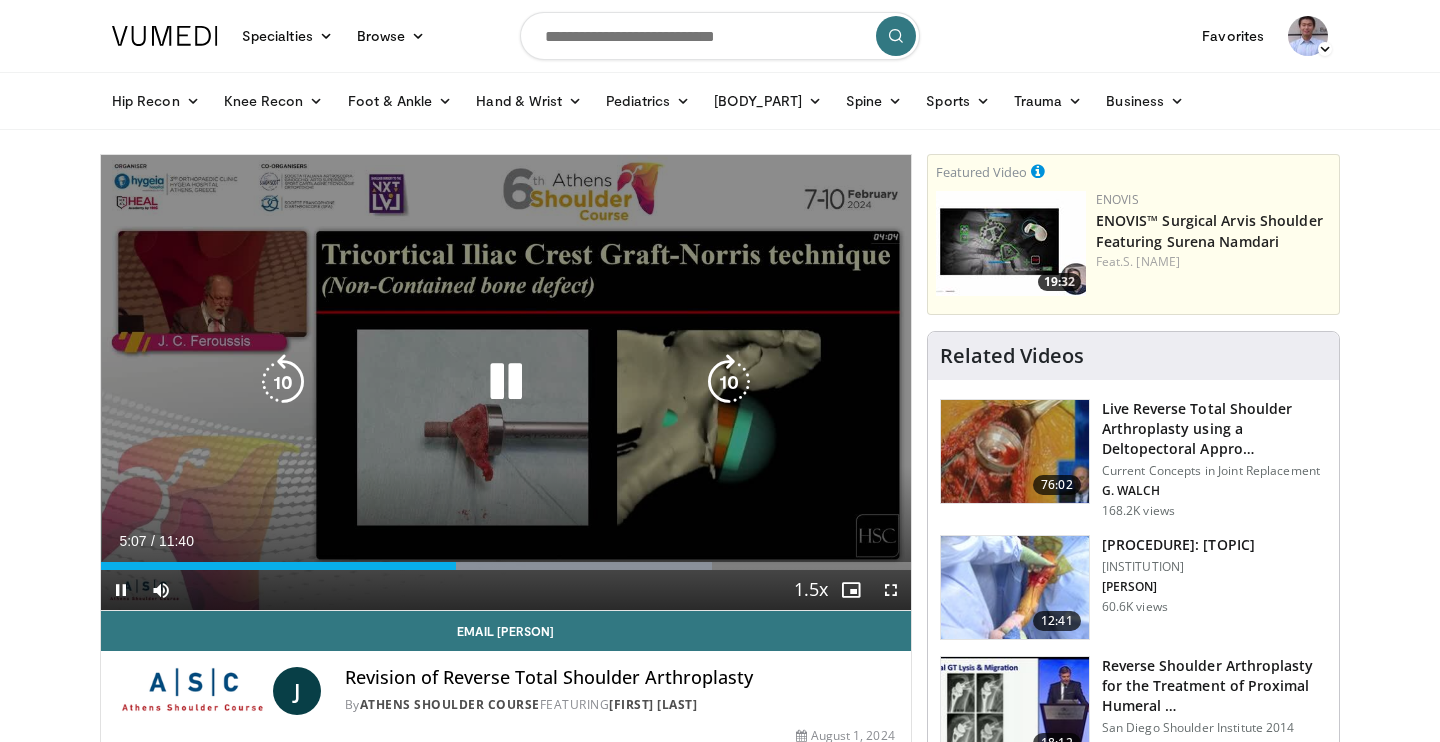 click on "10 seconds
Tap to unmute" at bounding box center [506, 382] 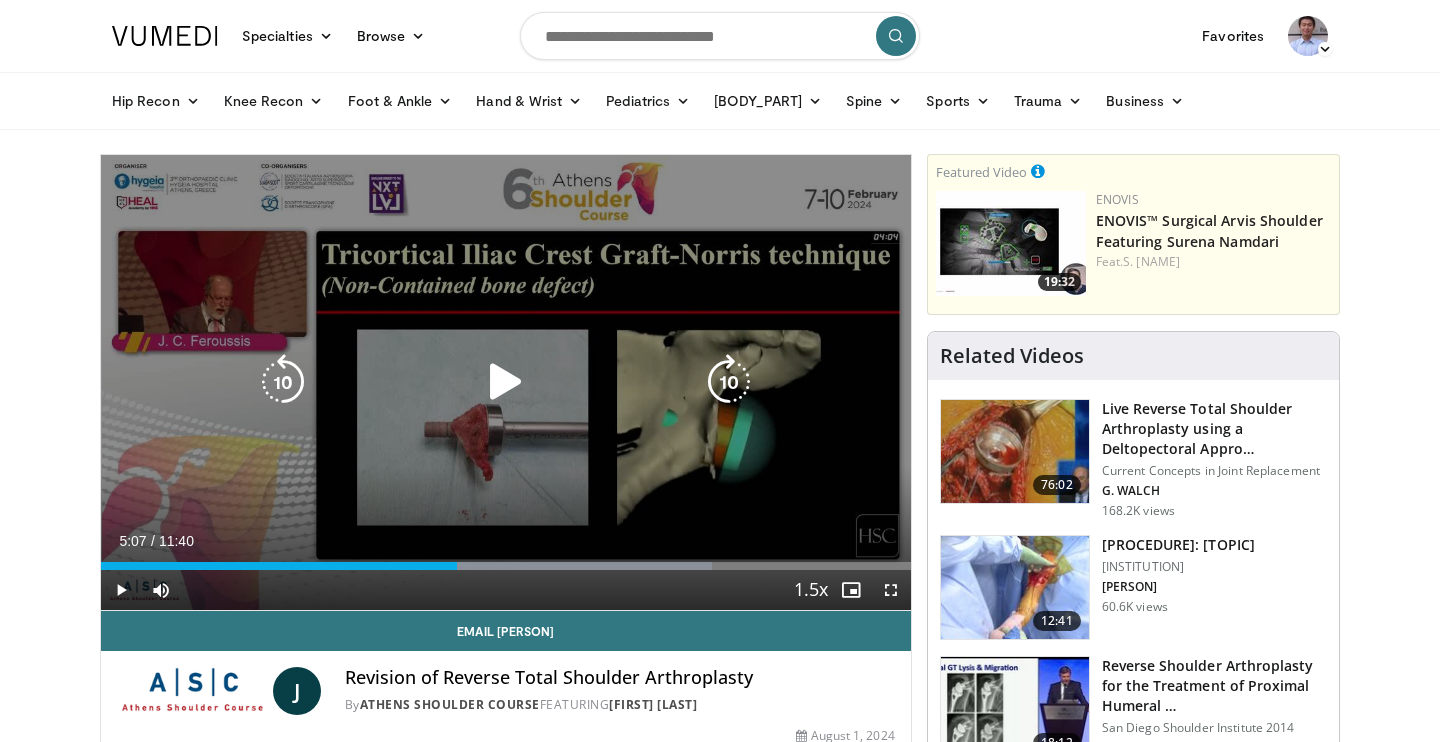 click on "10 seconds
Tap to unmute" at bounding box center (506, 382) 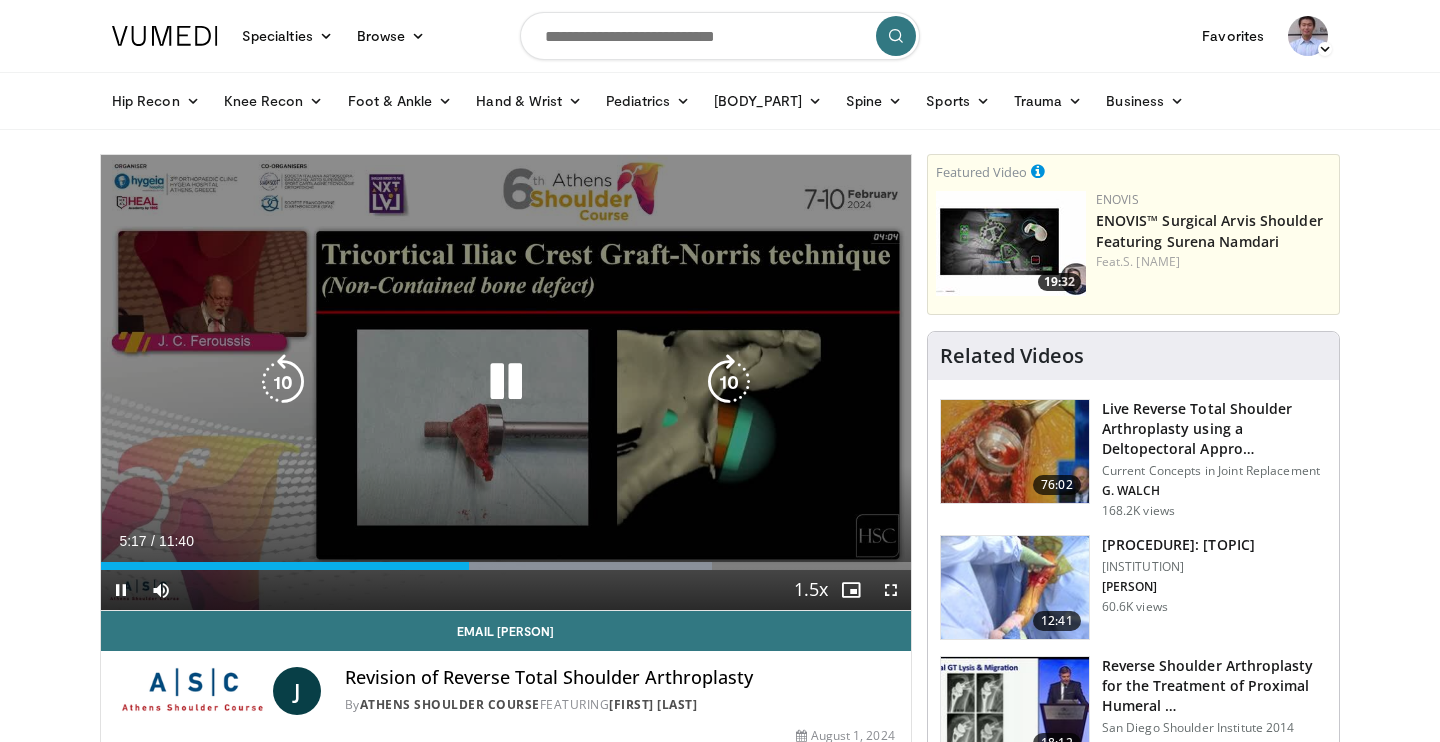 click on "10 seconds
Tap to unmute" at bounding box center (506, 382) 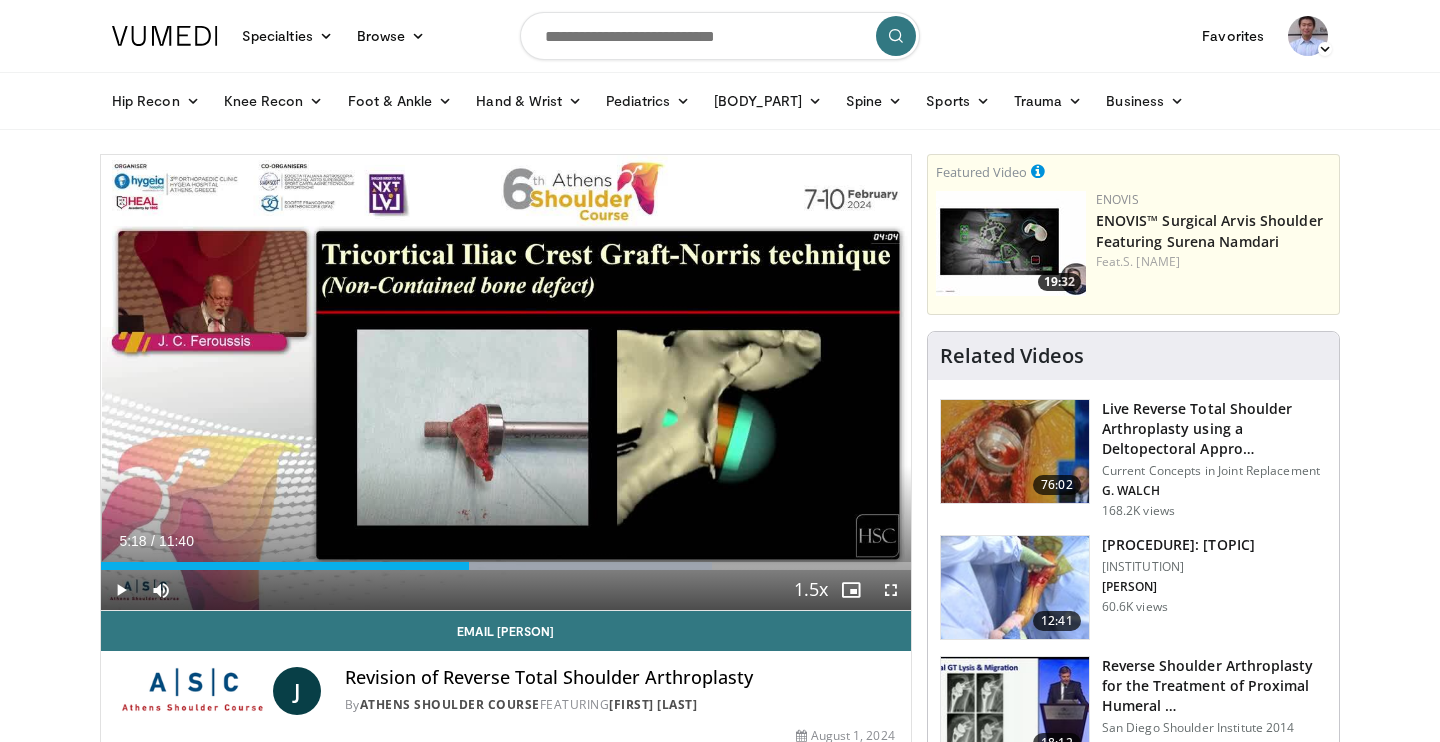 click on "10 seconds
Tap to unmute" at bounding box center [506, 382] 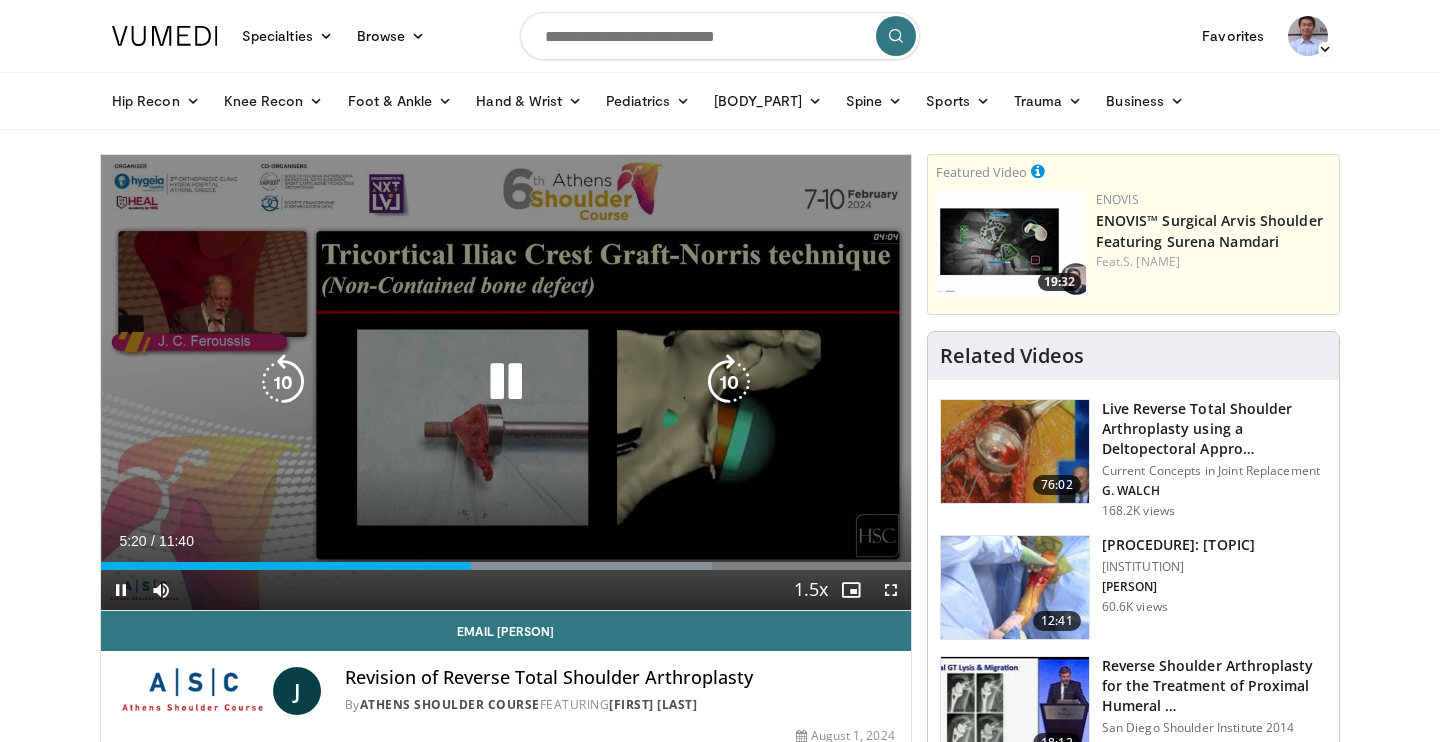 click at bounding box center (506, 382) 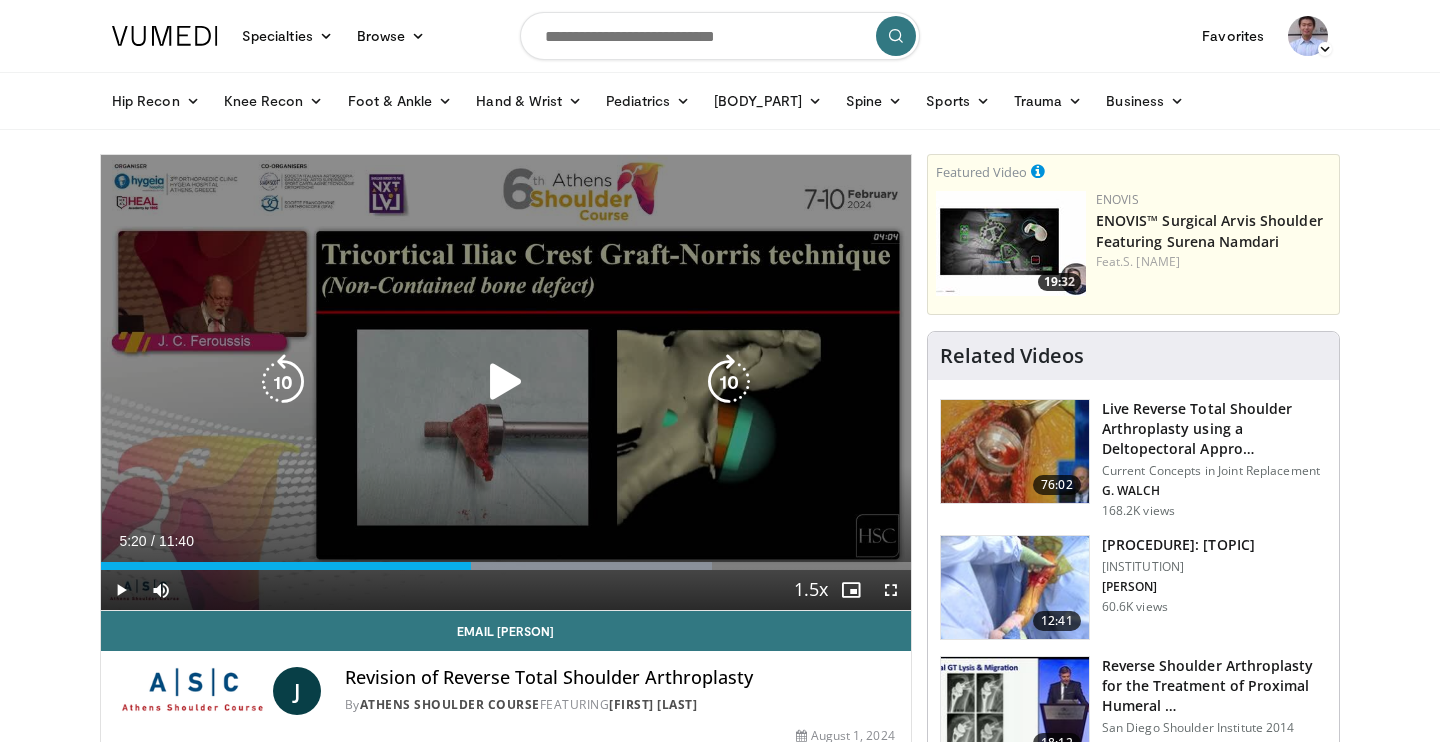 click at bounding box center [506, 382] 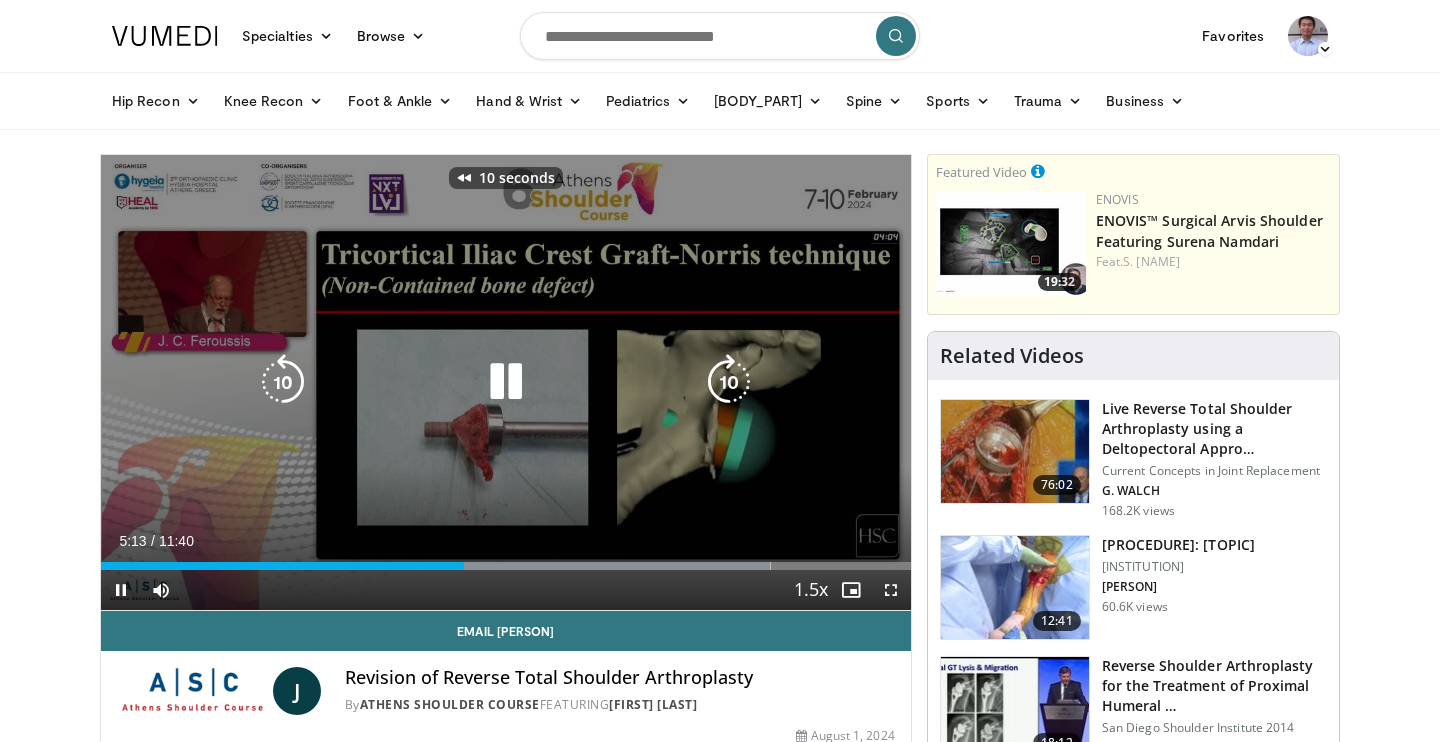 click at bounding box center [506, 382] 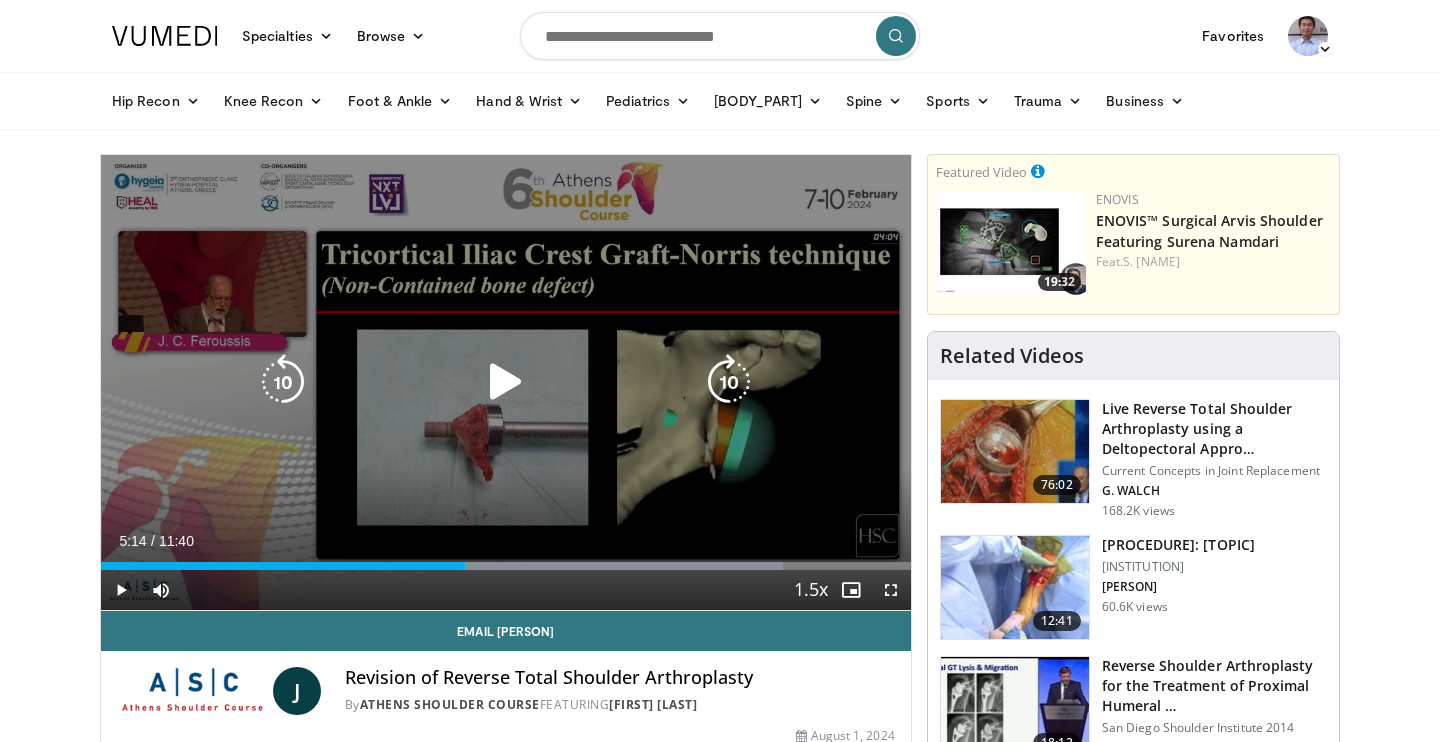 click at bounding box center (506, 382) 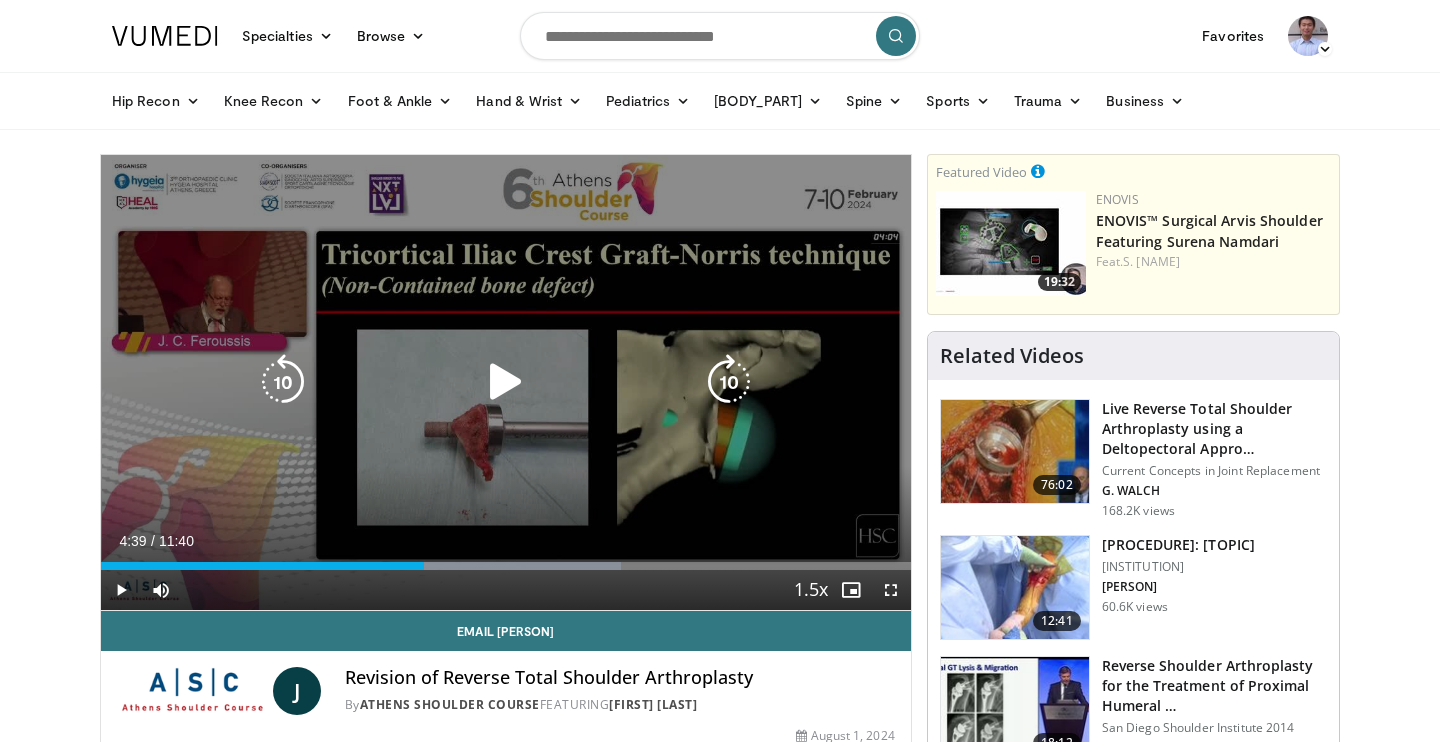 click at bounding box center (506, 382) 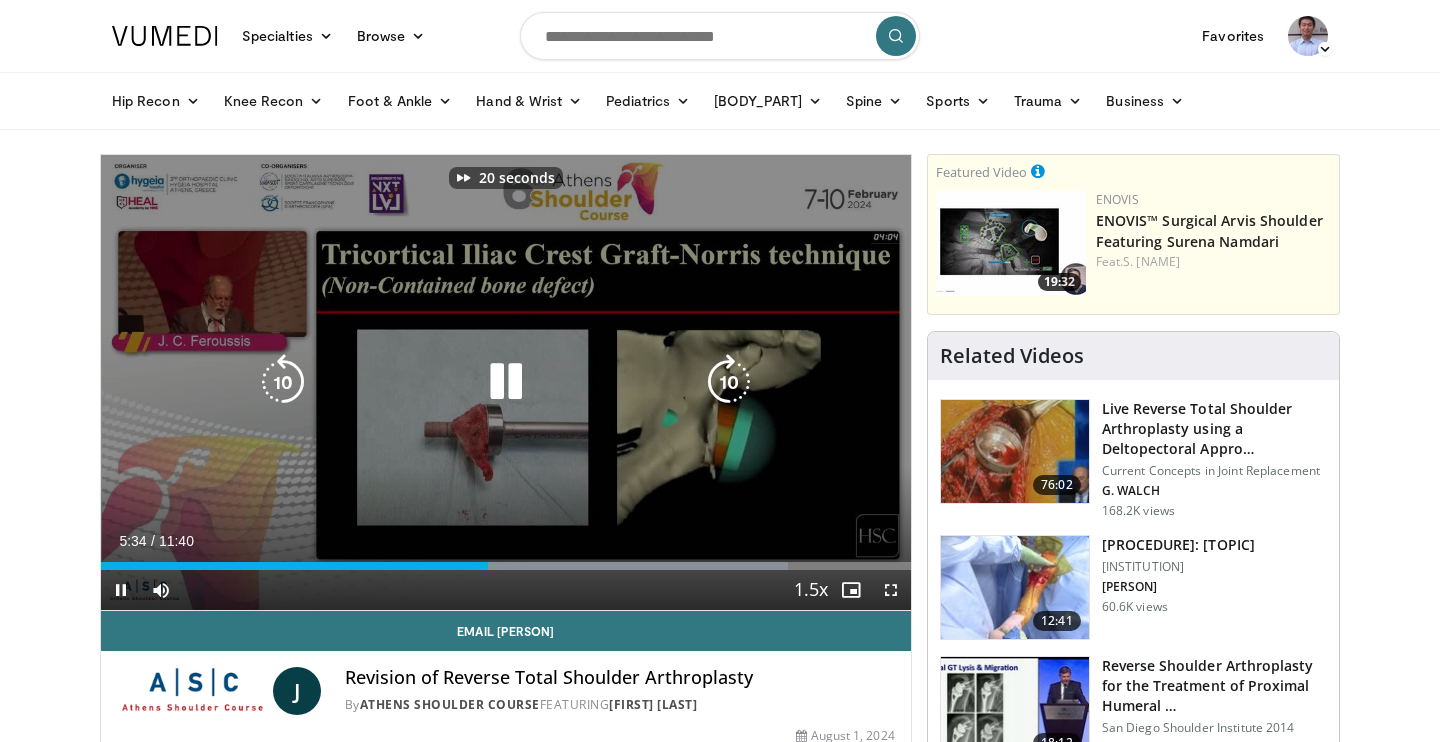 click at bounding box center [506, 382] 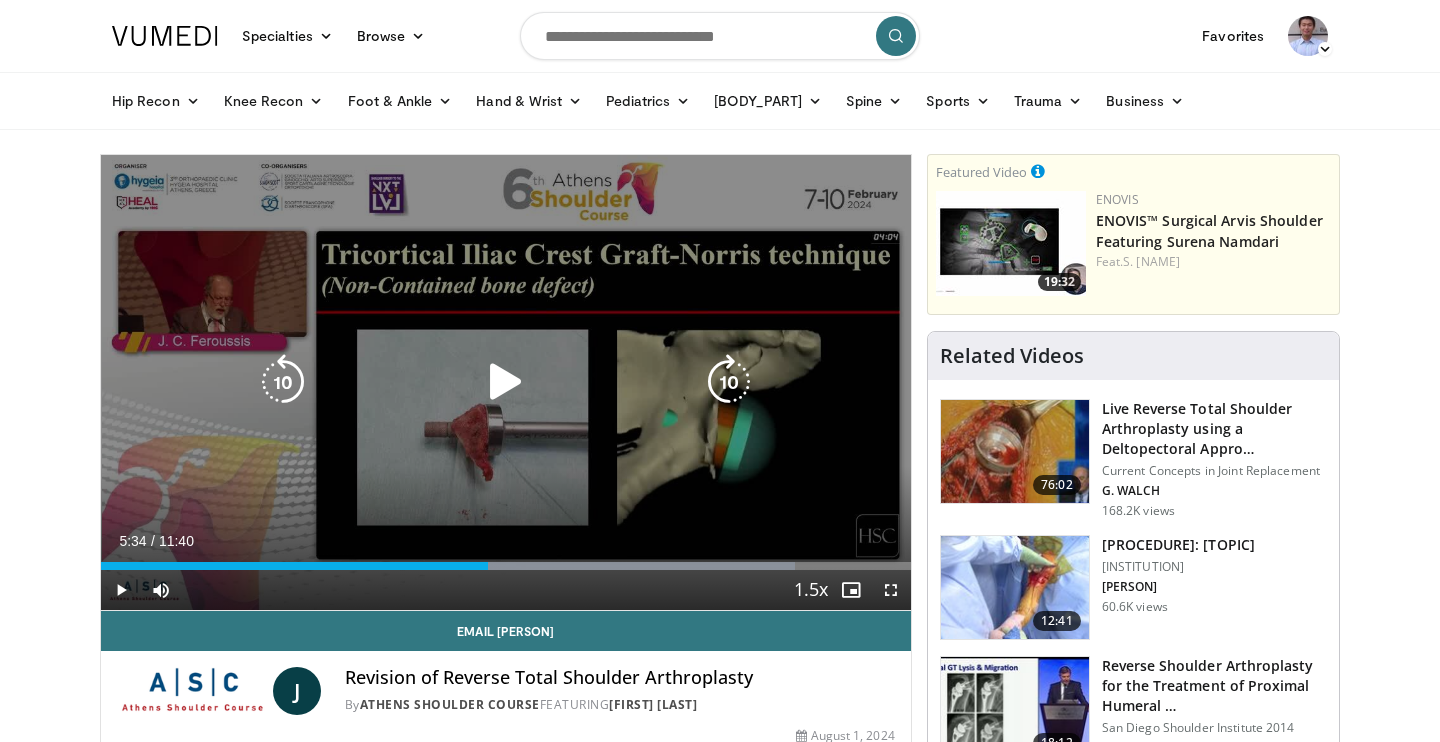 click at bounding box center [506, 382] 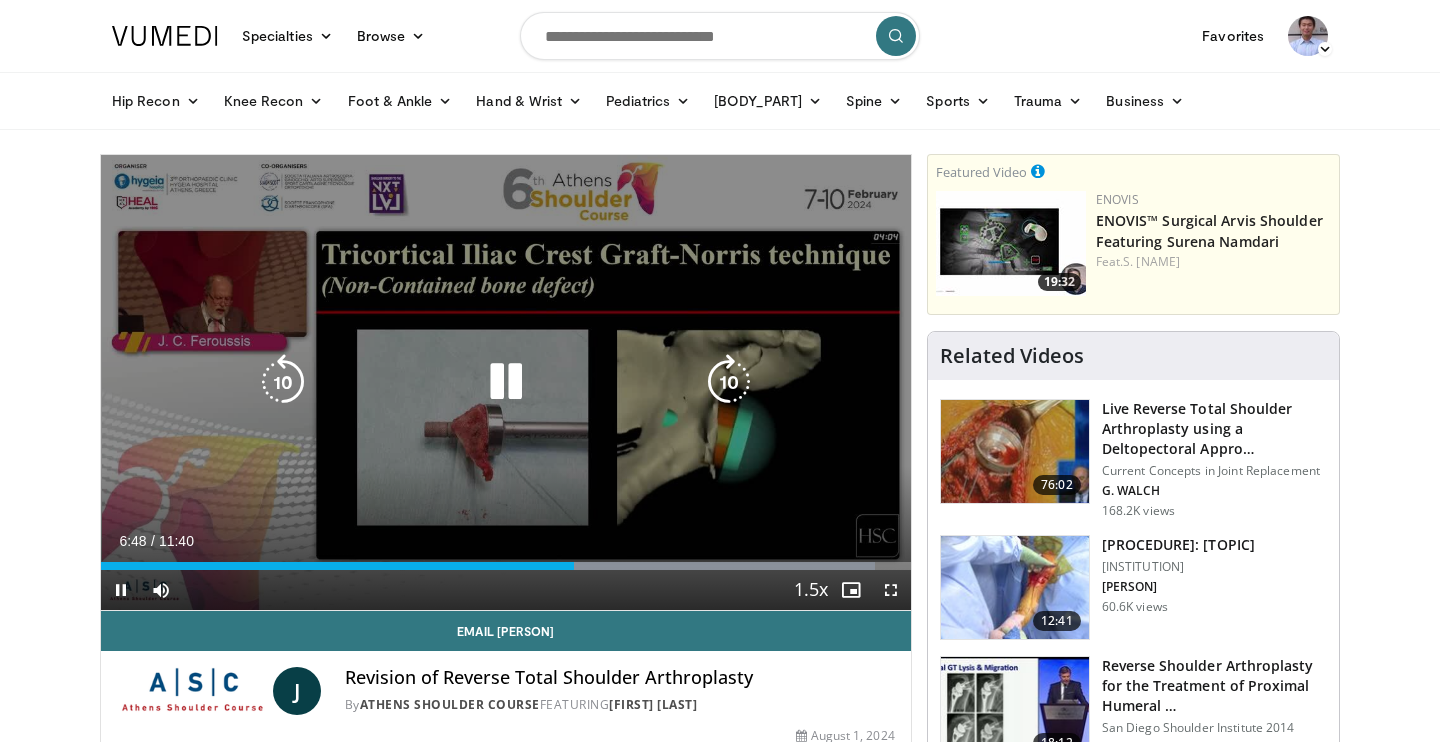 click at bounding box center (506, 382) 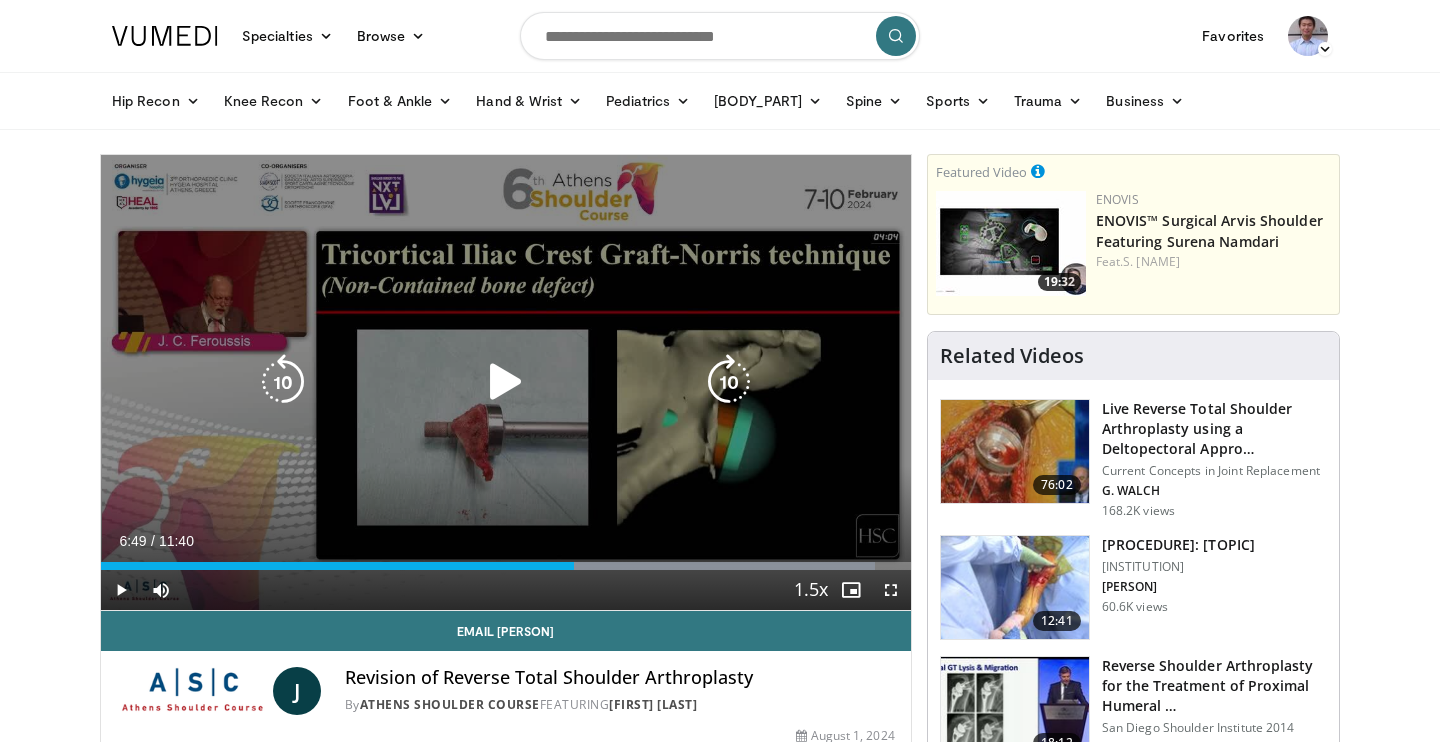 click at bounding box center [506, 382] 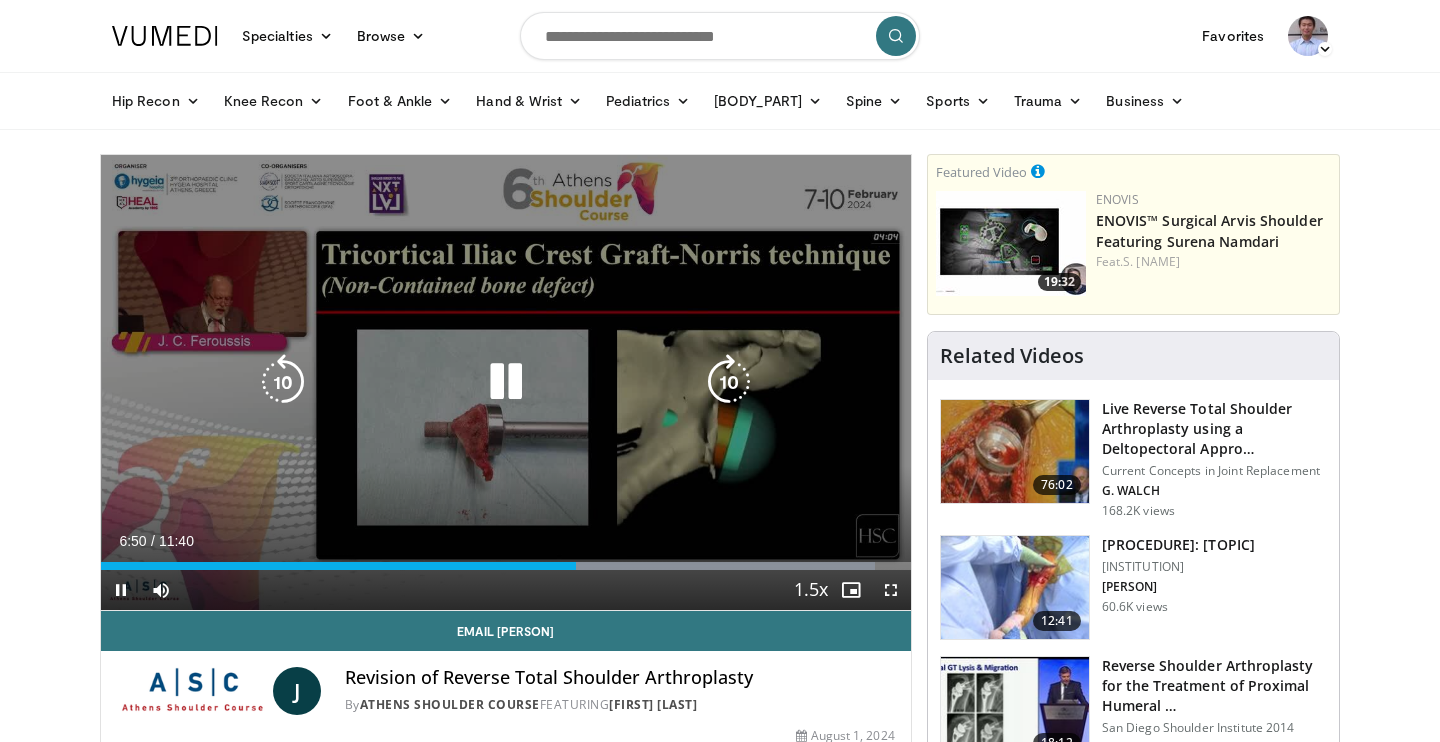 click at bounding box center (506, 382) 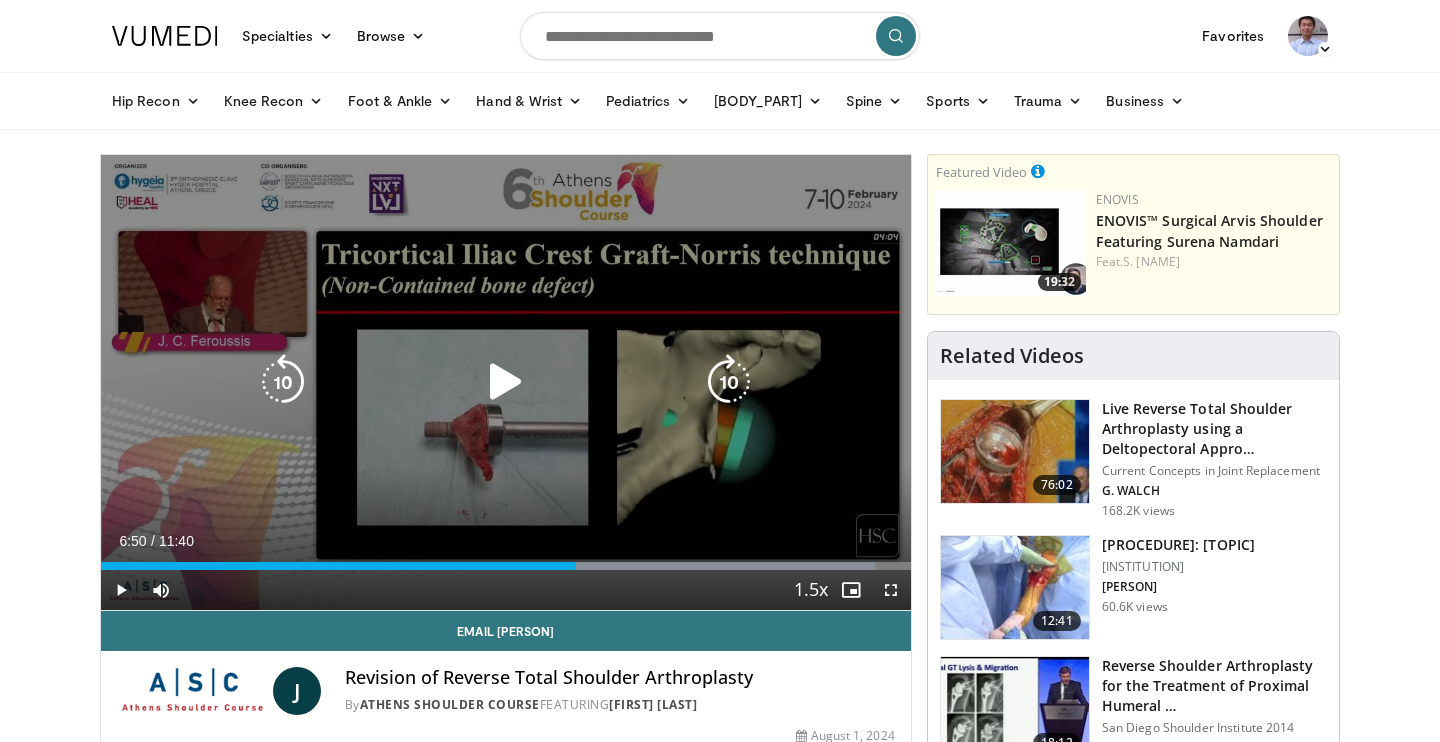 click at bounding box center [506, 382] 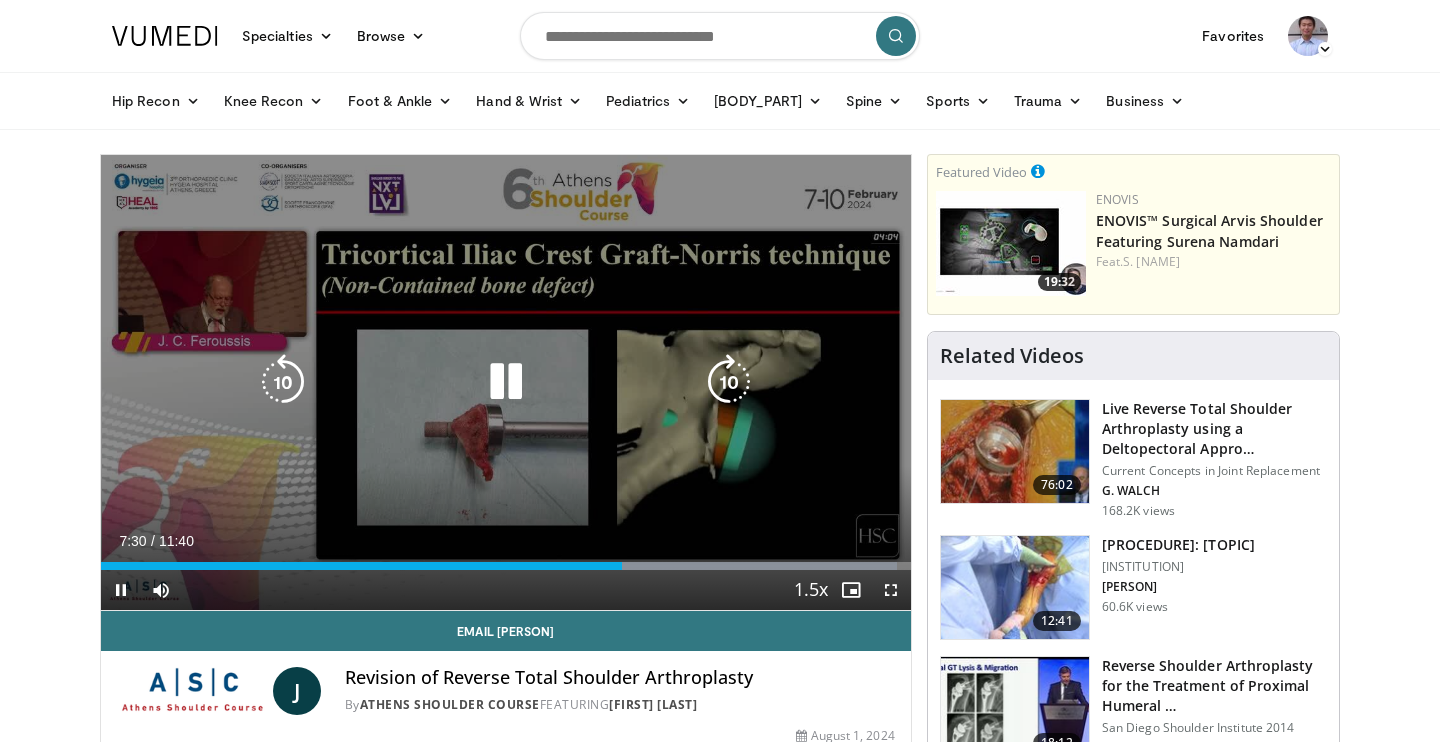 click at bounding box center (506, 382) 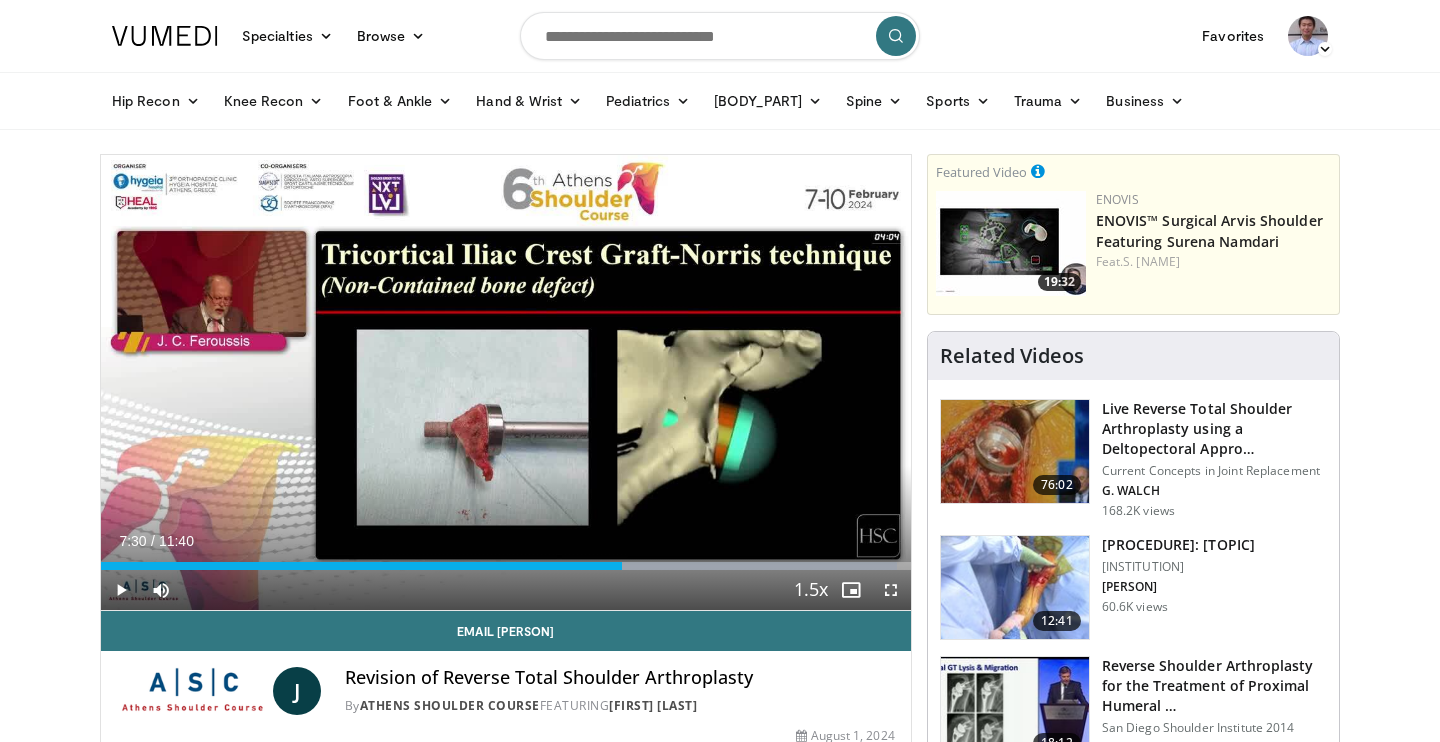 scroll, scrollTop: 0, scrollLeft: 0, axis: both 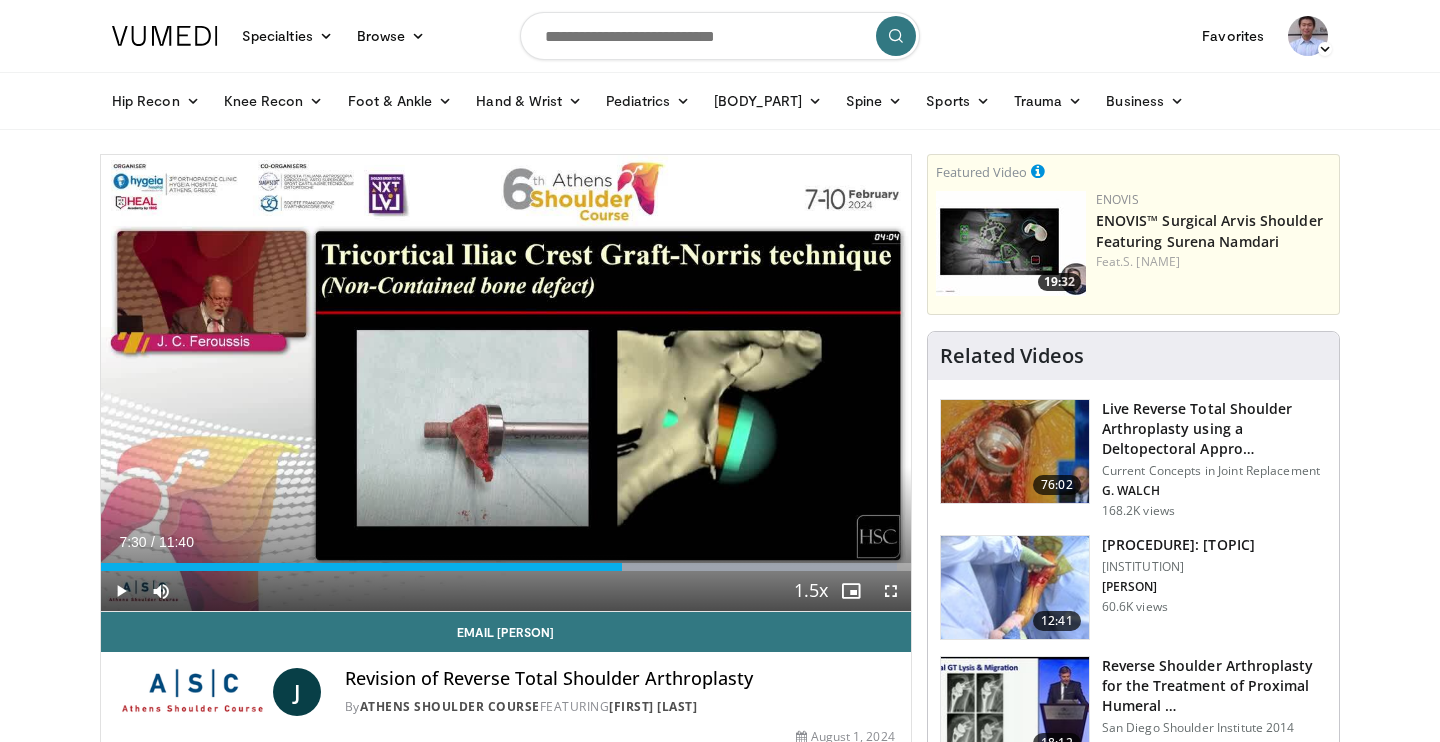 click at bounding box center (720, 36) 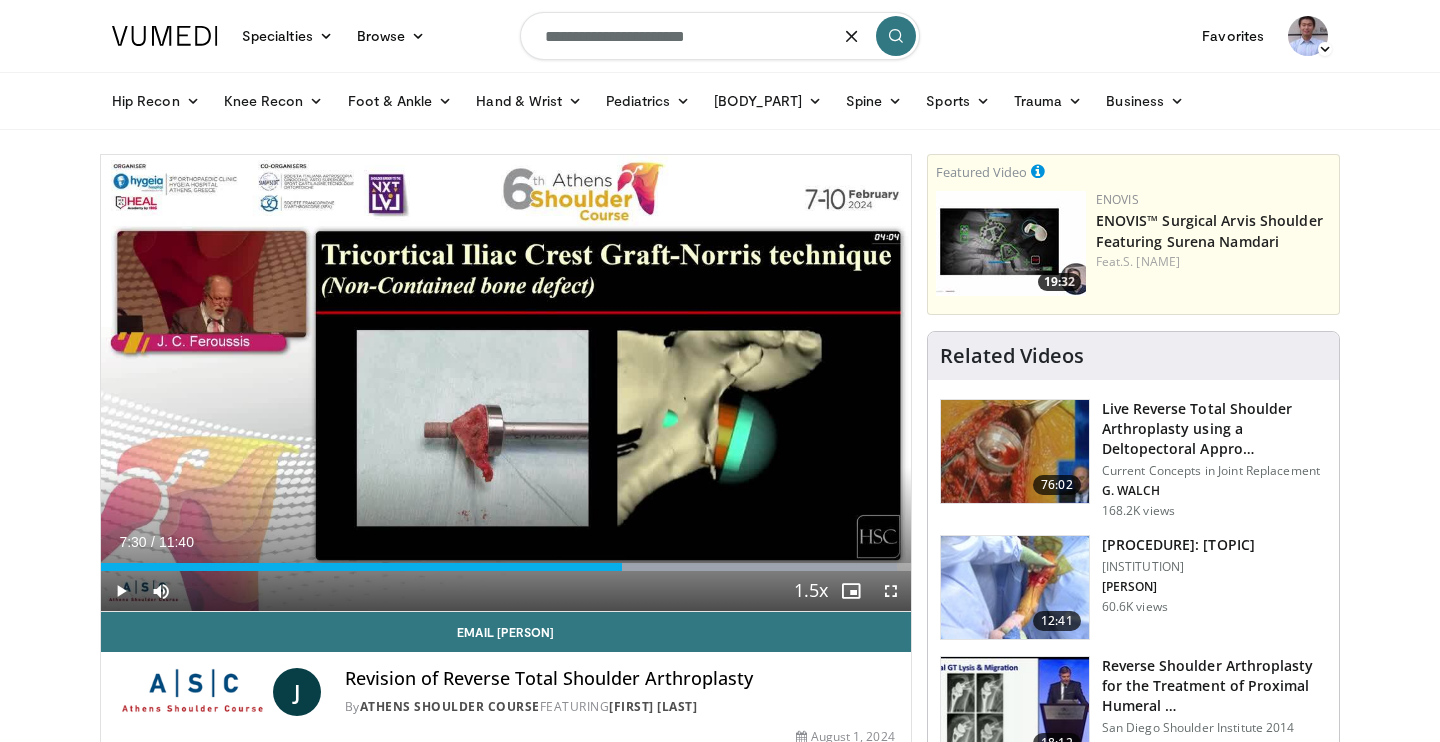 drag, startPoint x: 609, startPoint y: 37, endPoint x: 755, endPoint y: 33, distance: 146.05478 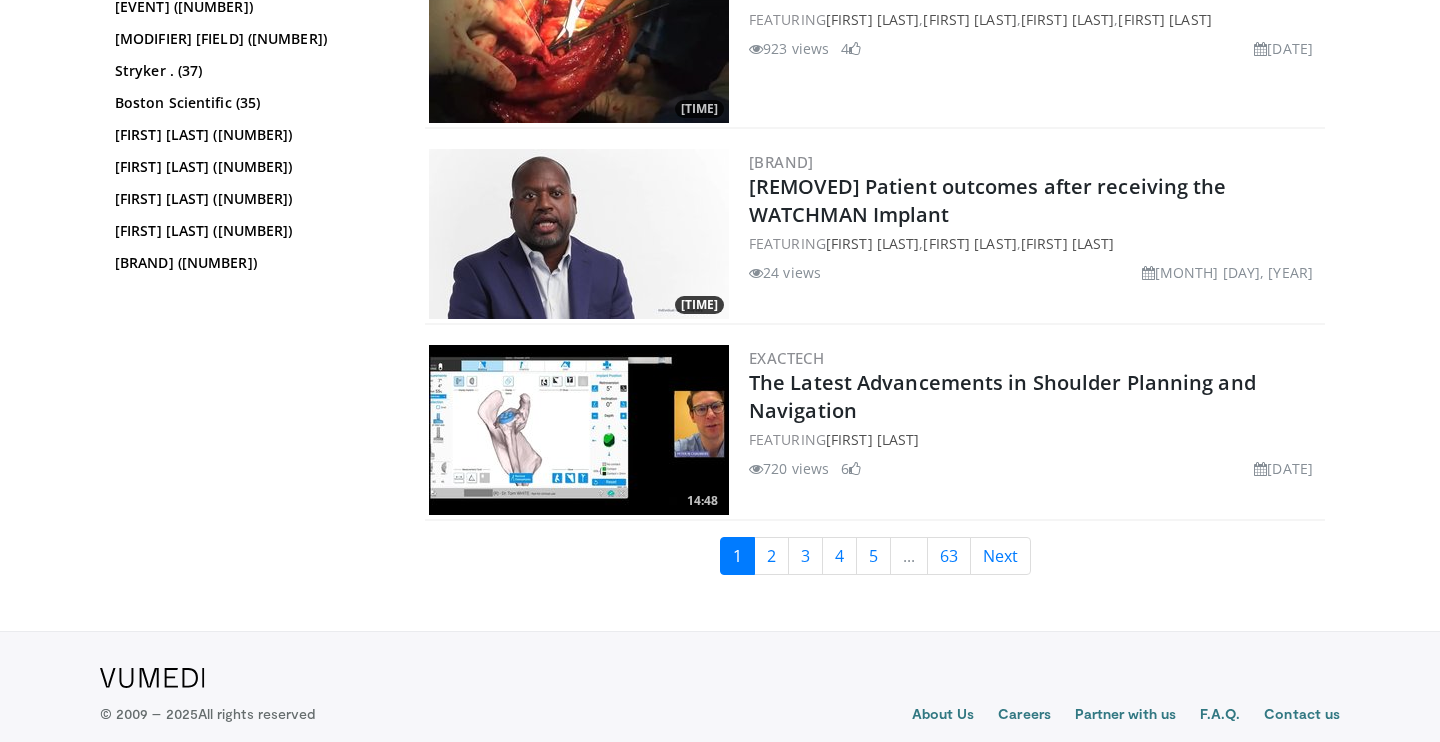 scroll, scrollTop: 4979, scrollLeft: 0, axis: vertical 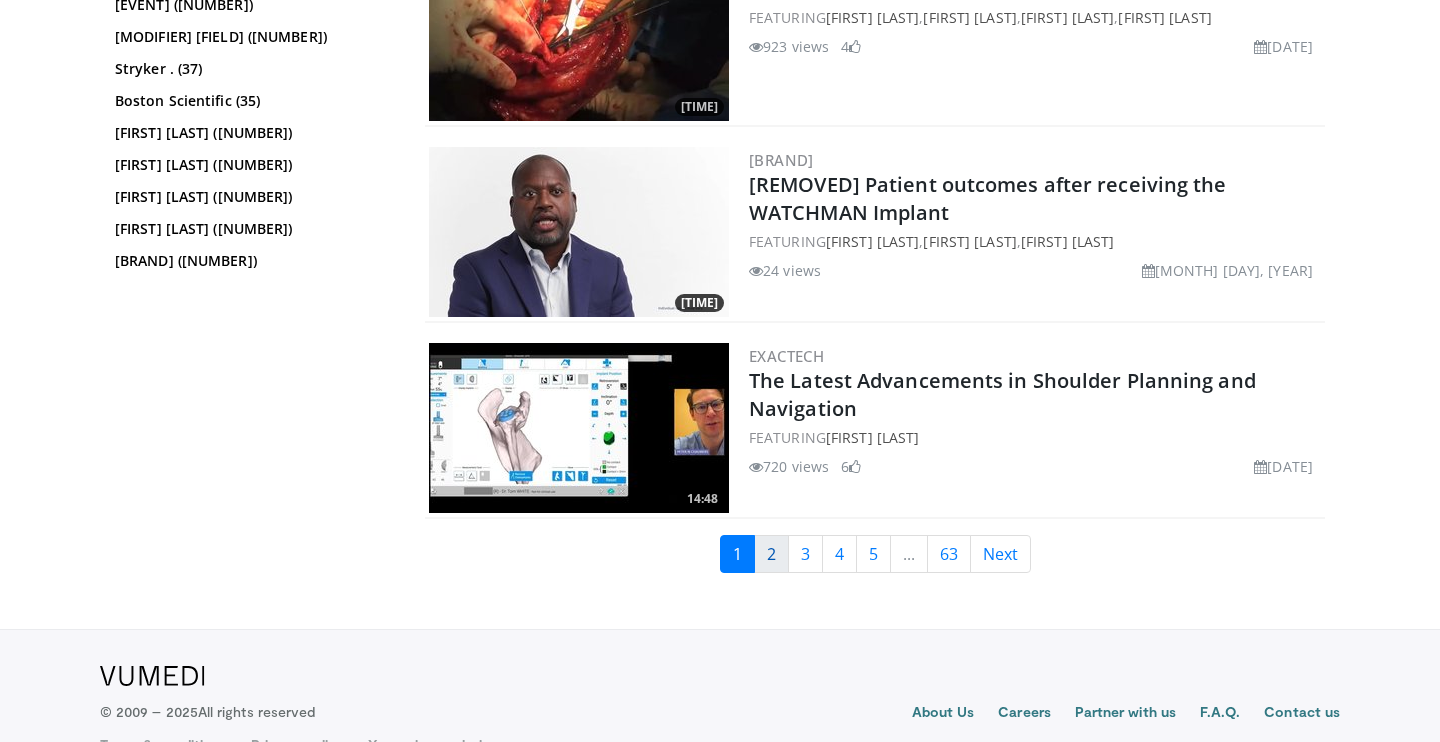 click on "2" at bounding box center [771, 554] 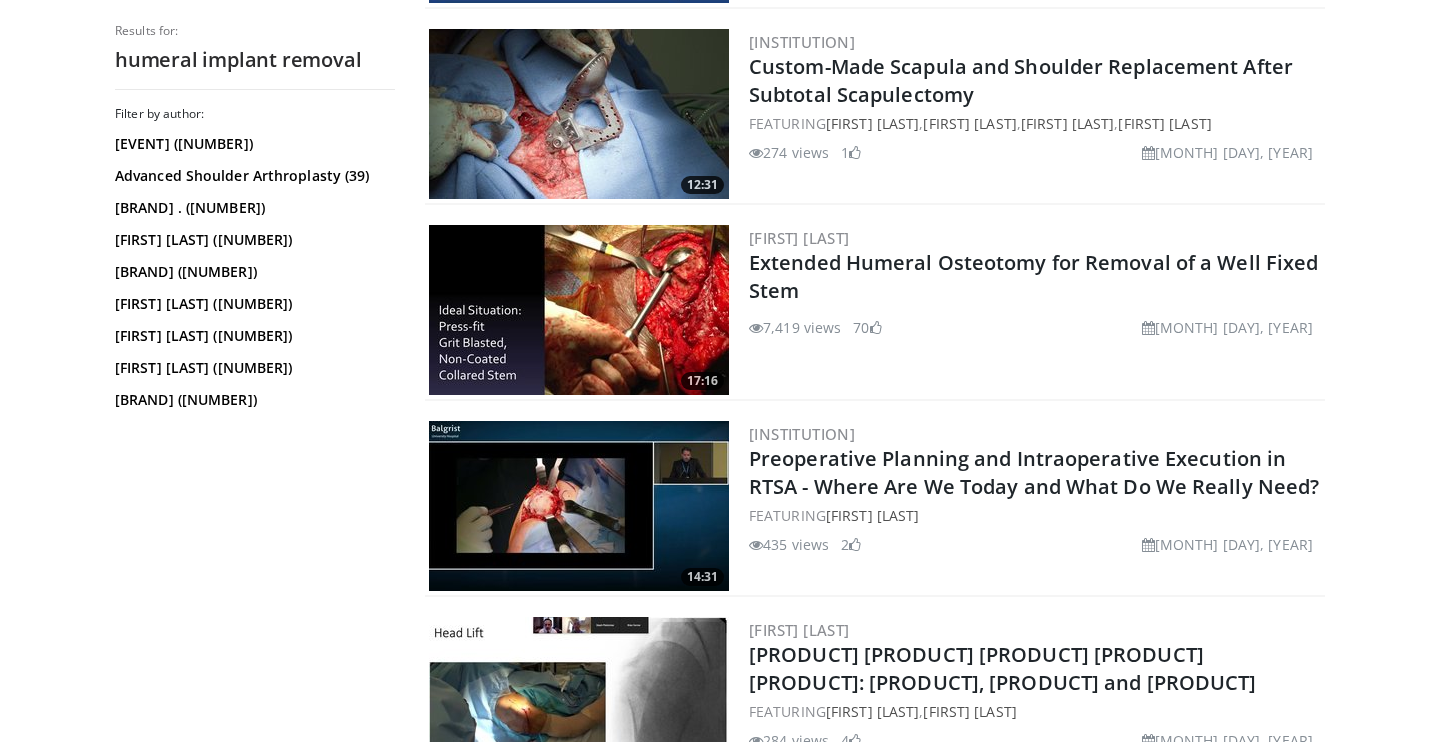 scroll, scrollTop: 3735, scrollLeft: 0, axis: vertical 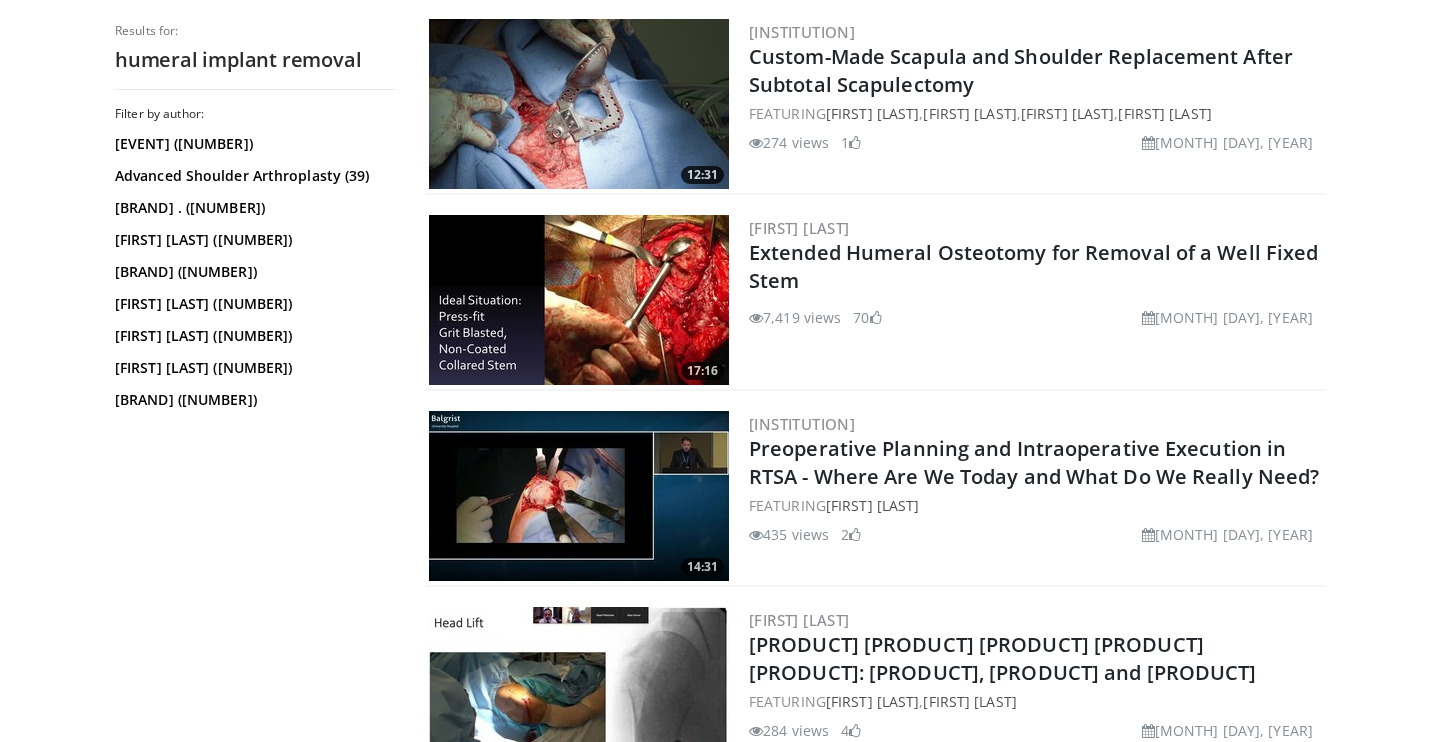 click on "Filter by author:
Nice Shoulder Course (46)
Advanced Shoulder Arthroplasty (39)
Stryker . (37)
Scott MacLean (34)
Boston Scientific (34)
Joaquin Sanchez-Sotelo (28)
Ziv Simon (28)
Joe Niamtu (27)
Johnson & Johnson (25)
Dylan Lowe (21)
FORE  (20)
Smith & Nephew (20)
NYU Langone (19)
John Kwan (19)
John Kwan Microsurgery- Perios (19) ISTA  (9)" at bounding box center [255, 417] 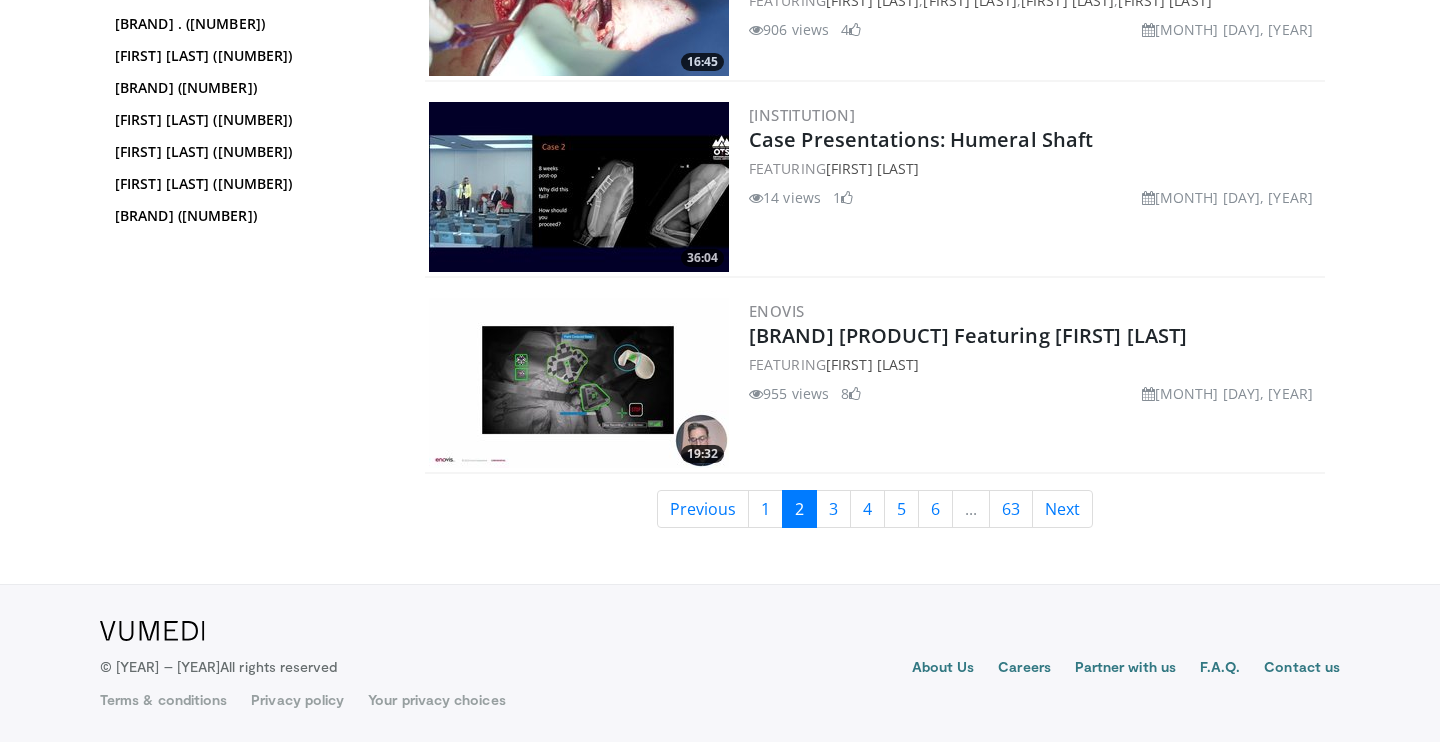 scroll, scrollTop: 4828, scrollLeft: 0, axis: vertical 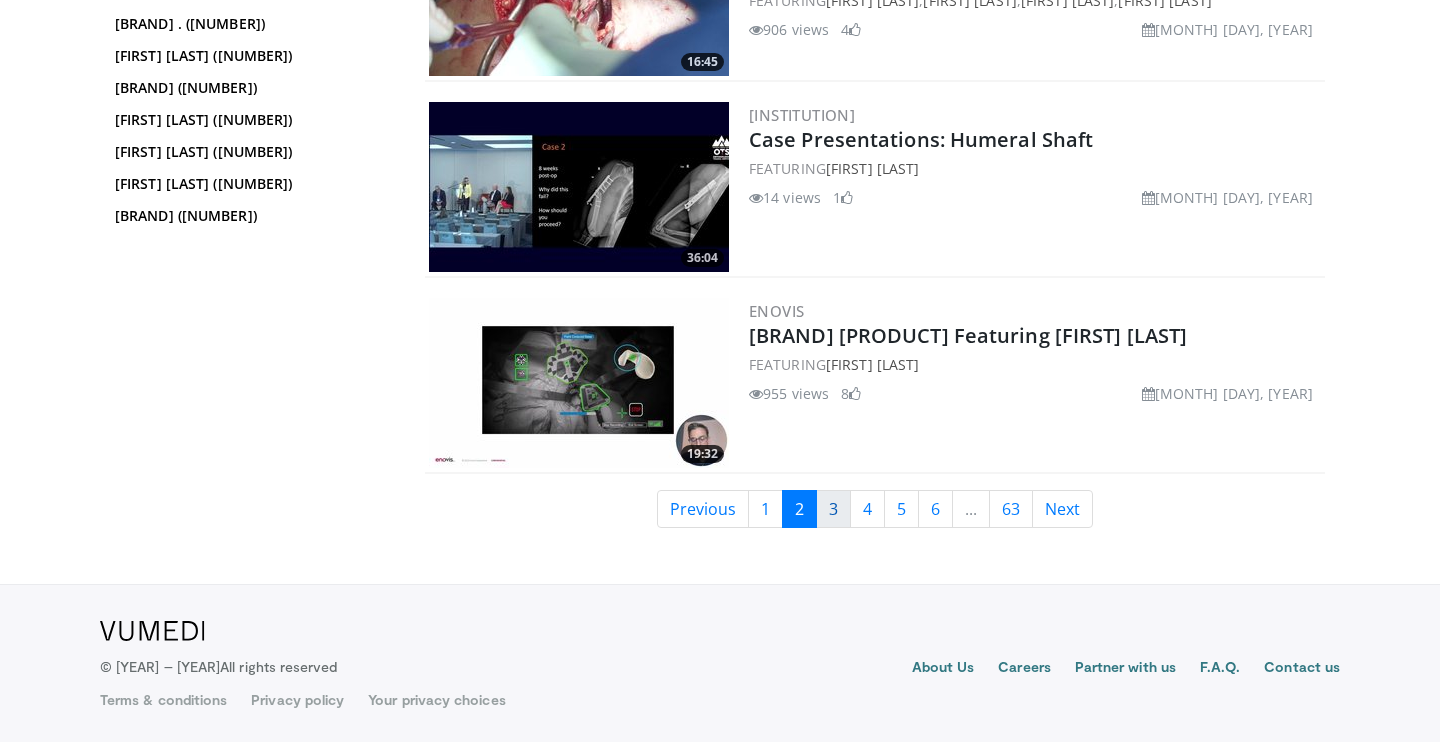 click on "3" at bounding box center (833, 509) 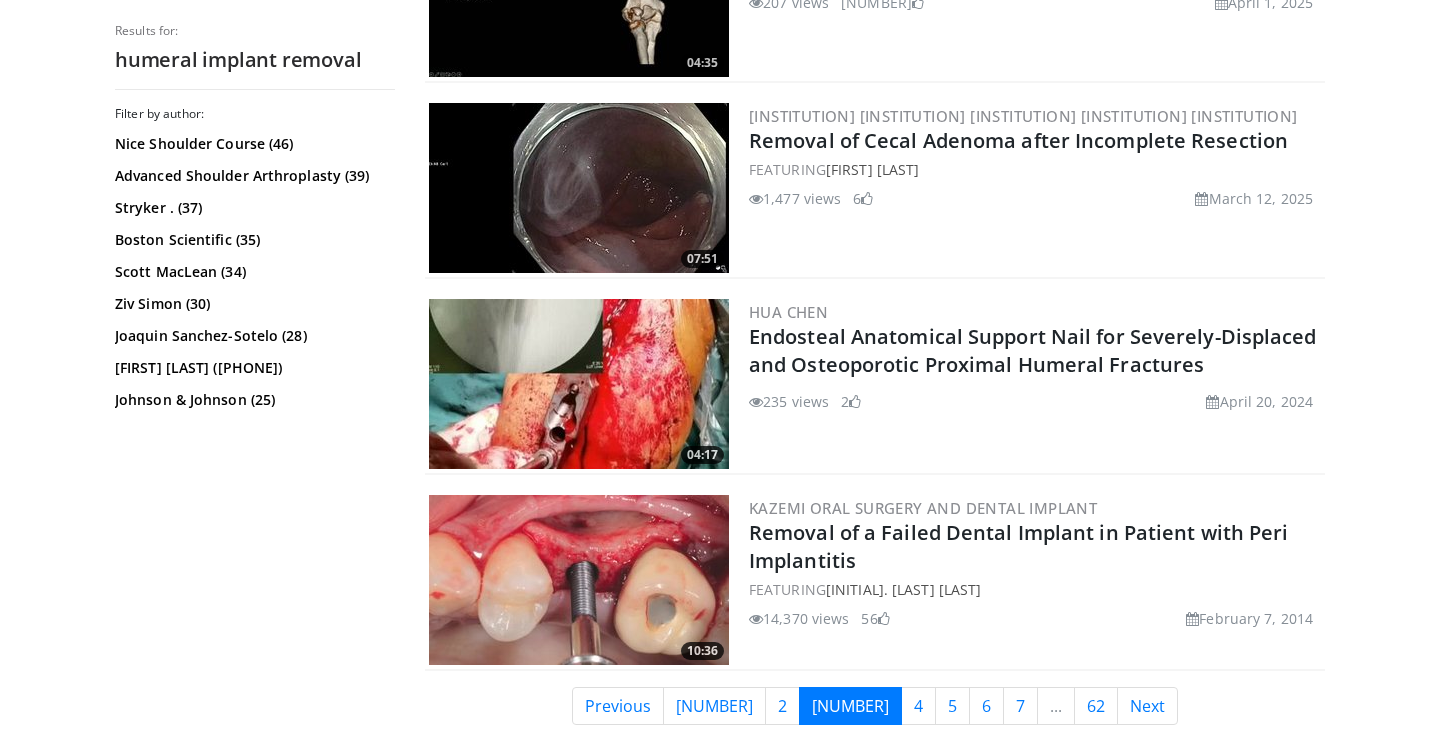 scroll, scrollTop: 4632, scrollLeft: 0, axis: vertical 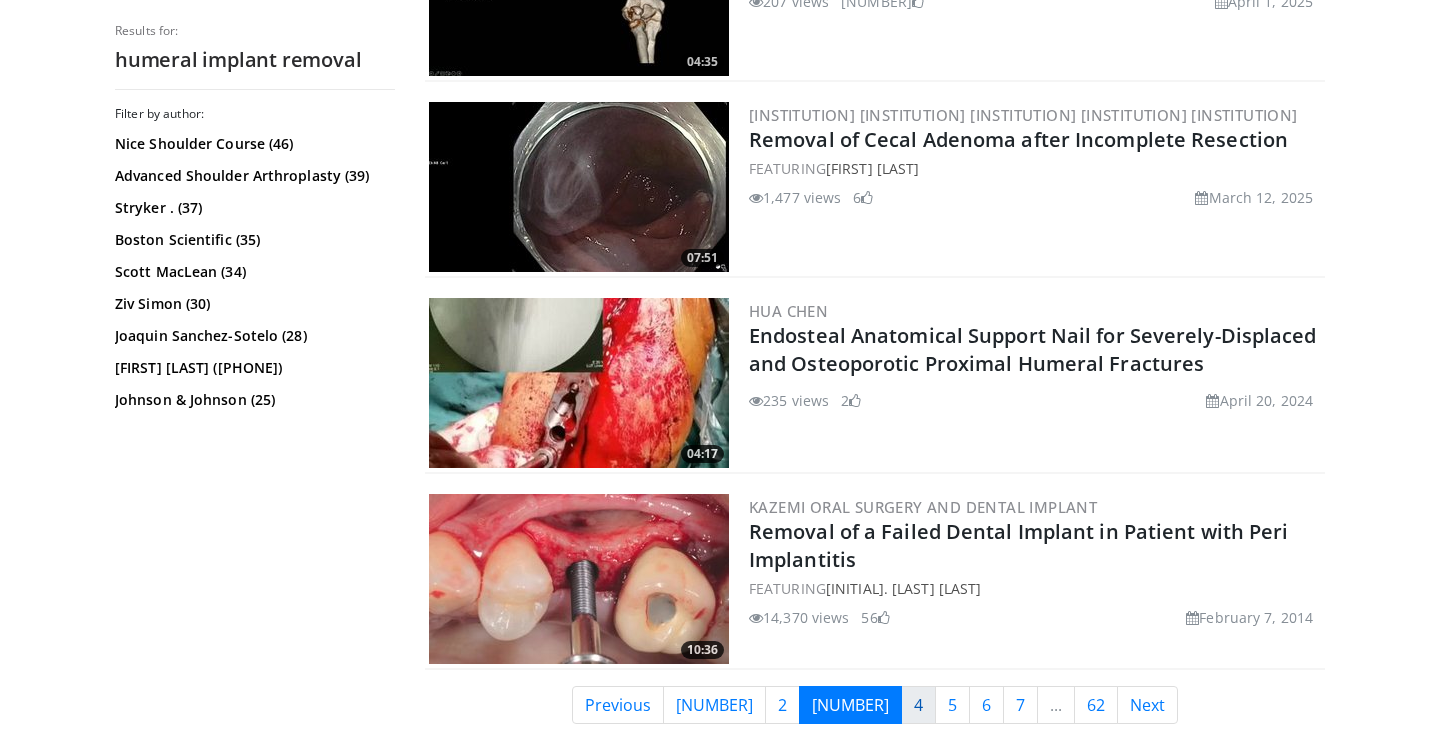click on "4" at bounding box center [918, 705] 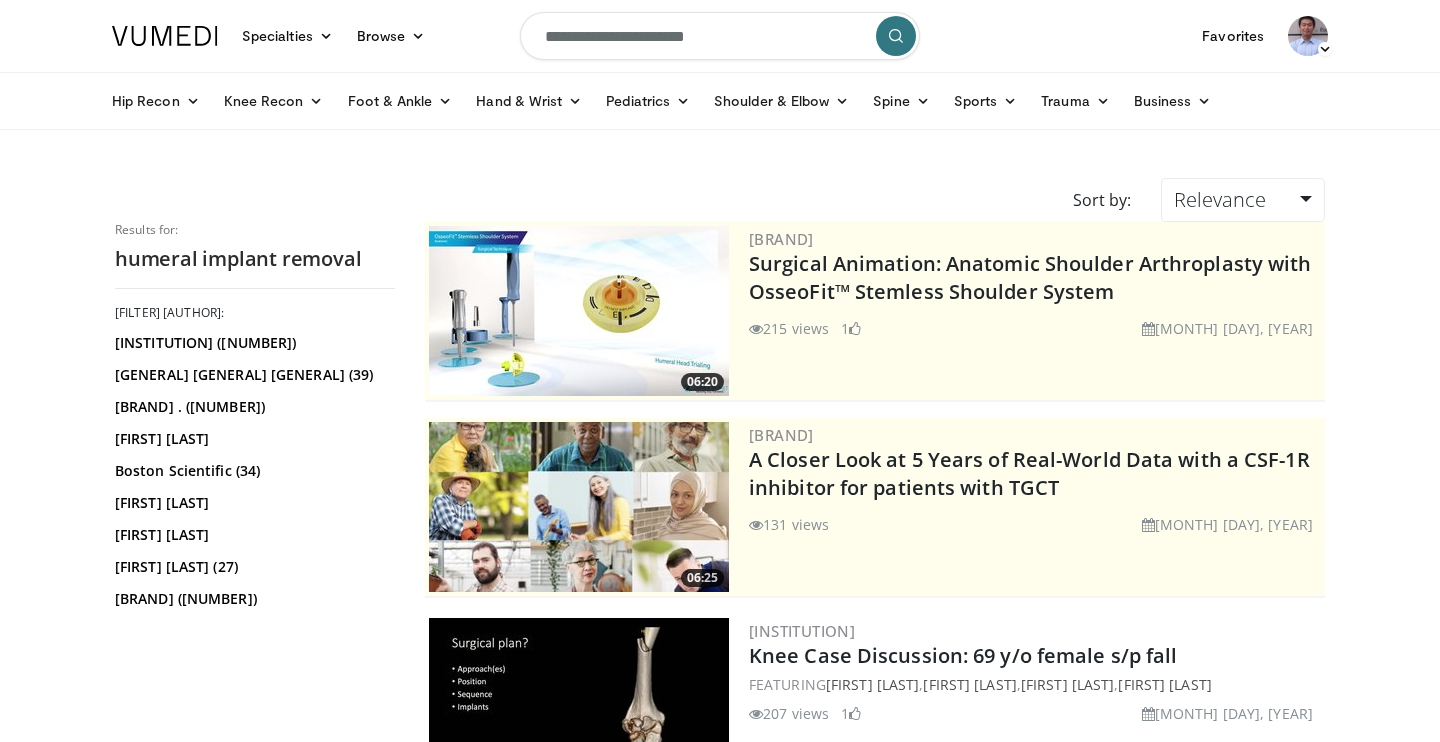 scroll, scrollTop: 0, scrollLeft: 0, axis: both 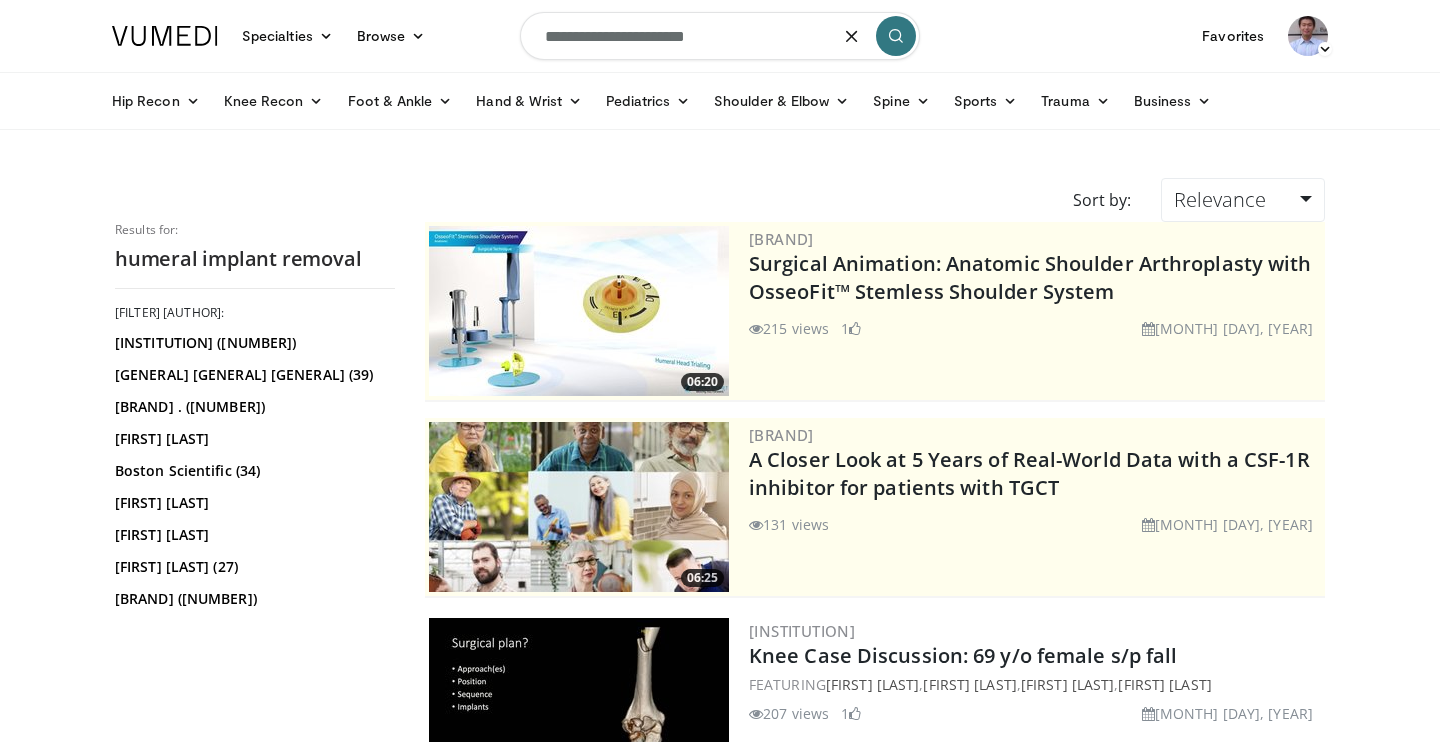 drag, startPoint x: 550, startPoint y: 34, endPoint x: 603, endPoint y: 34, distance: 53 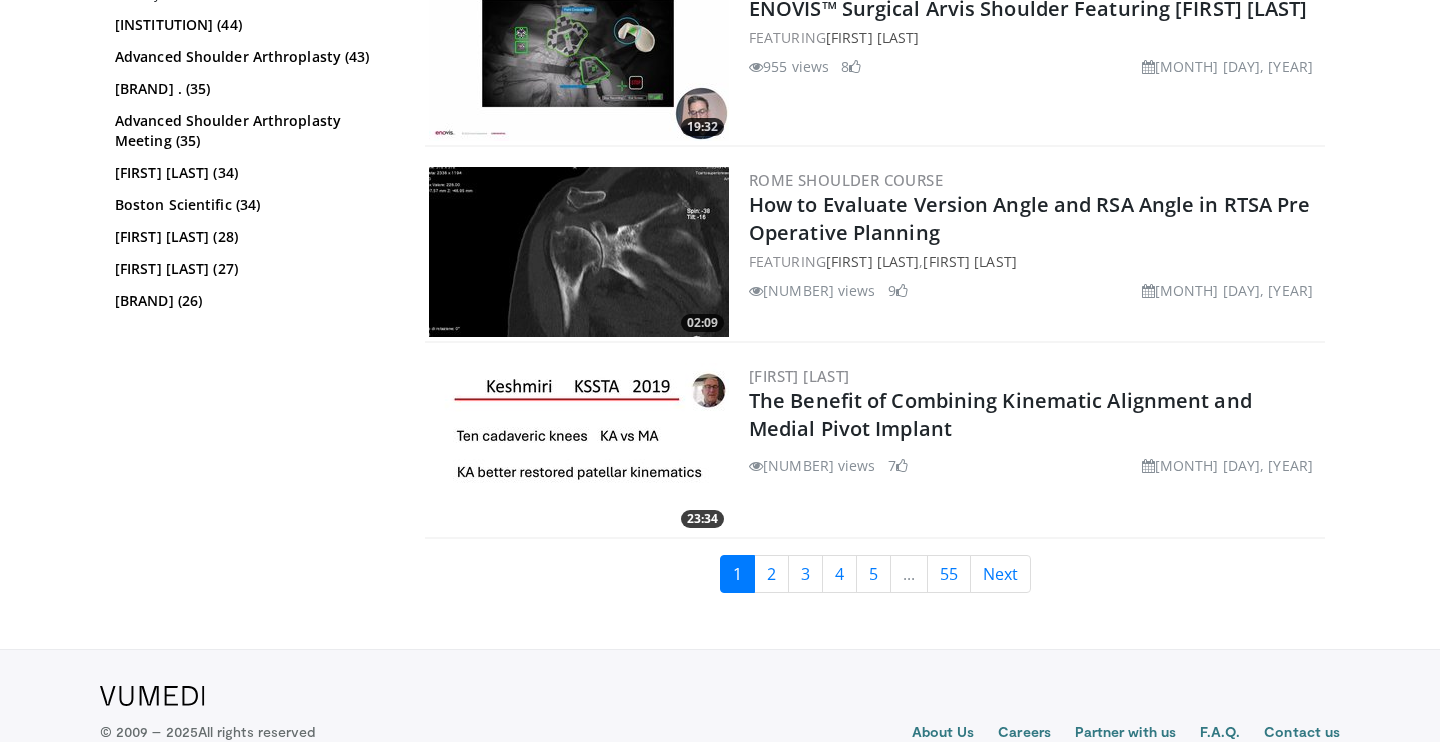 scroll, scrollTop: 4766, scrollLeft: 0, axis: vertical 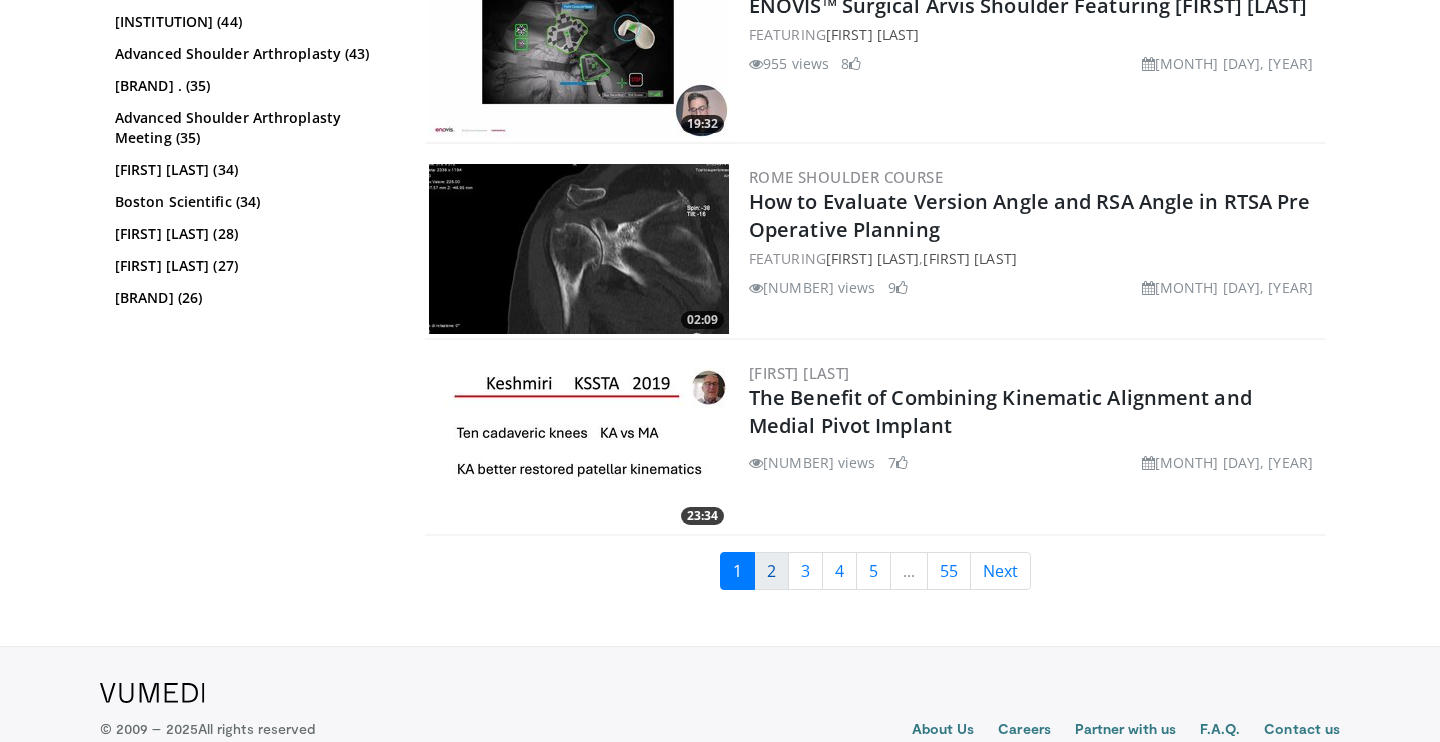 click on "2" at bounding box center [771, 571] 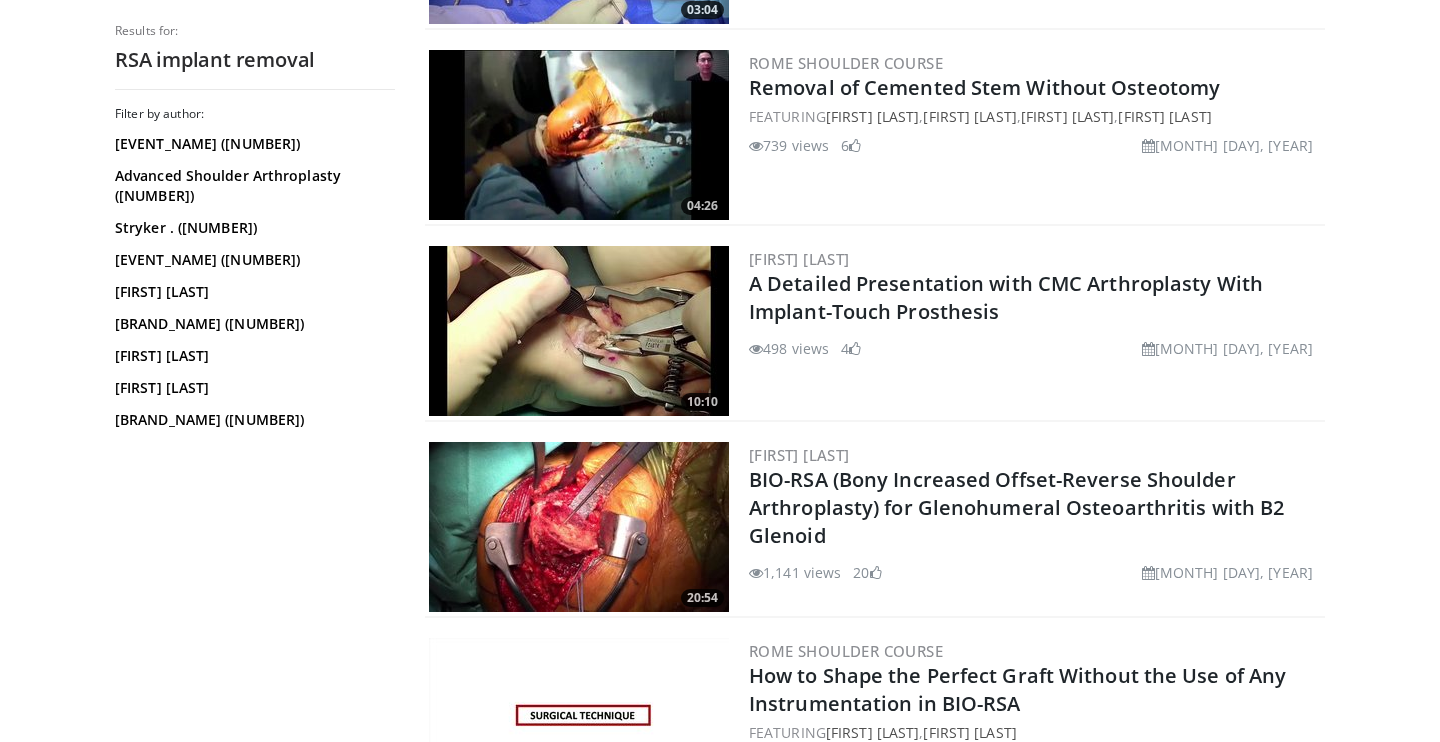 scroll, scrollTop: 2541, scrollLeft: 0, axis: vertical 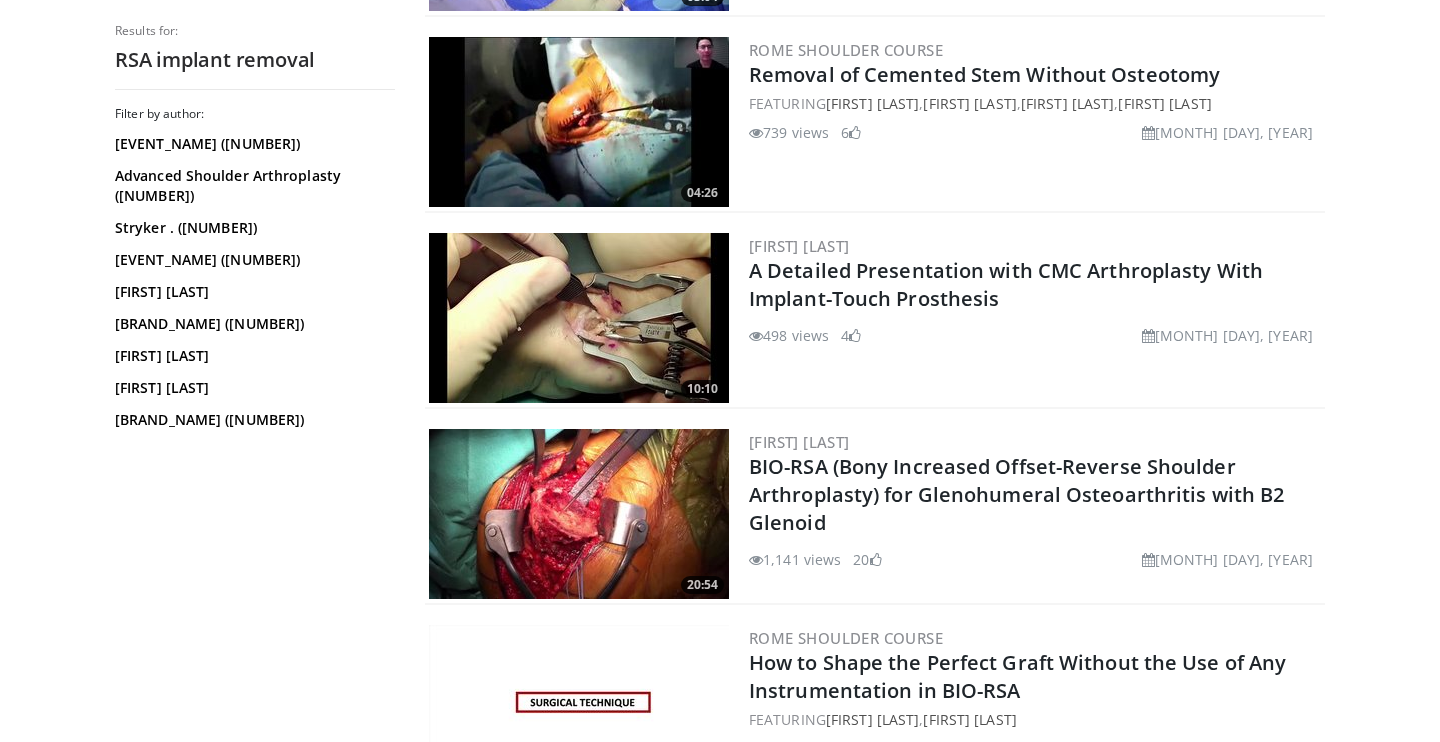 click at bounding box center [579, 122] 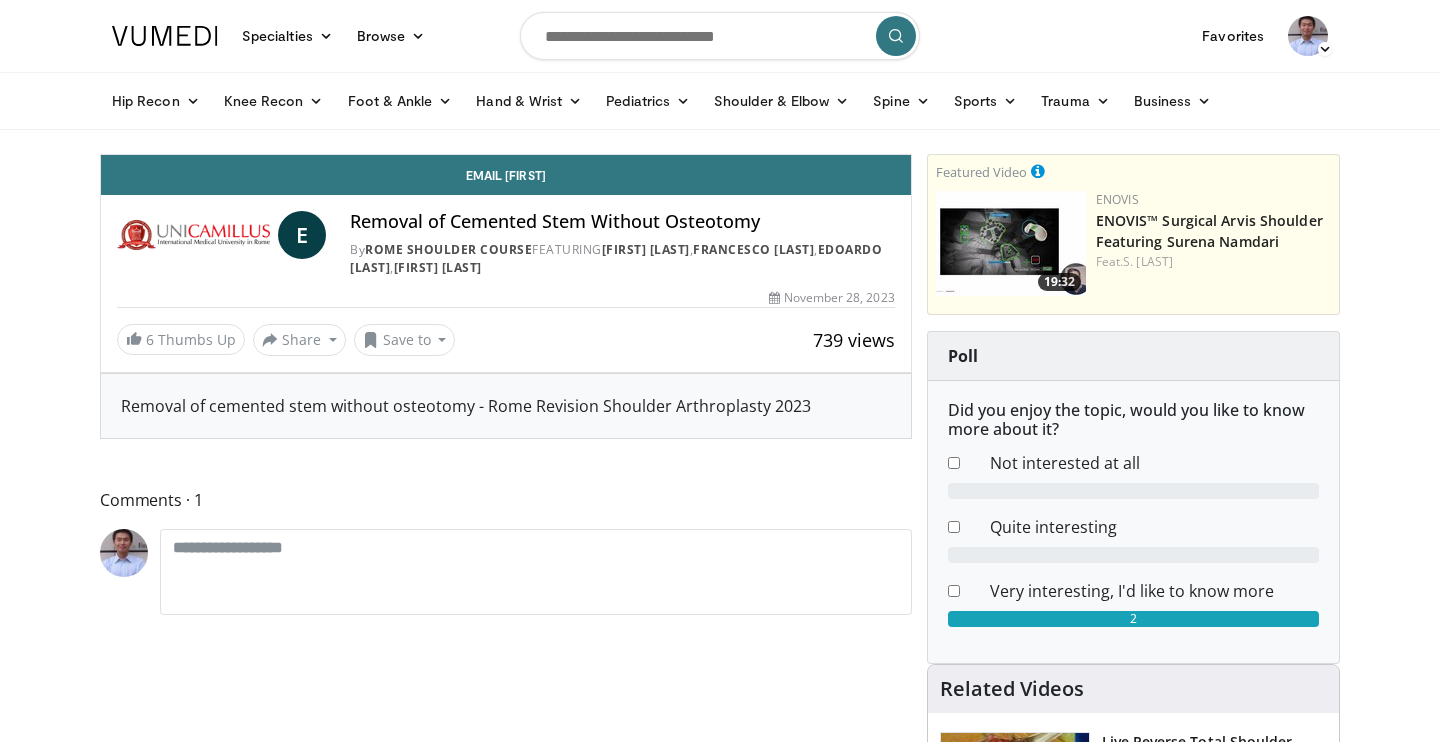 scroll, scrollTop: 63, scrollLeft: 0, axis: vertical 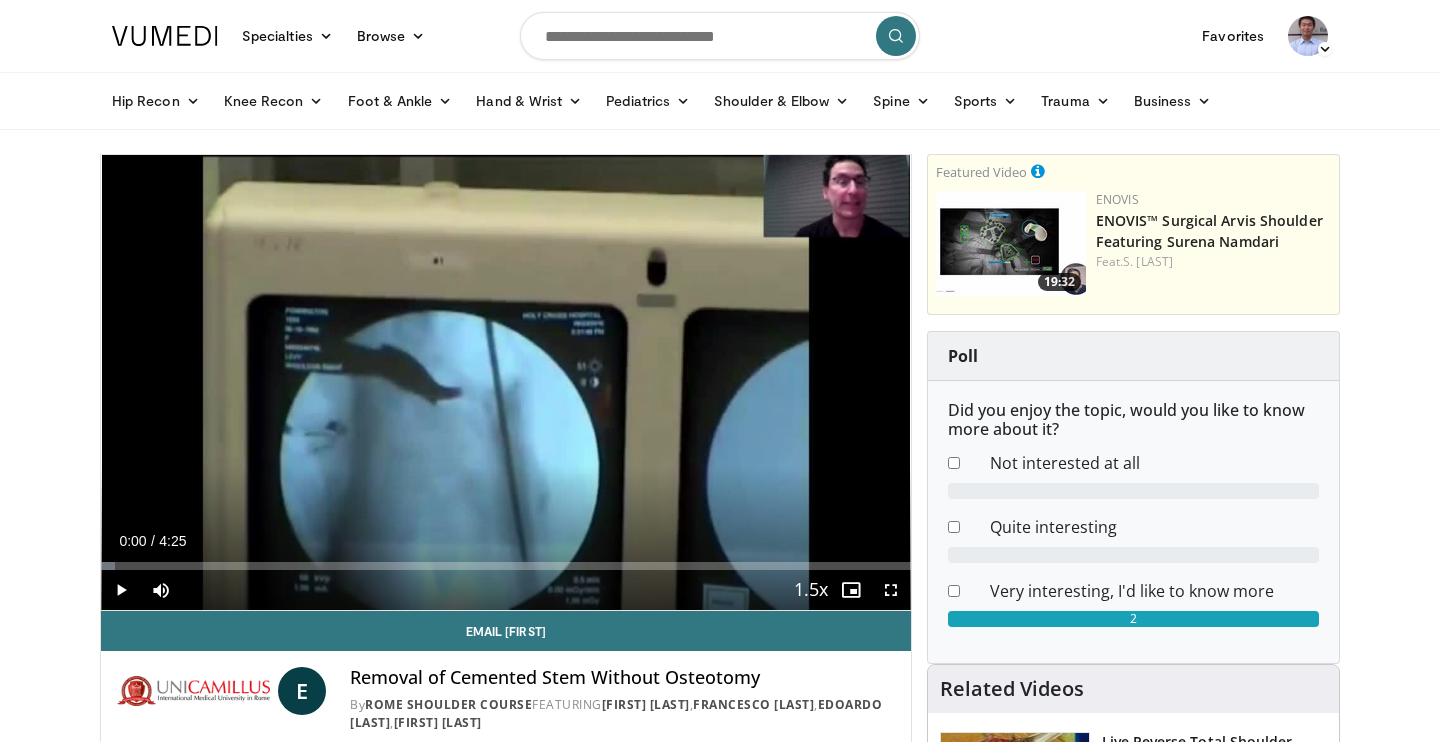 click at bounding box center [121, 590] 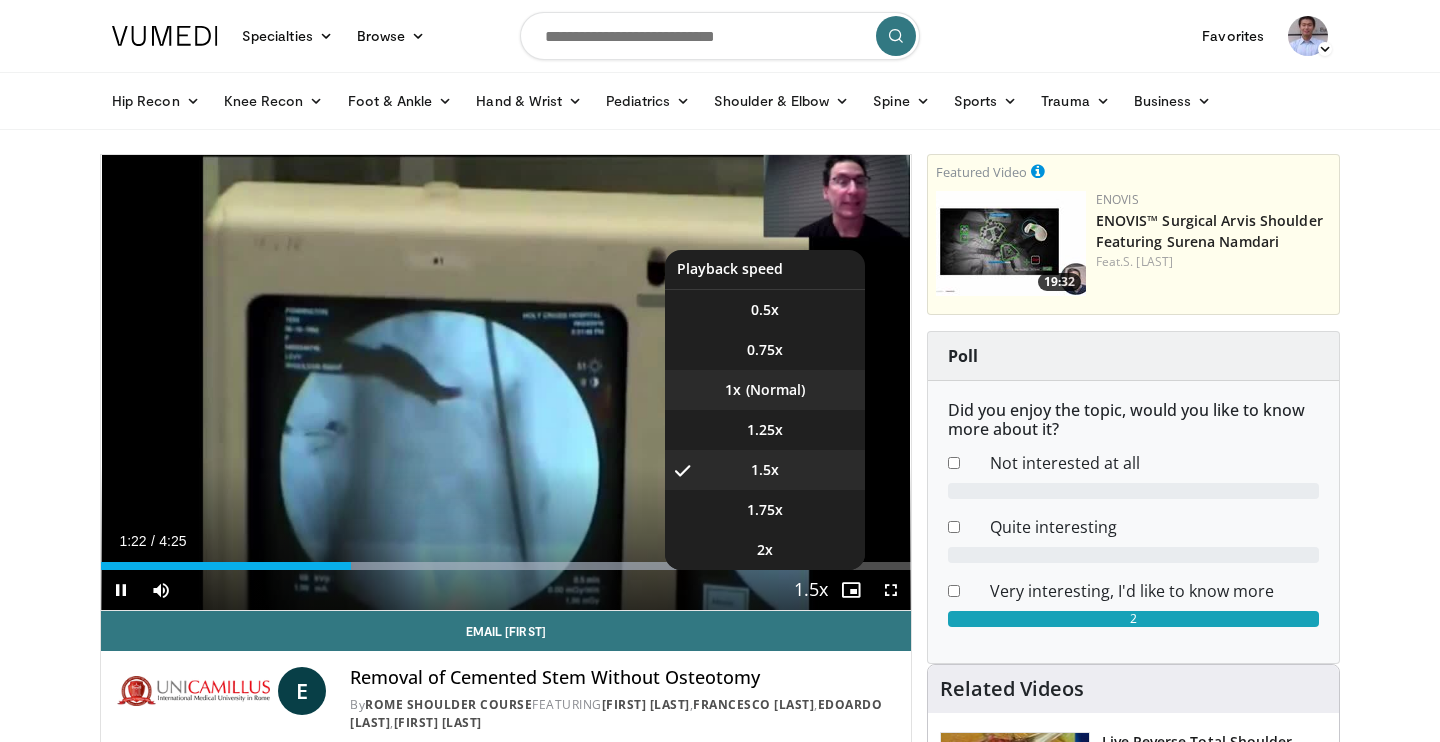 click on "1x" at bounding box center [765, 390] 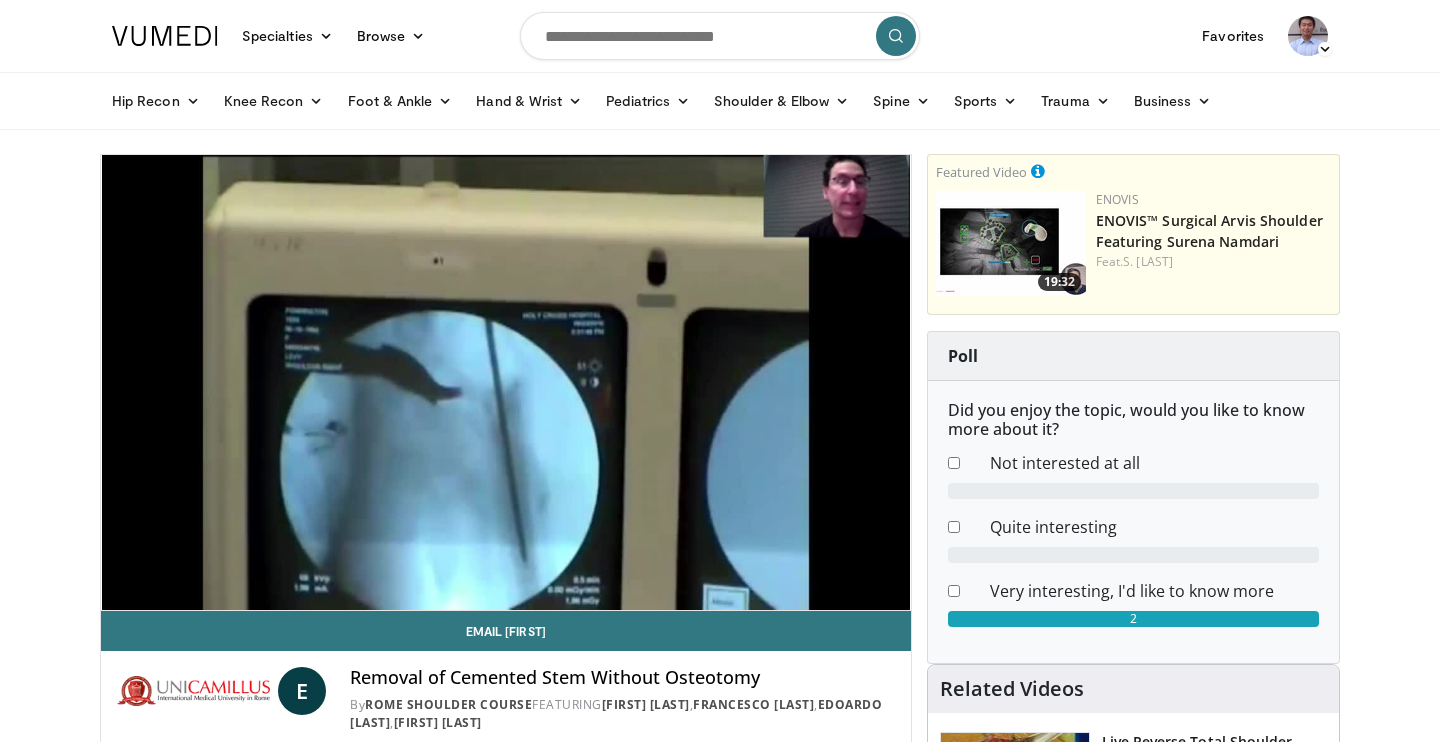type 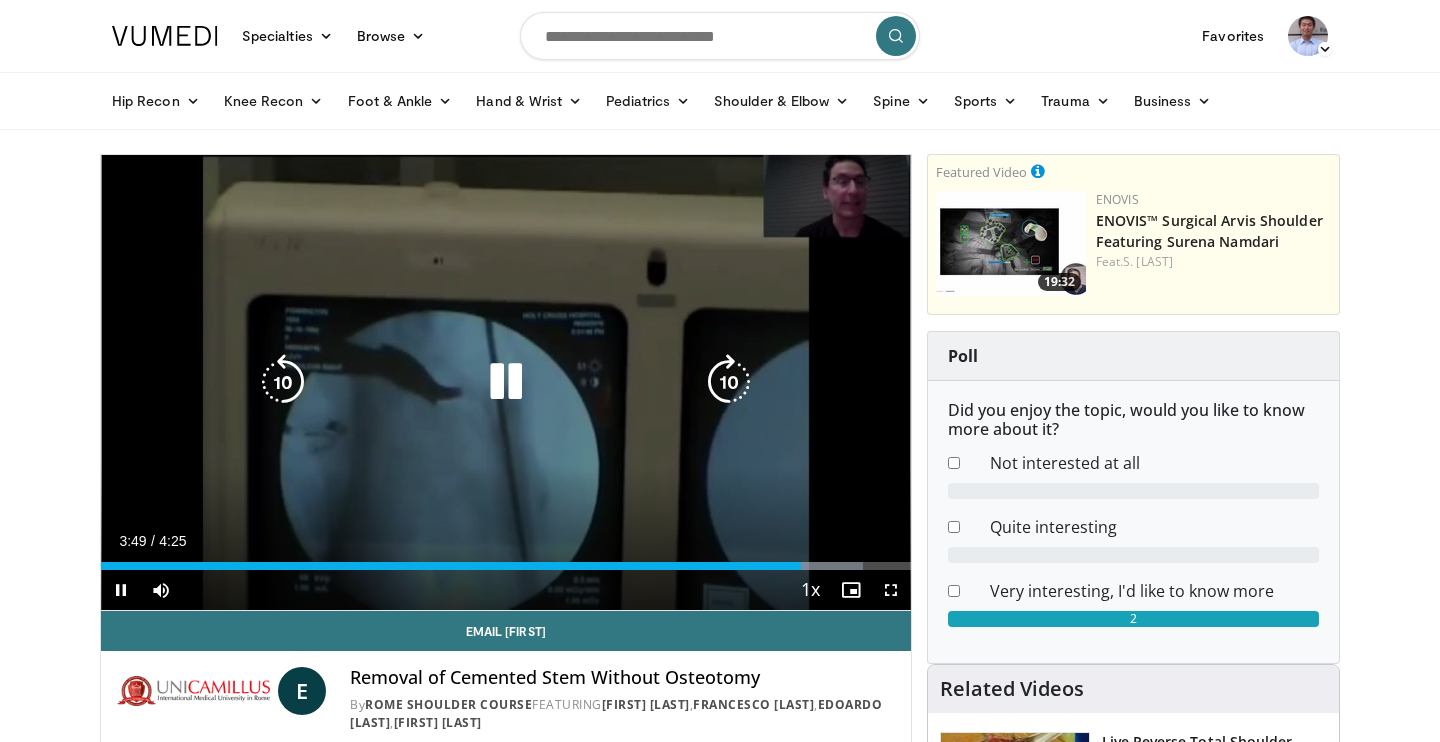 click on "10 seconds
Tap to unmute" at bounding box center [506, 382] 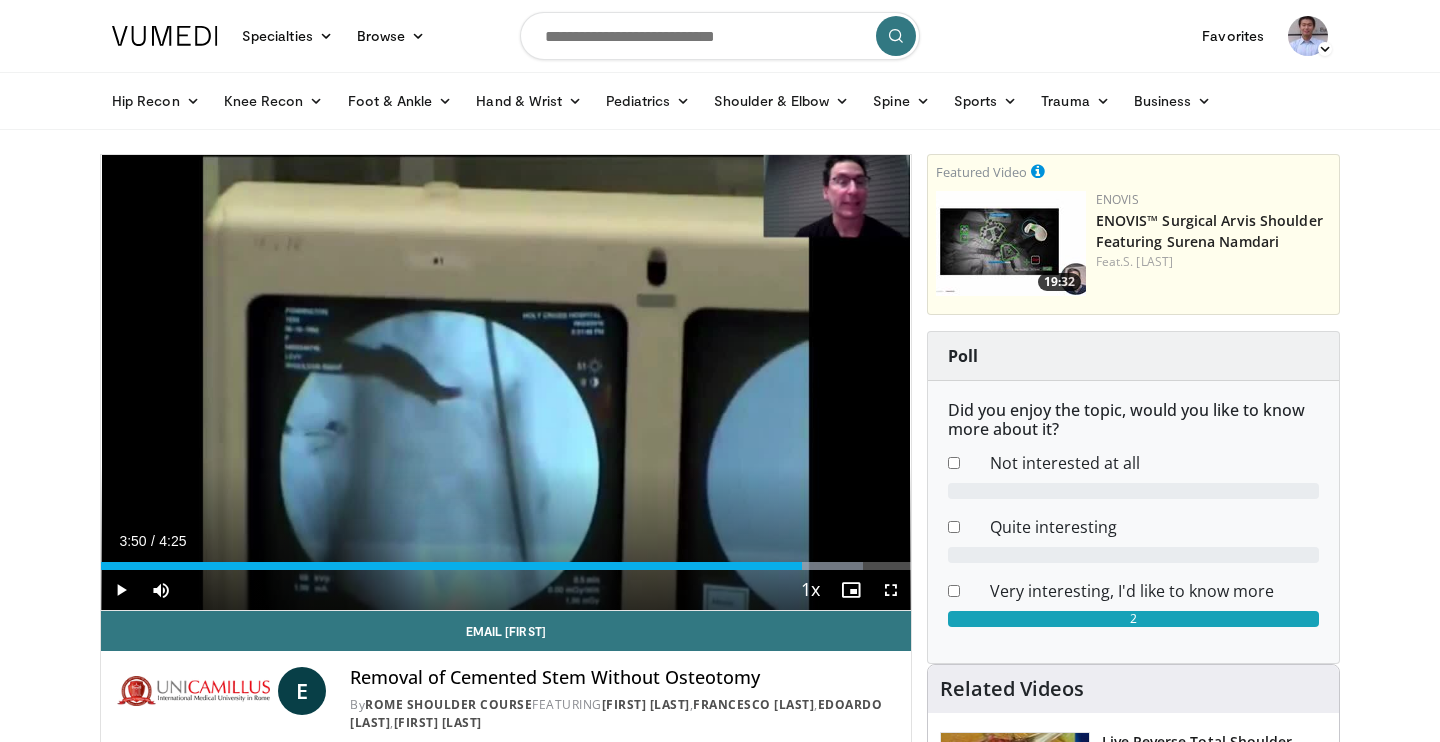 click at bounding box center (720, 36) 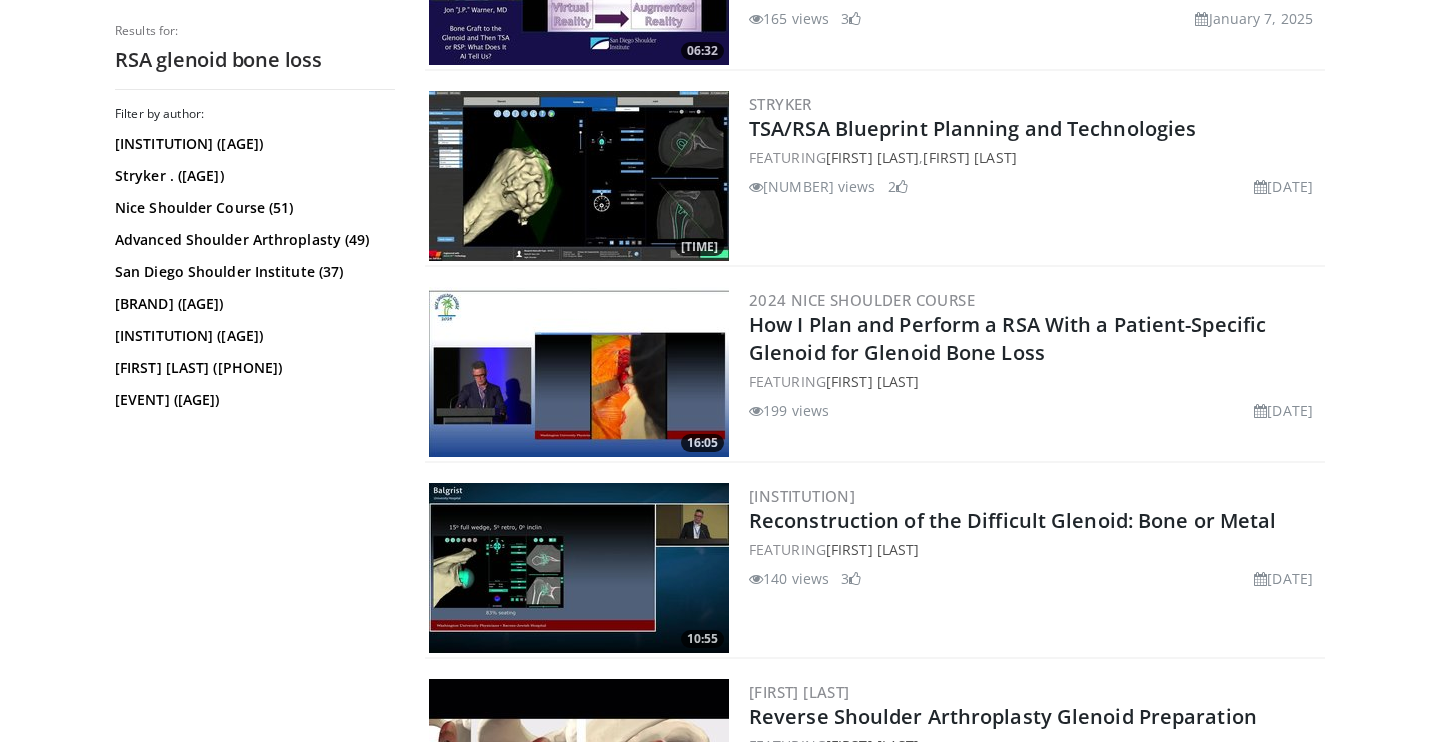 scroll, scrollTop: 924, scrollLeft: 0, axis: vertical 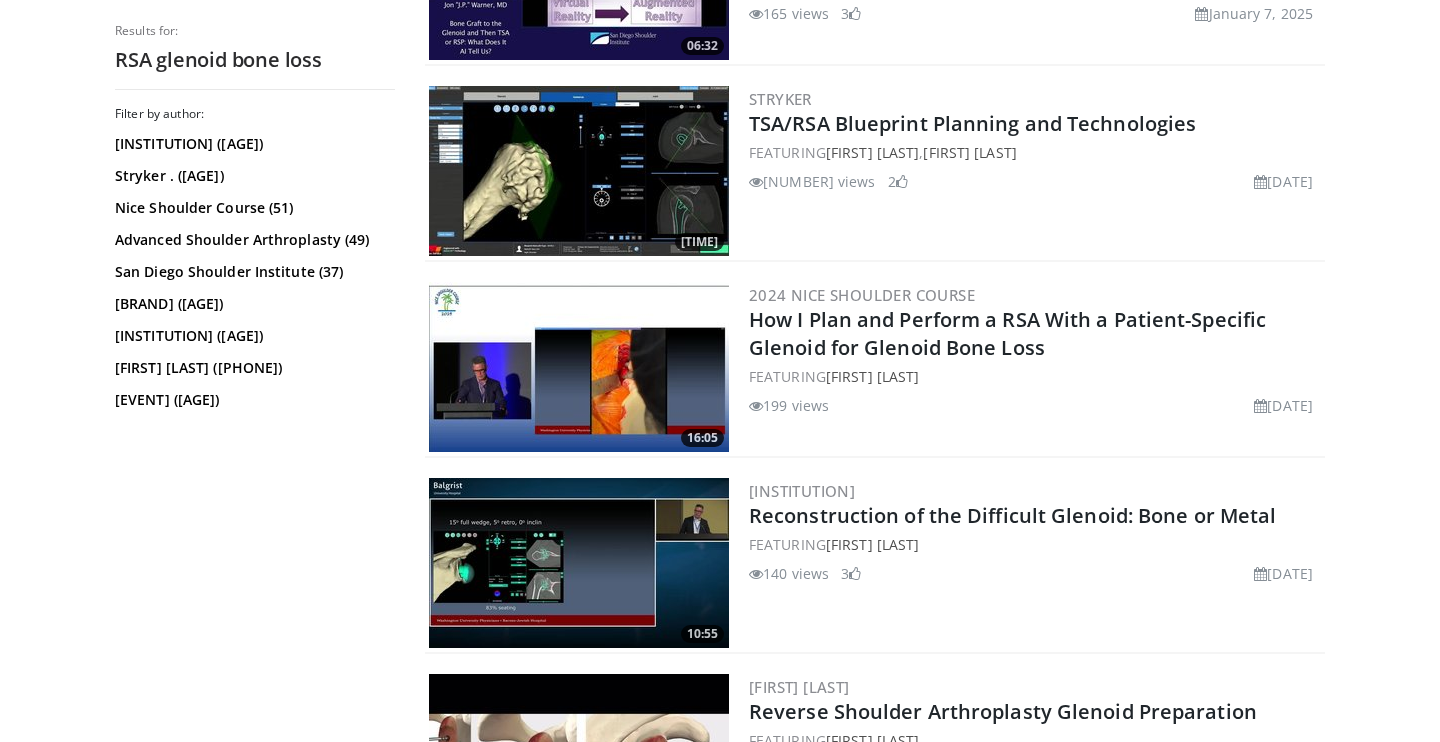 click at bounding box center (579, 563) 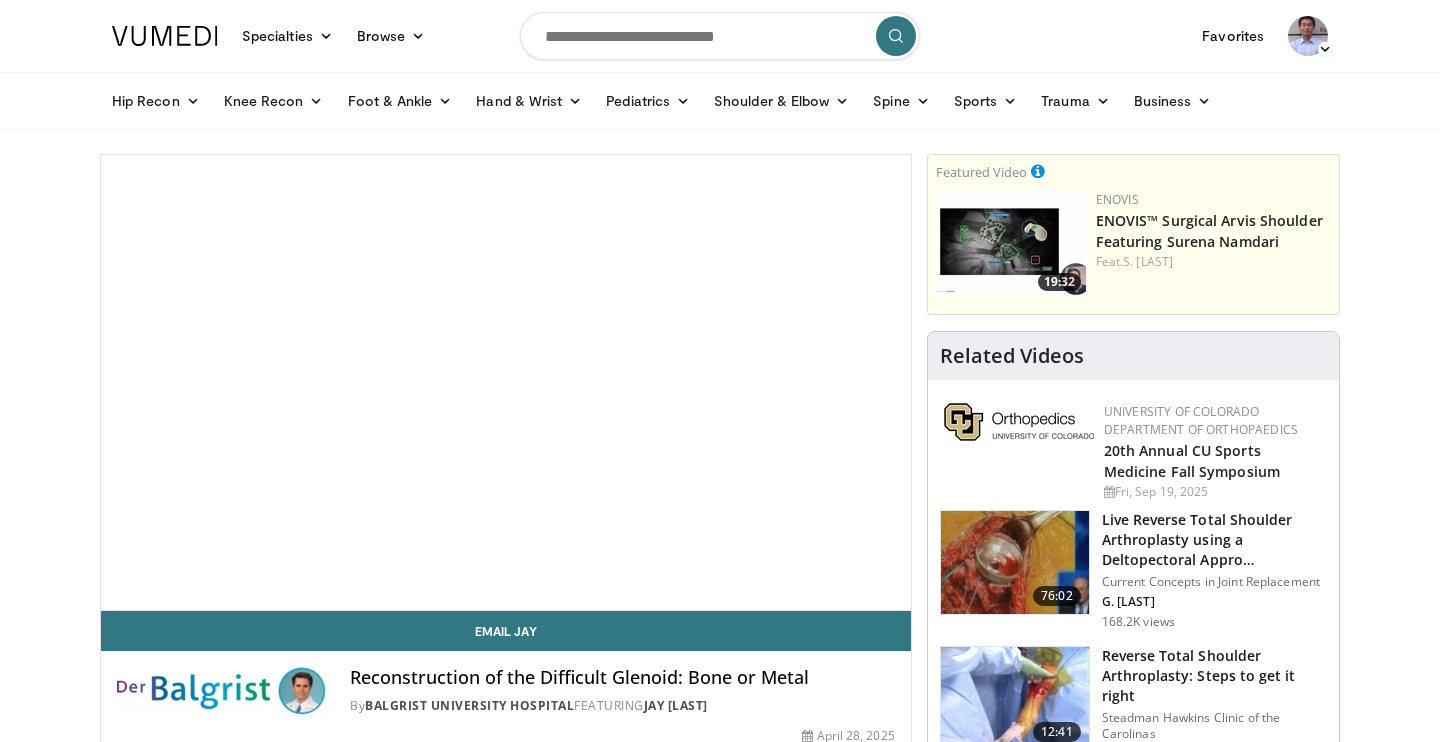 scroll, scrollTop: 0, scrollLeft: 0, axis: both 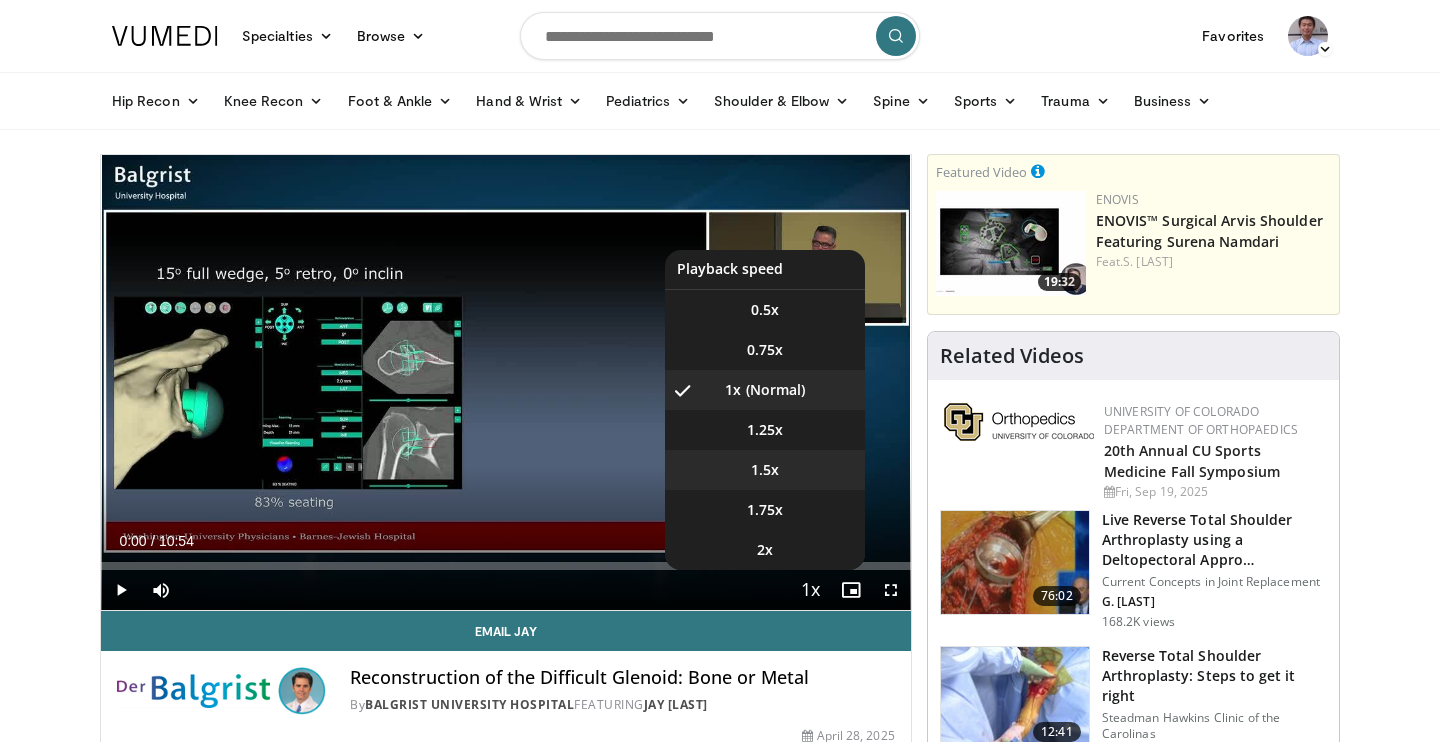 click on "1.5x" at bounding box center (765, 470) 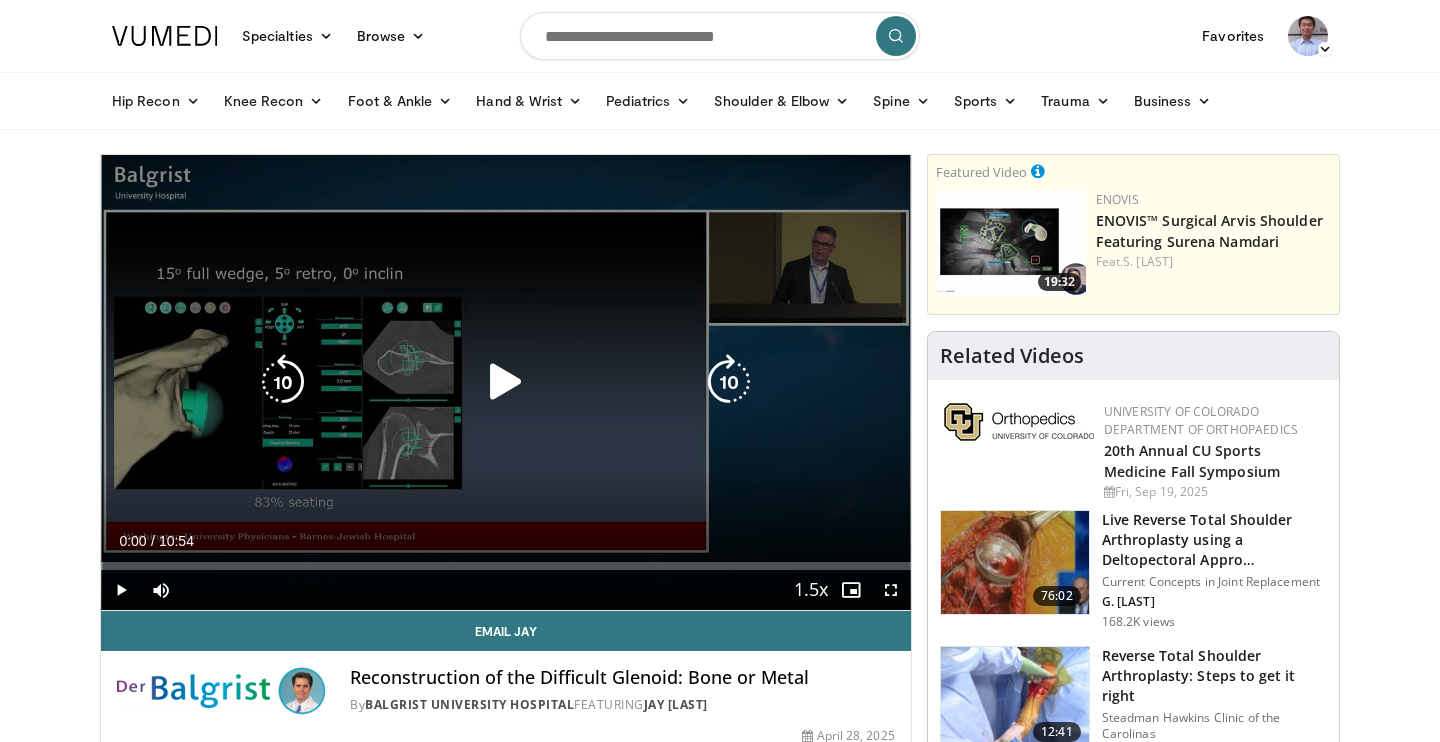 click at bounding box center (506, 382) 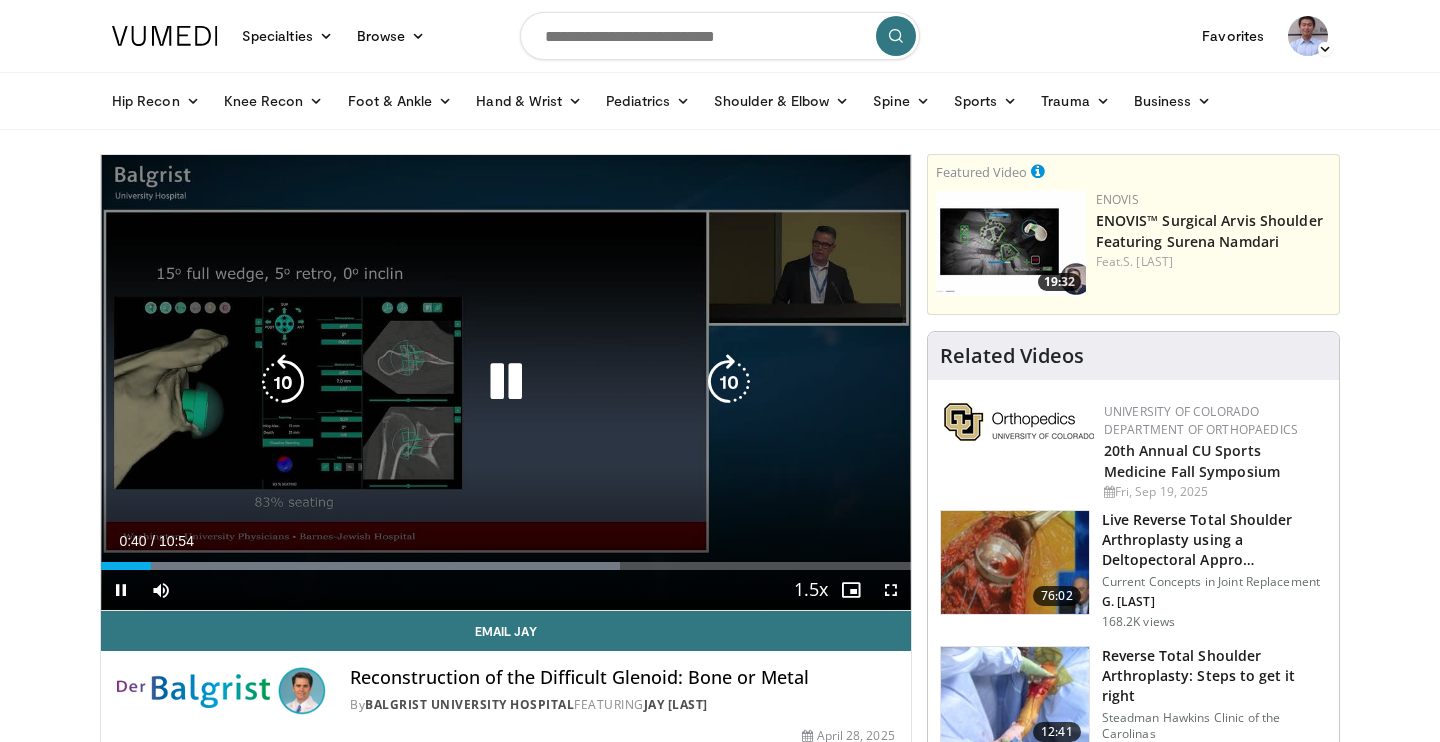 click at bounding box center [506, 382] 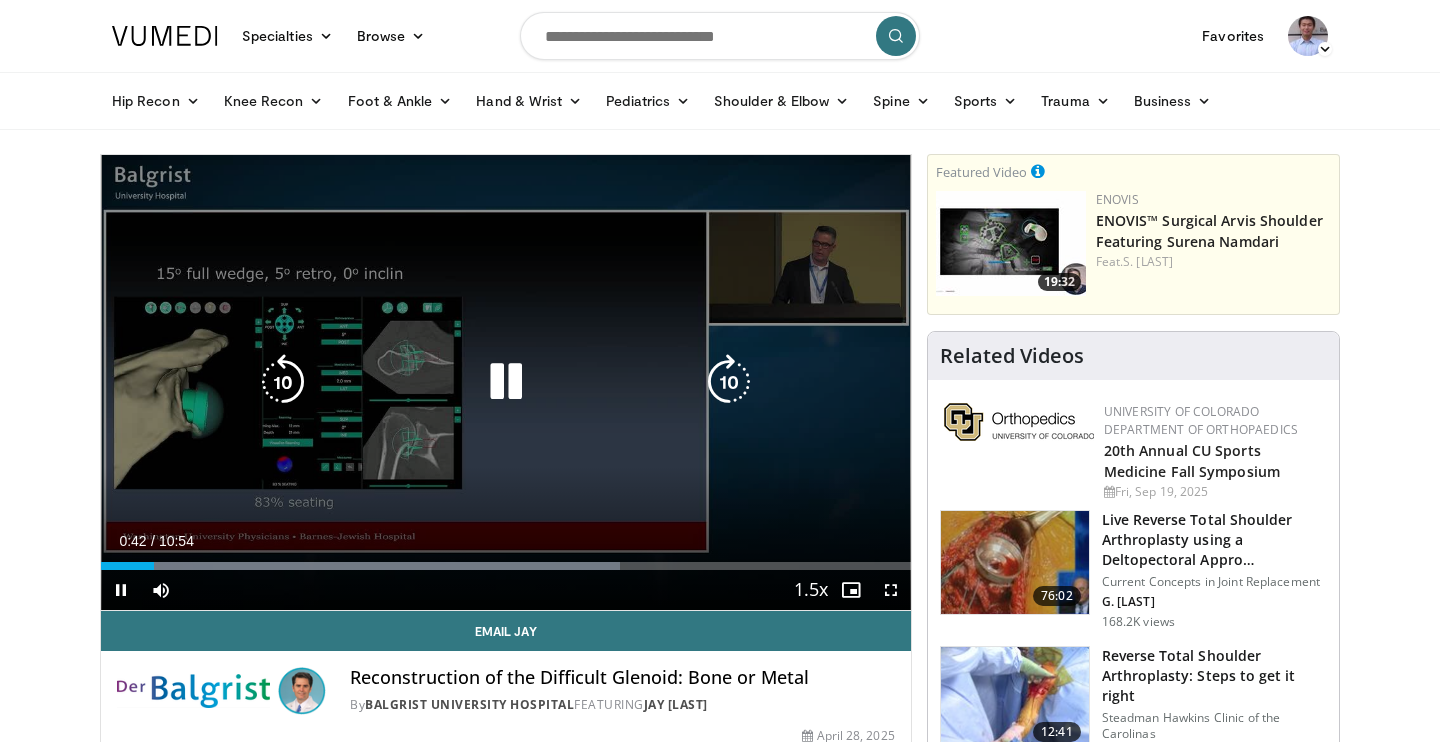 click at bounding box center [506, 382] 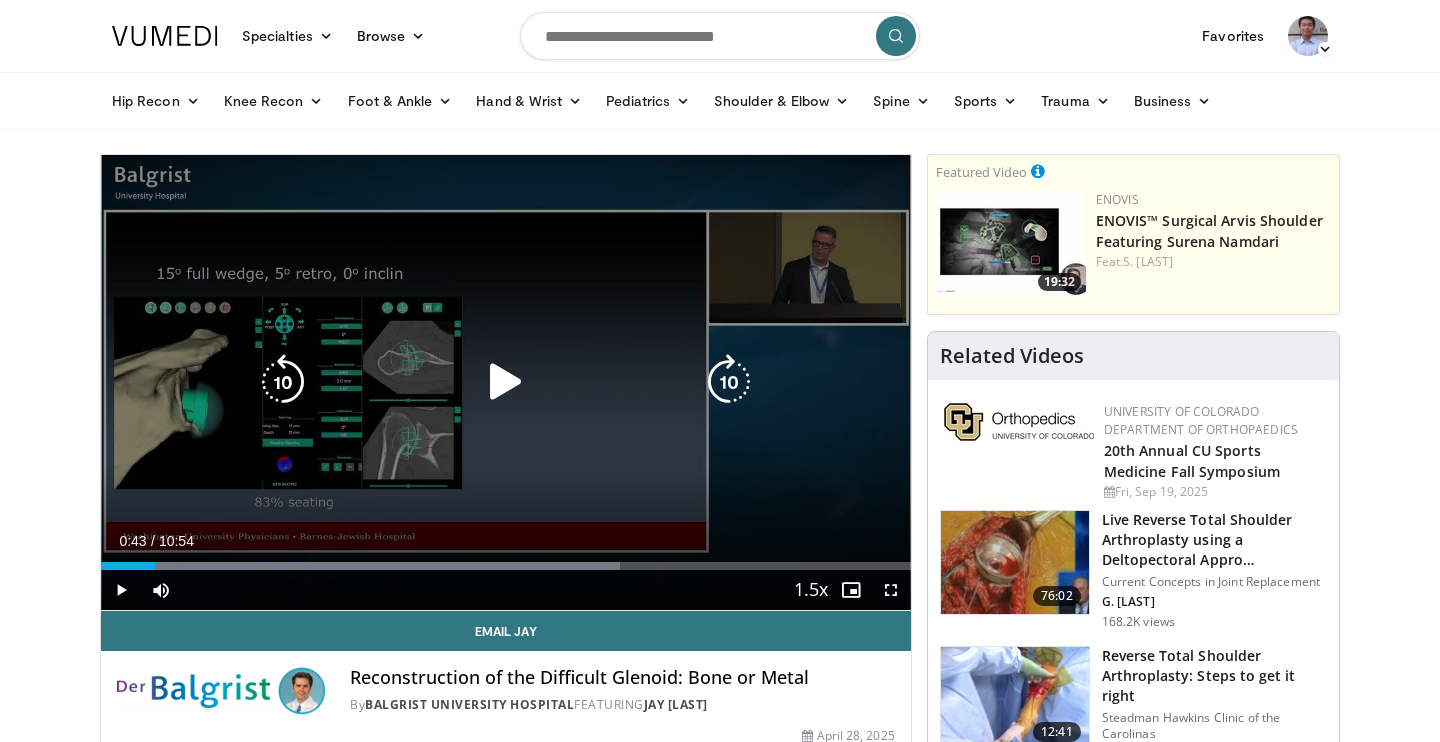 click at bounding box center [506, 382] 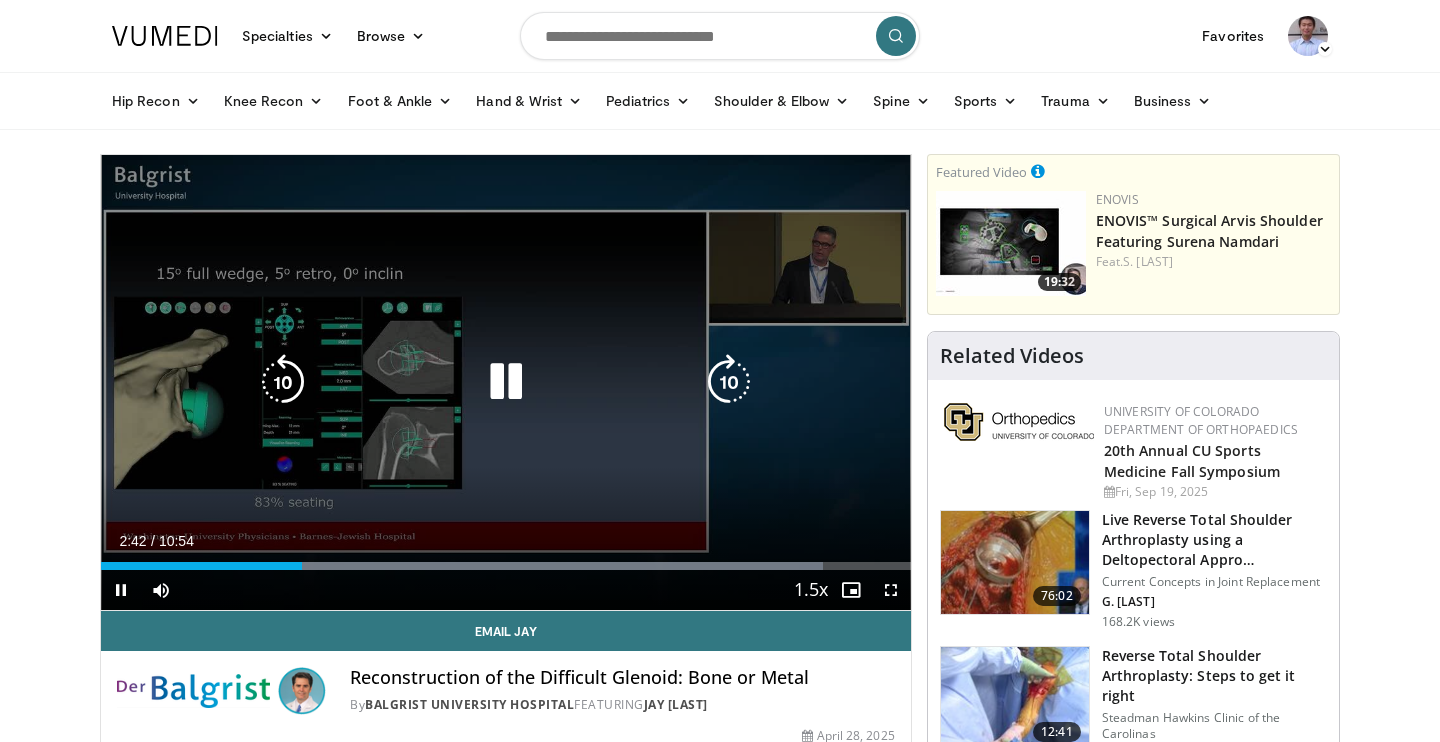 click at bounding box center [506, 382] 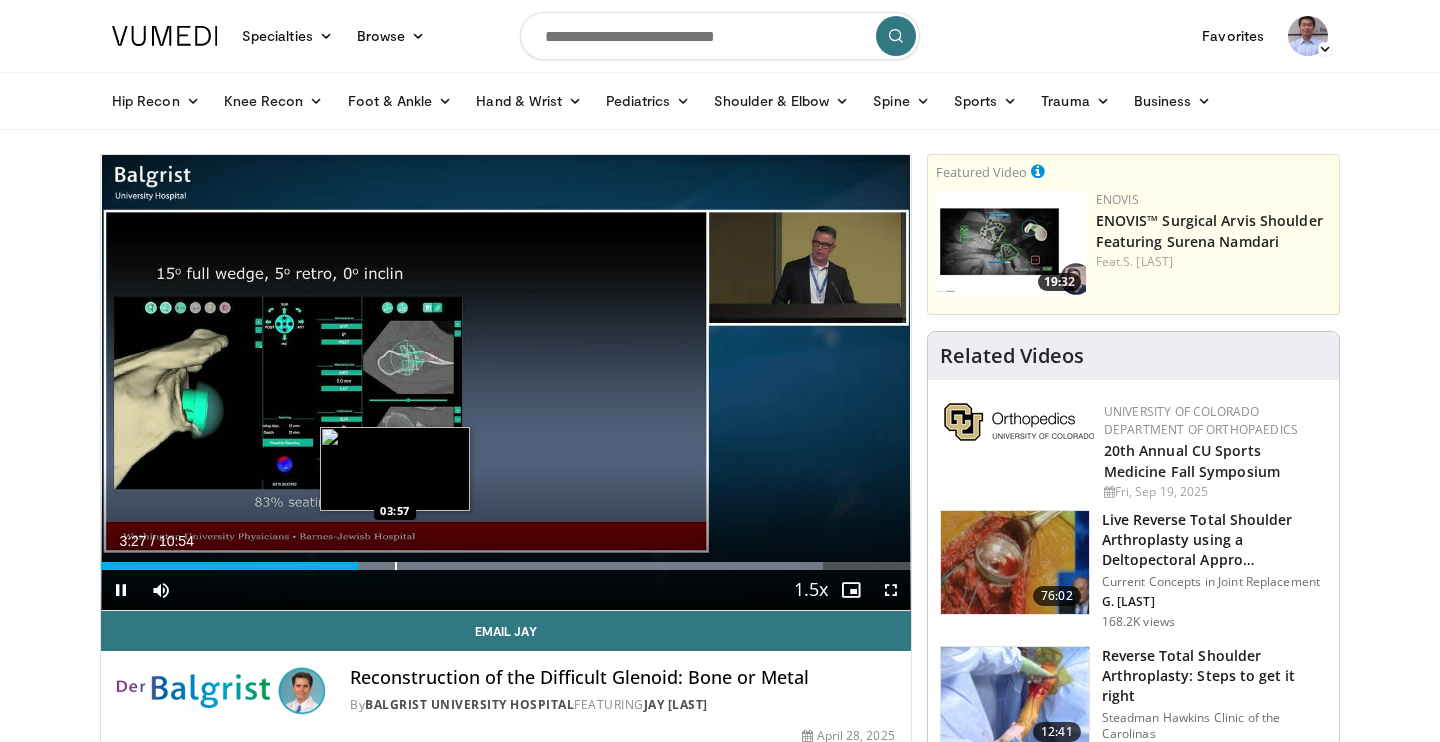 click at bounding box center [396, 566] 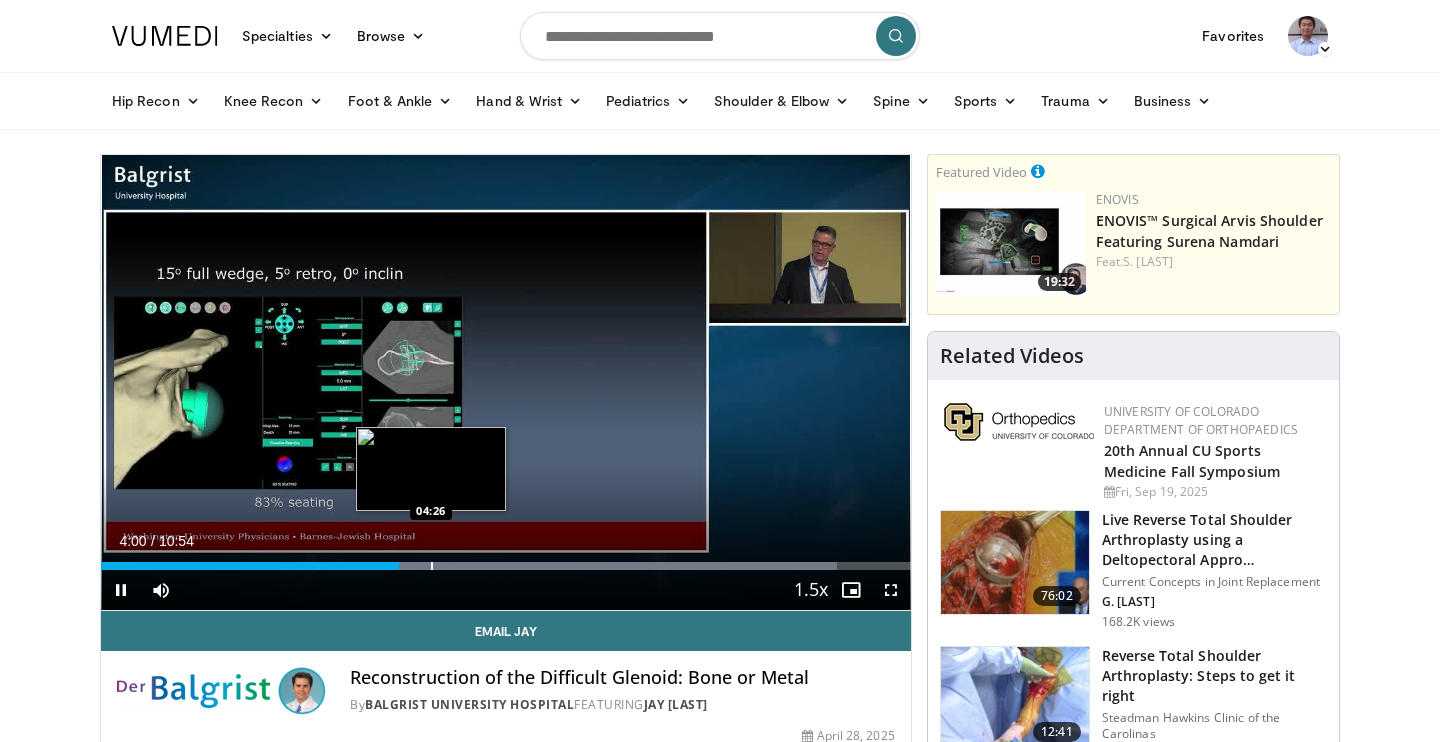 click at bounding box center [432, 566] 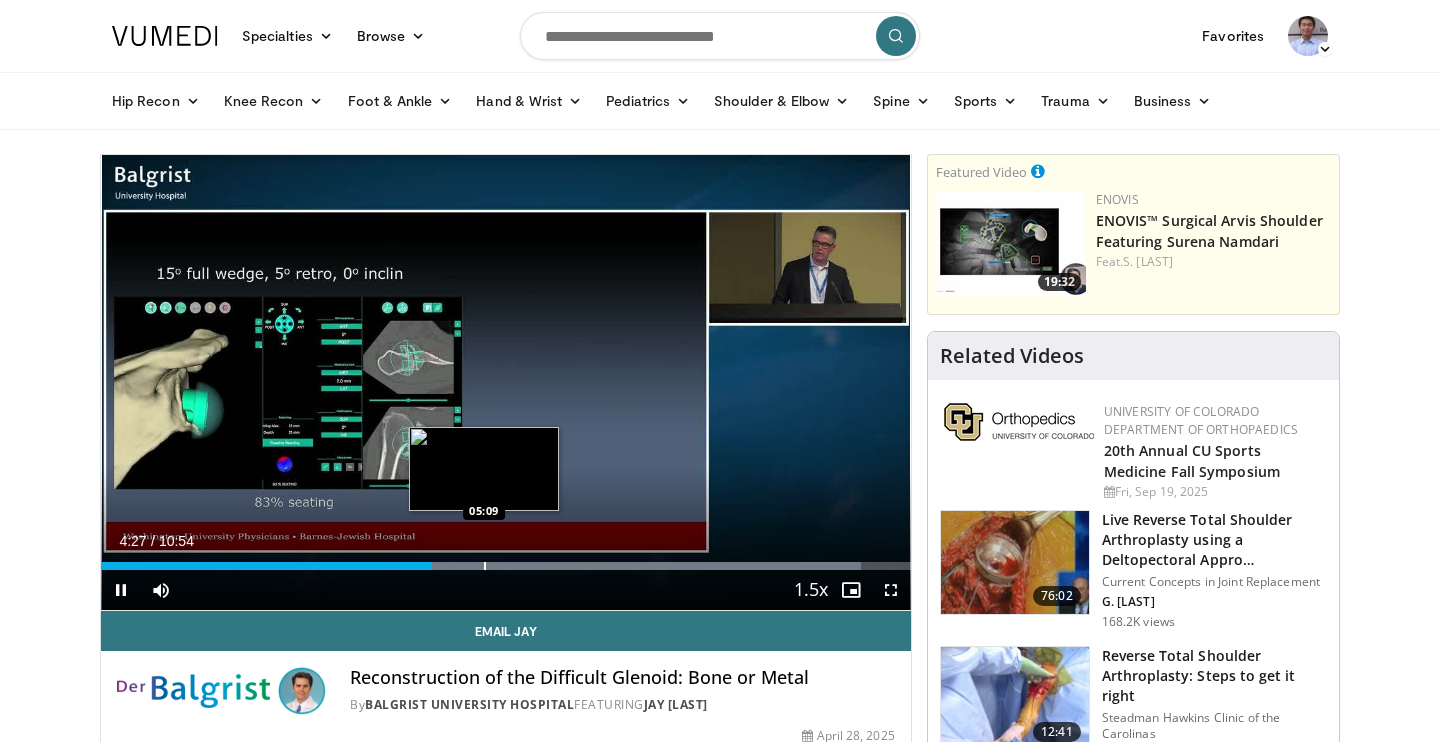 click at bounding box center (485, 566) 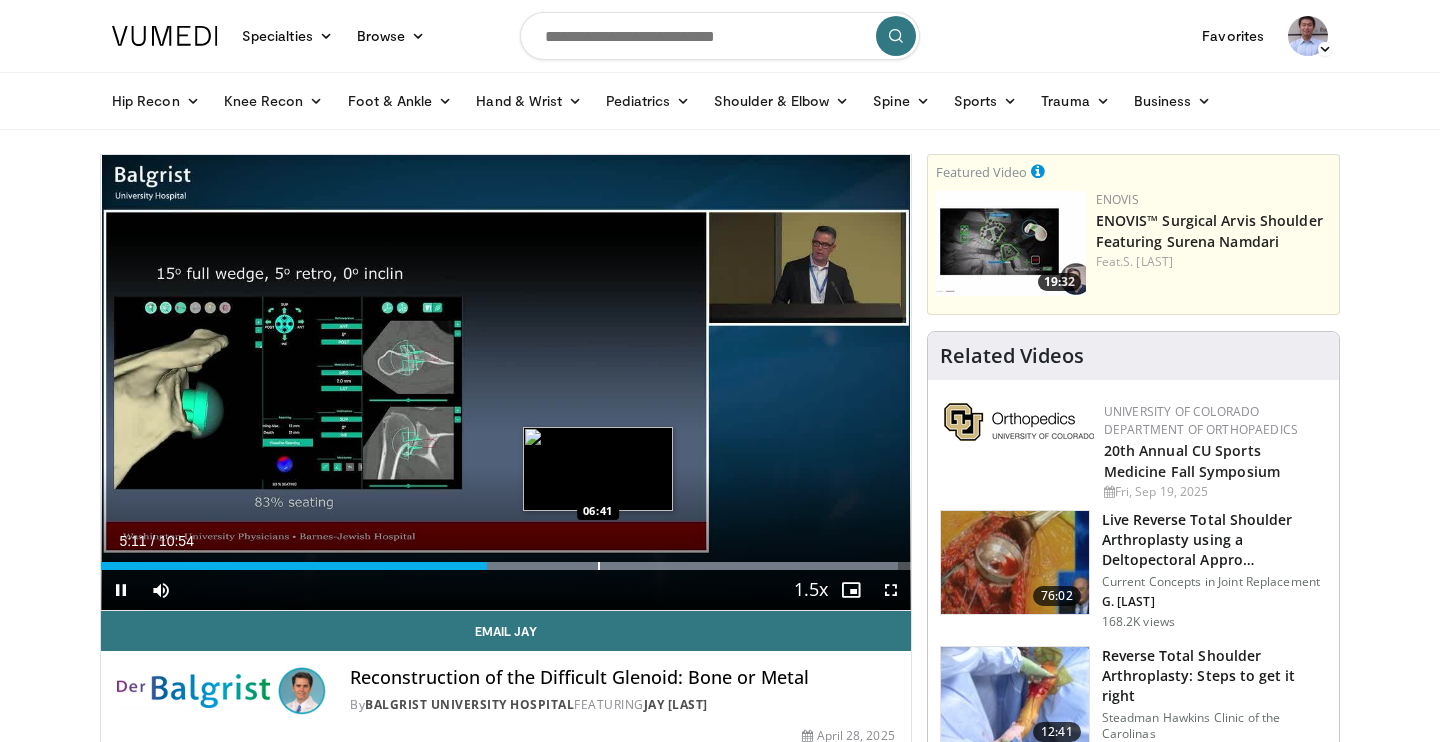 click at bounding box center [599, 566] 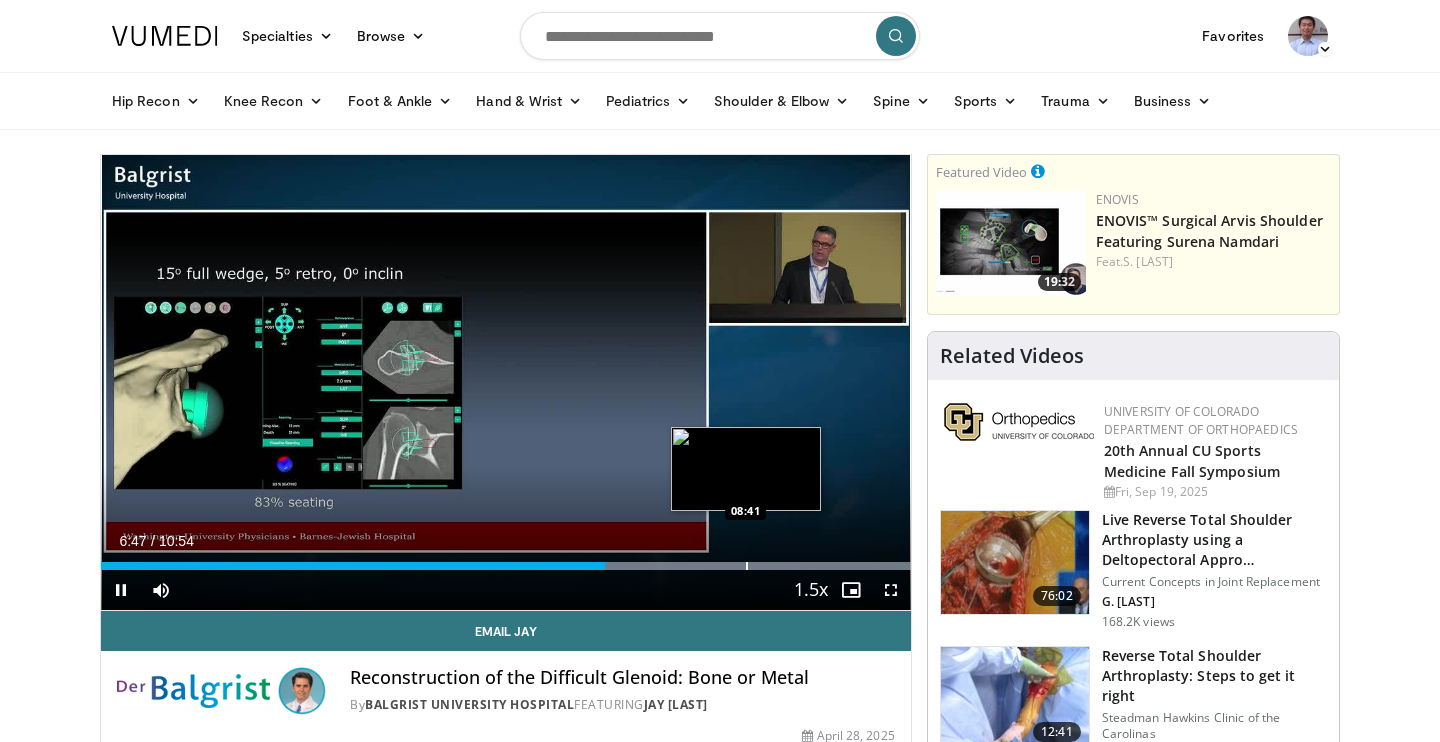 click at bounding box center (588, 566) 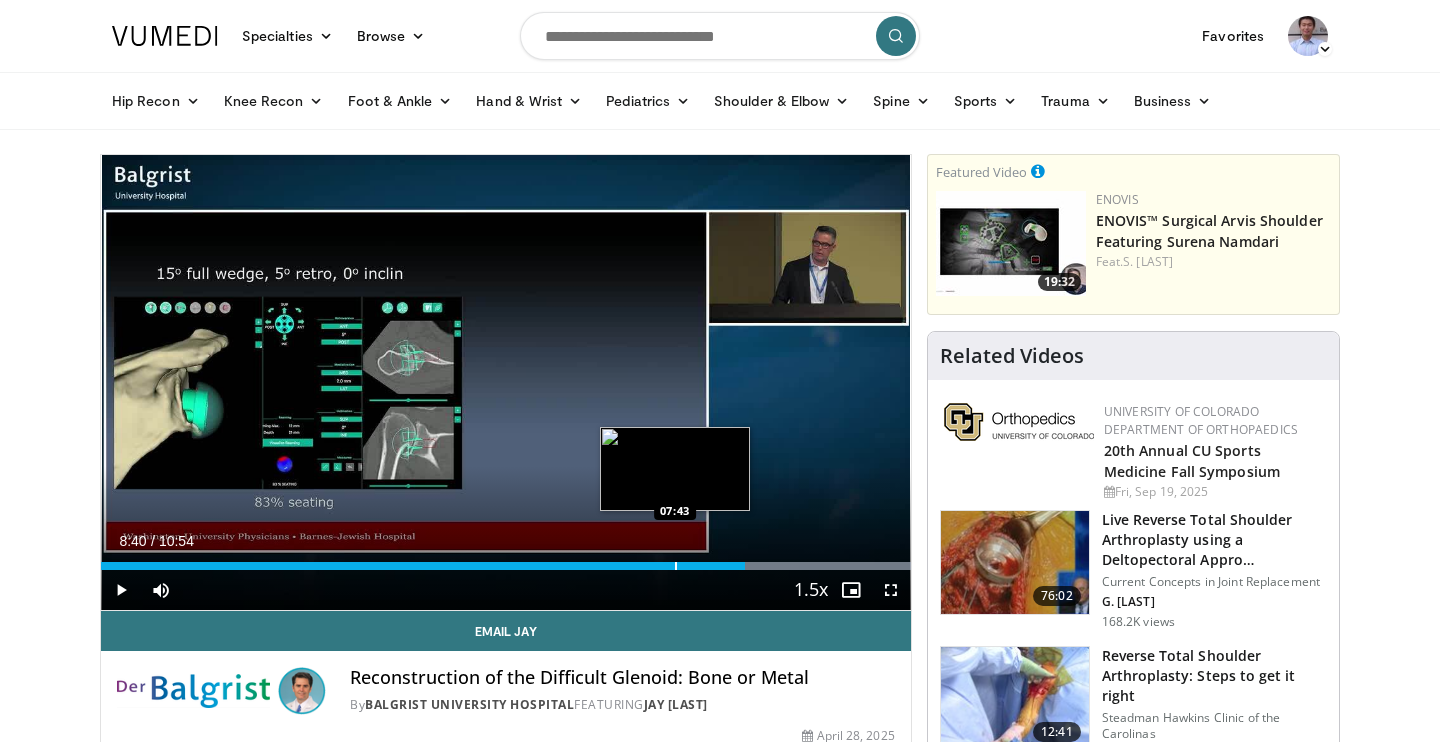 click at bounding box center [676, 566] 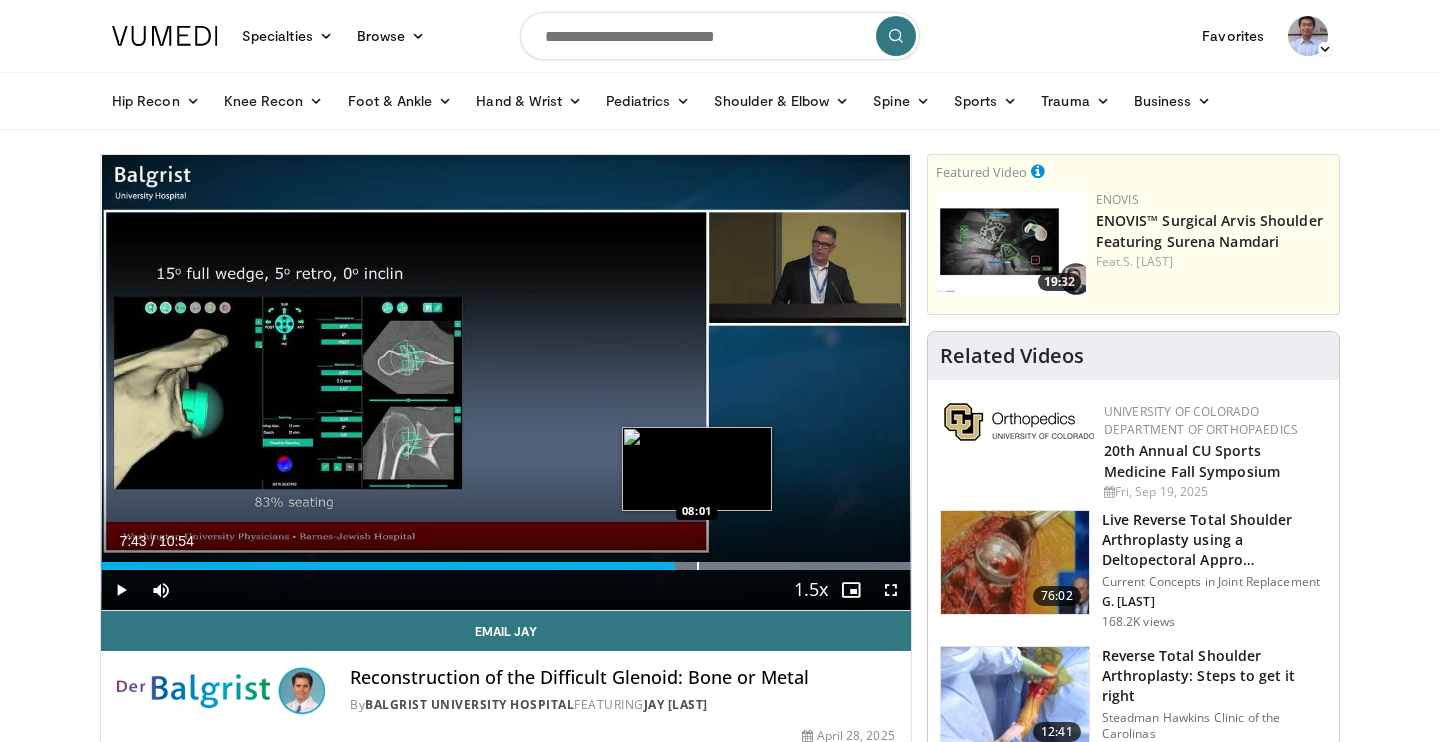 click at bounding box center [698, 566] 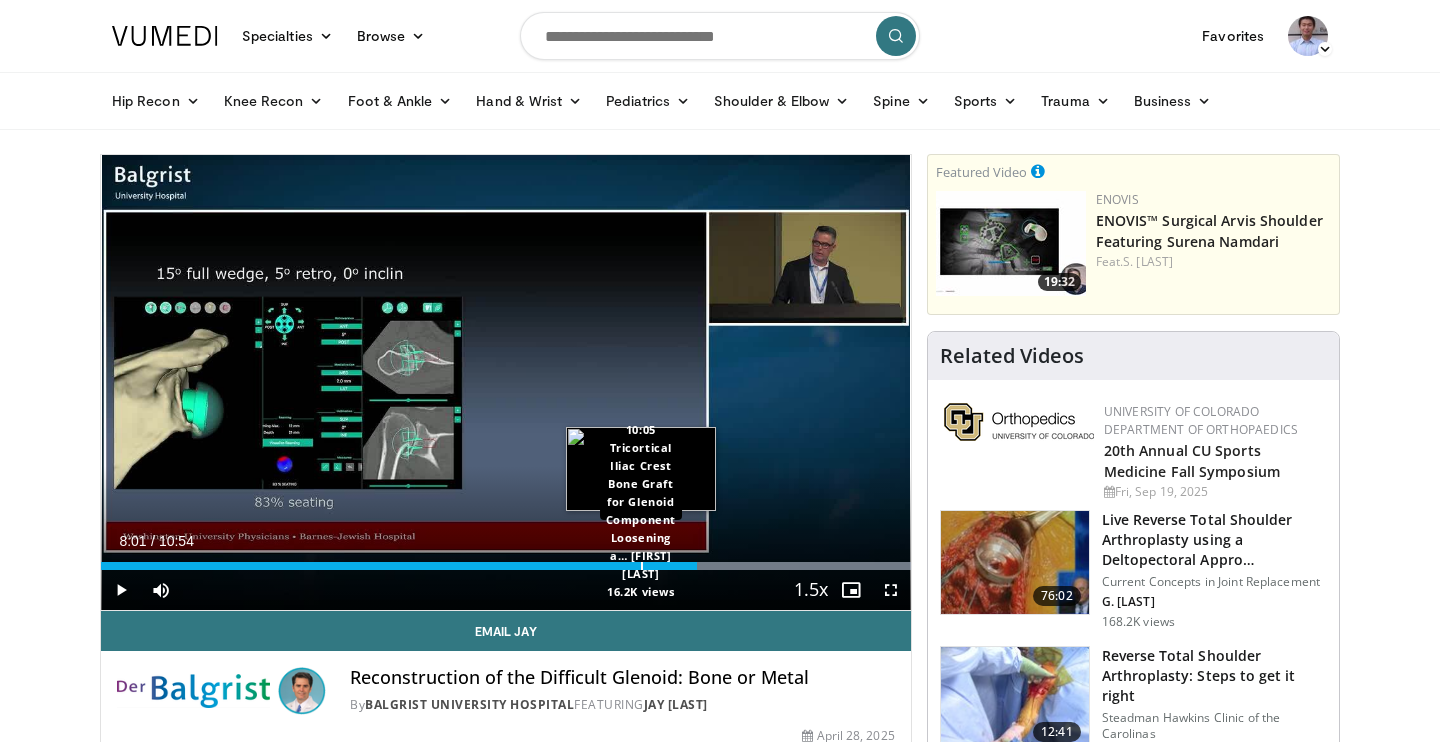 click at bounding box center [642, 566] 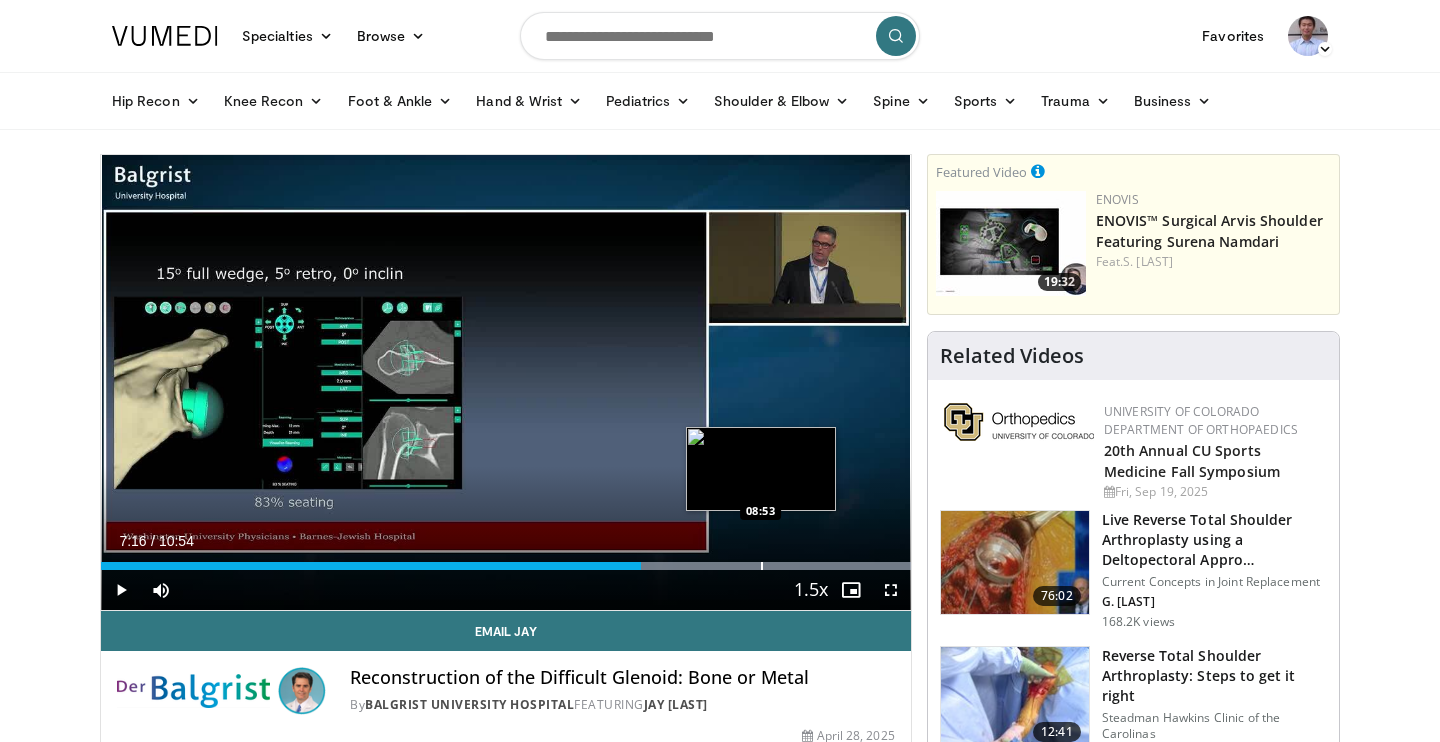 click at bounding box center (762, 566) 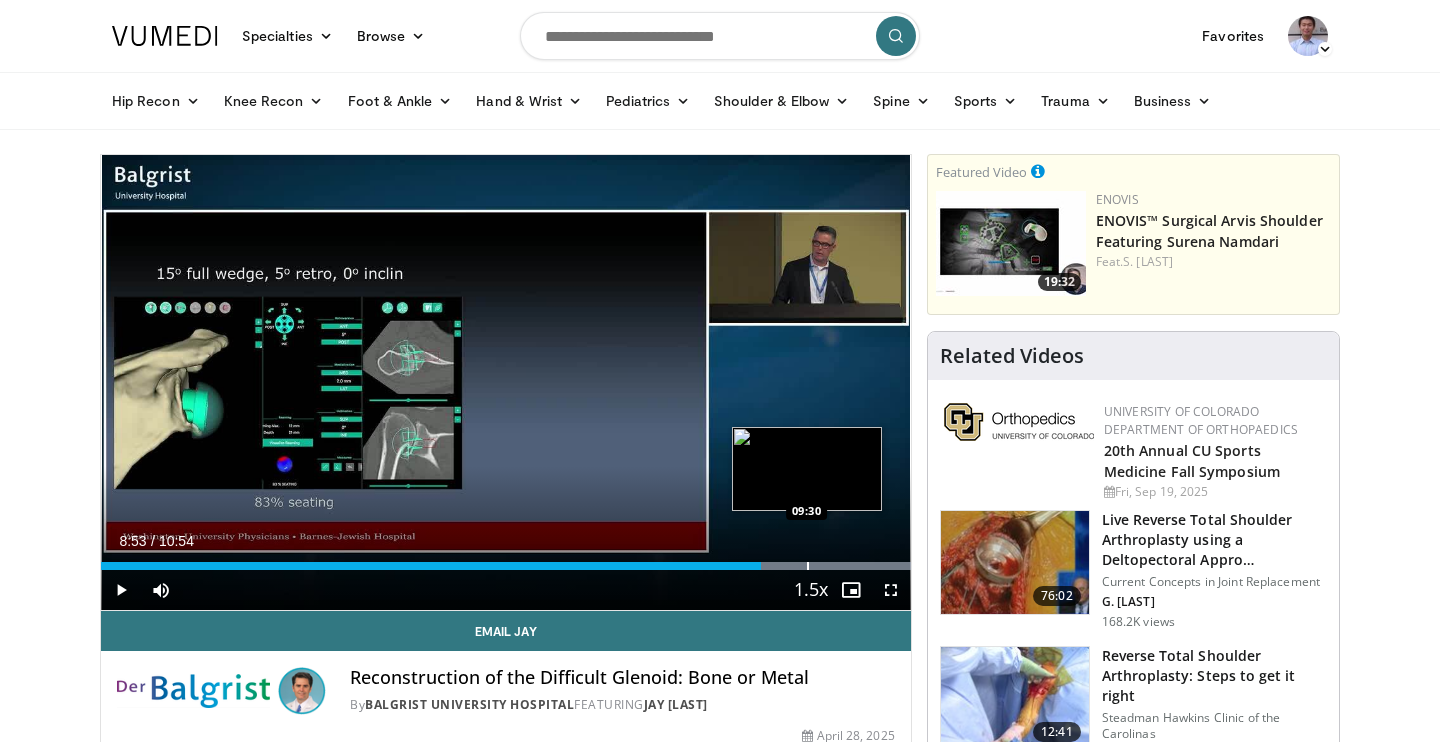 click at bounding box center [808, 566] 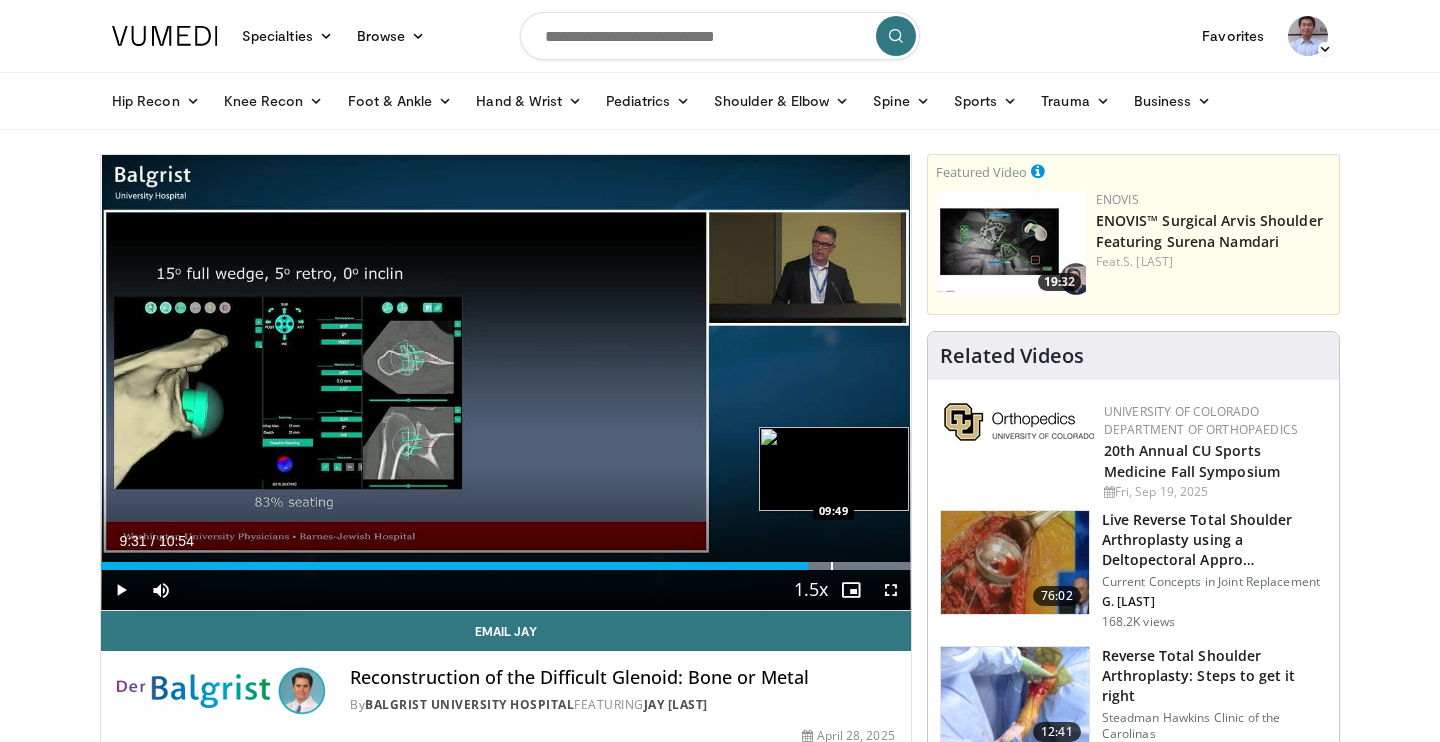 click at bounding box center [832, 566] 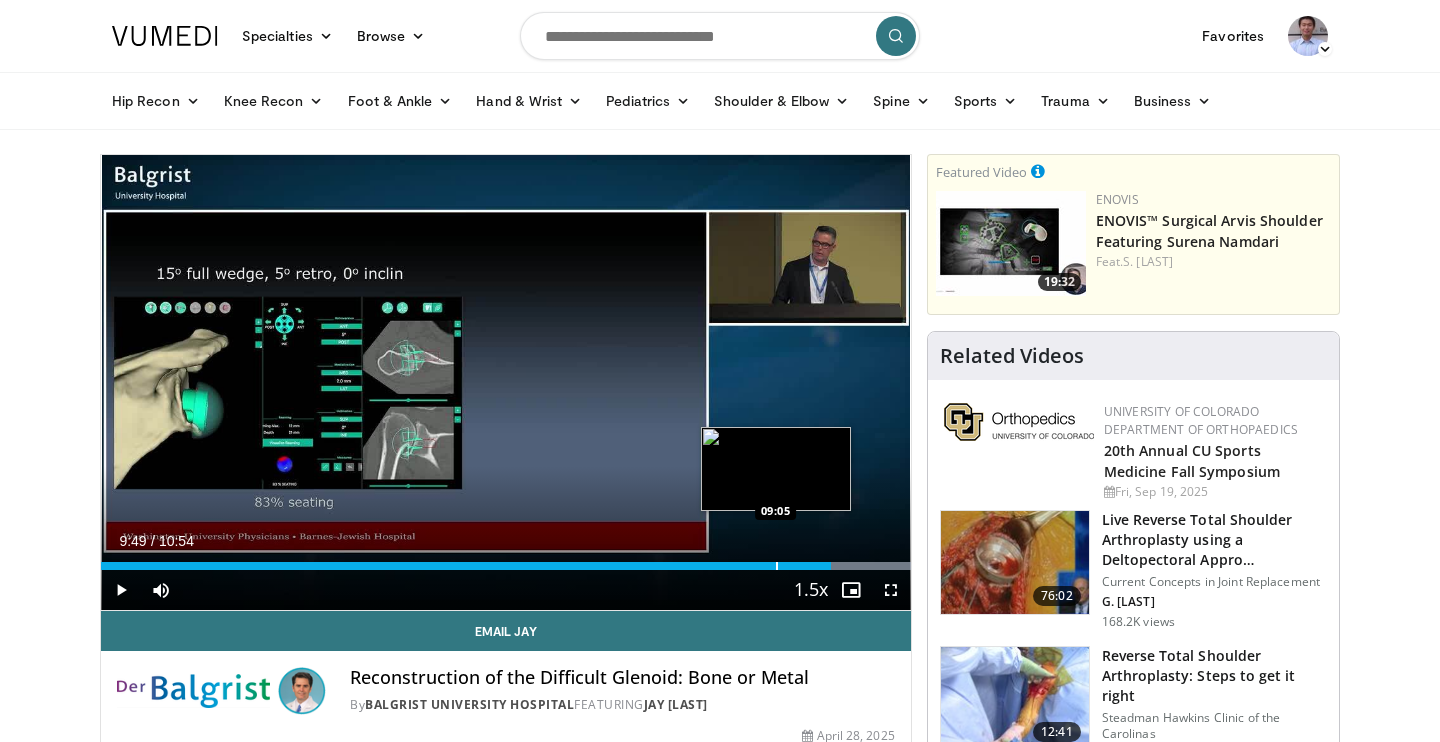 click at bounding box center [777, 566] 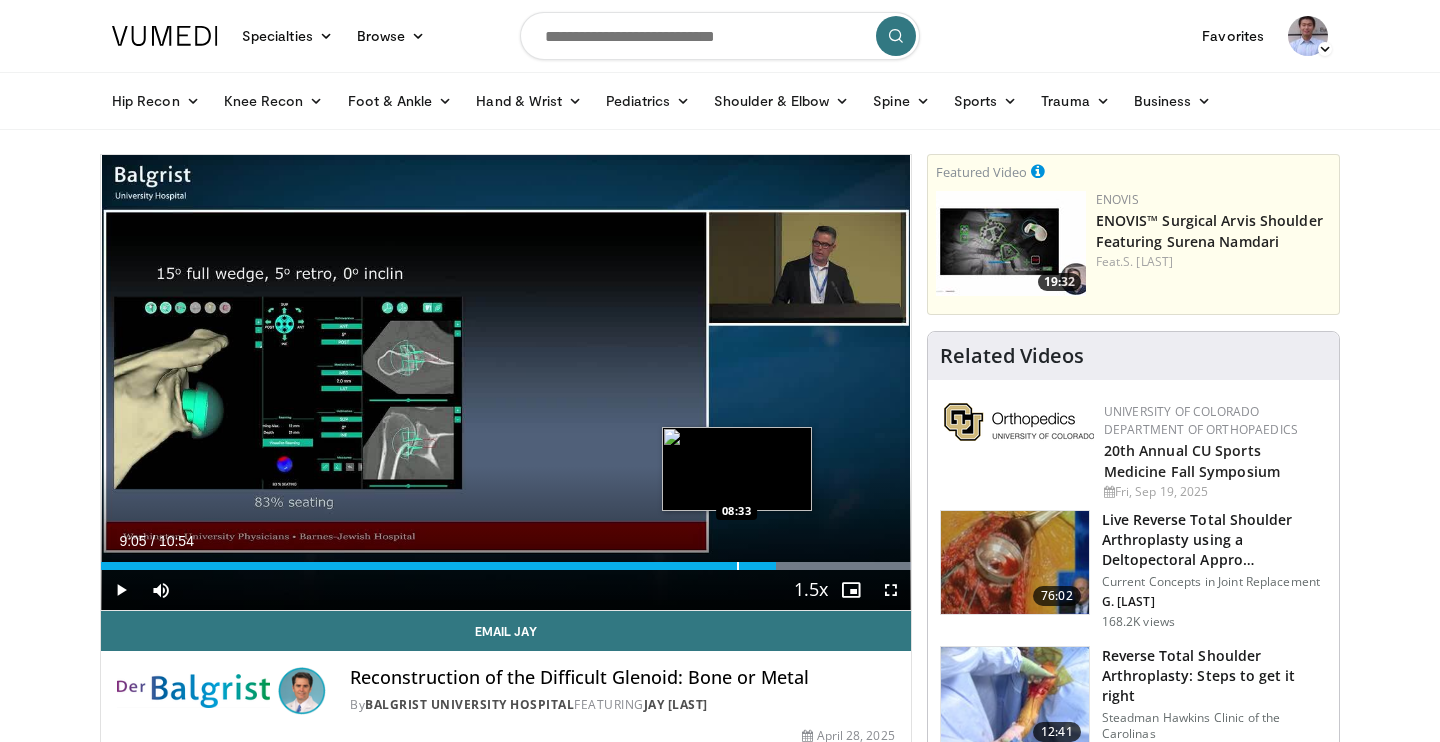 click on "09:05" at bounding box center [438, 566] 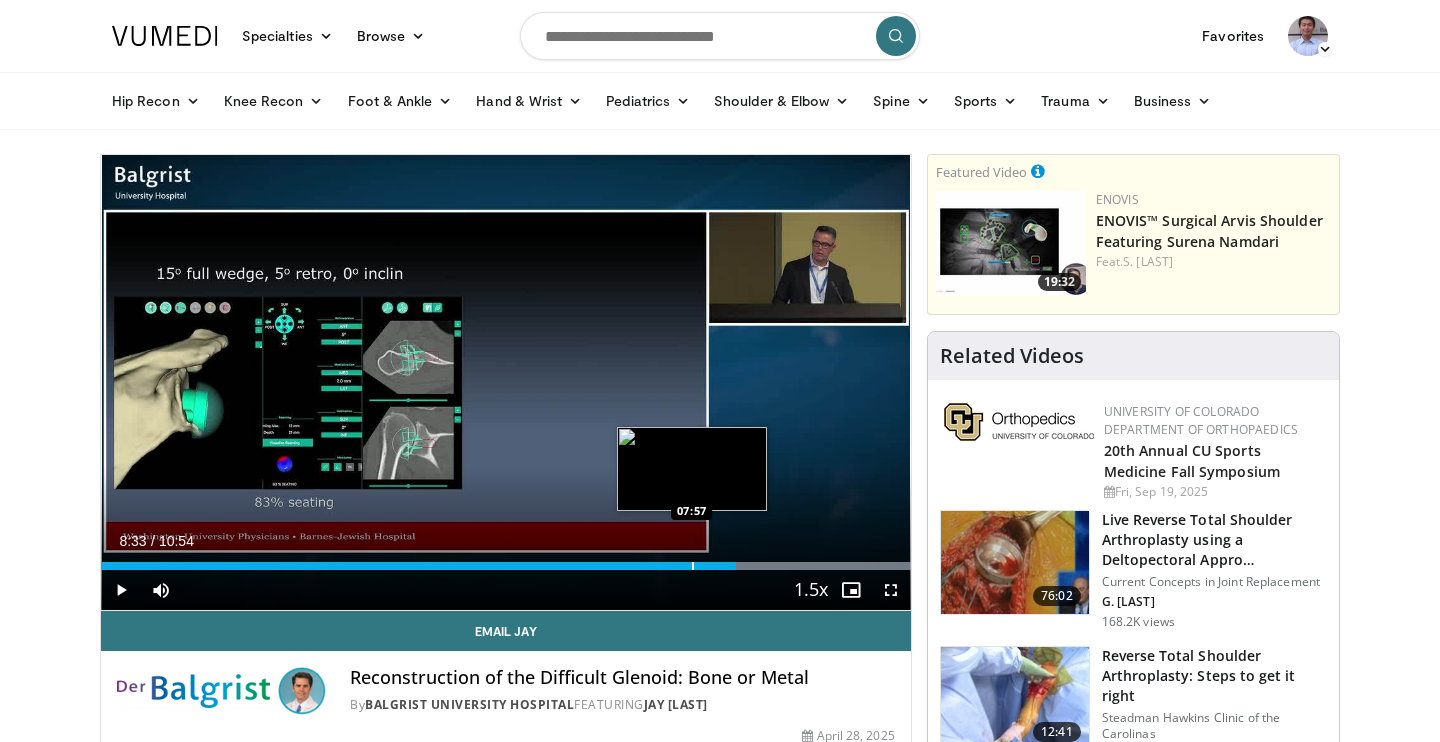 click on "08:33" at bounding box center (418, 566) 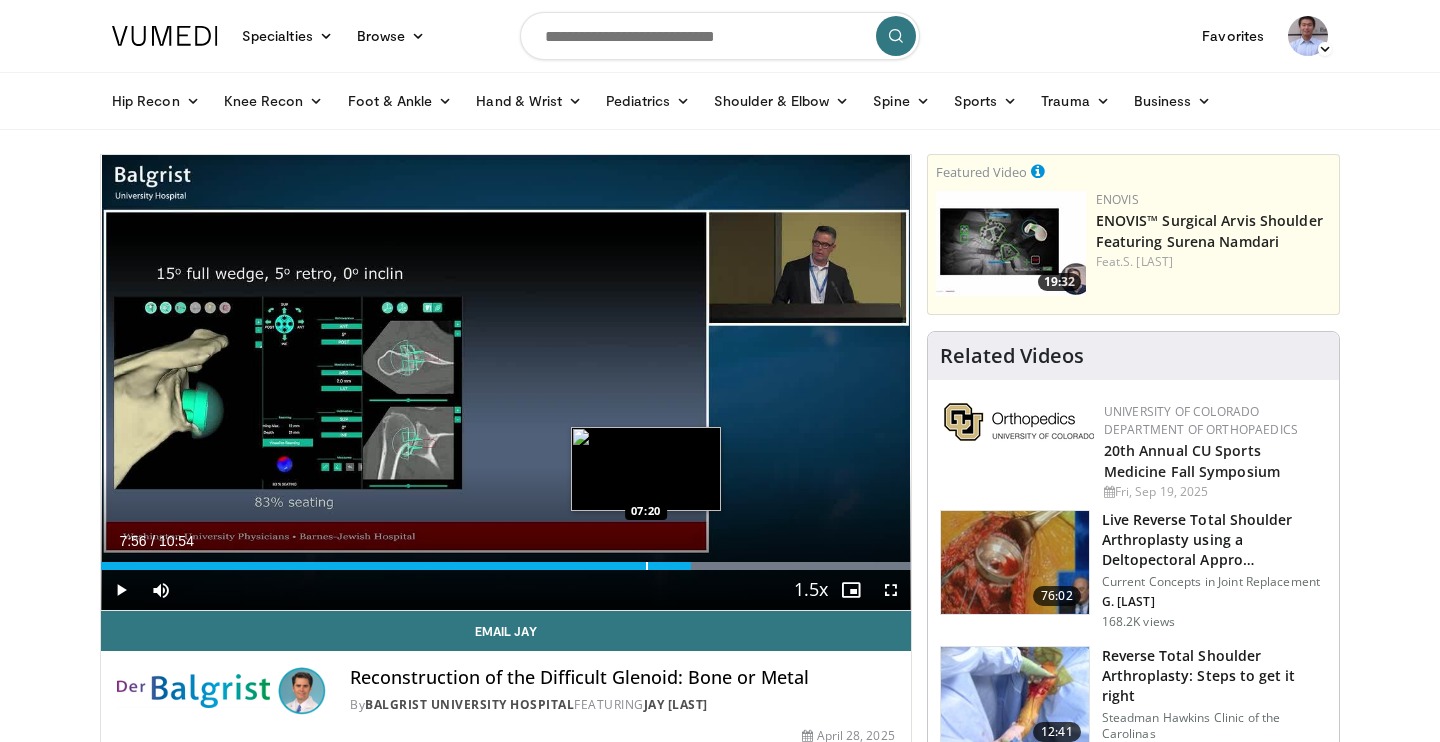 click at bounding box center (647, 566) 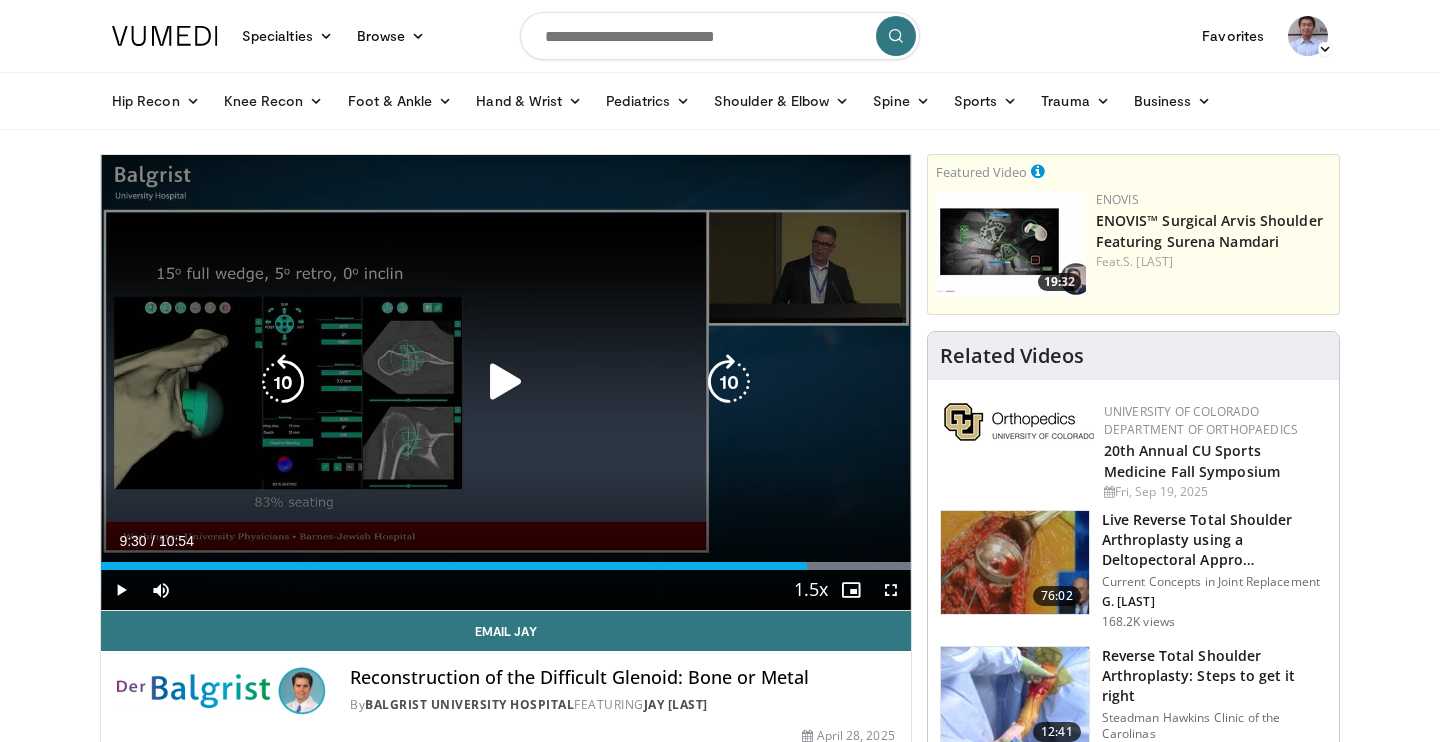 click at bounding box center [506, 382] 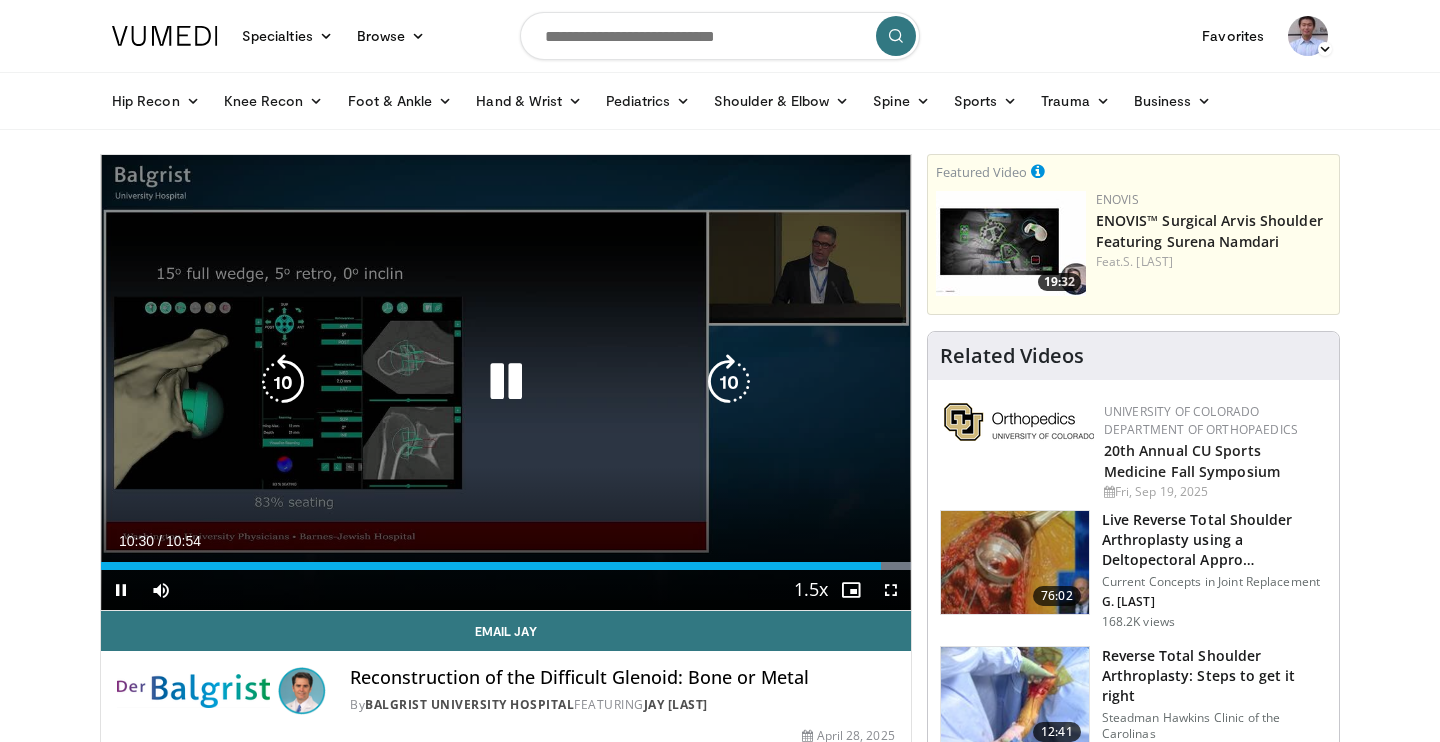 click at bounding box center (506, 382) 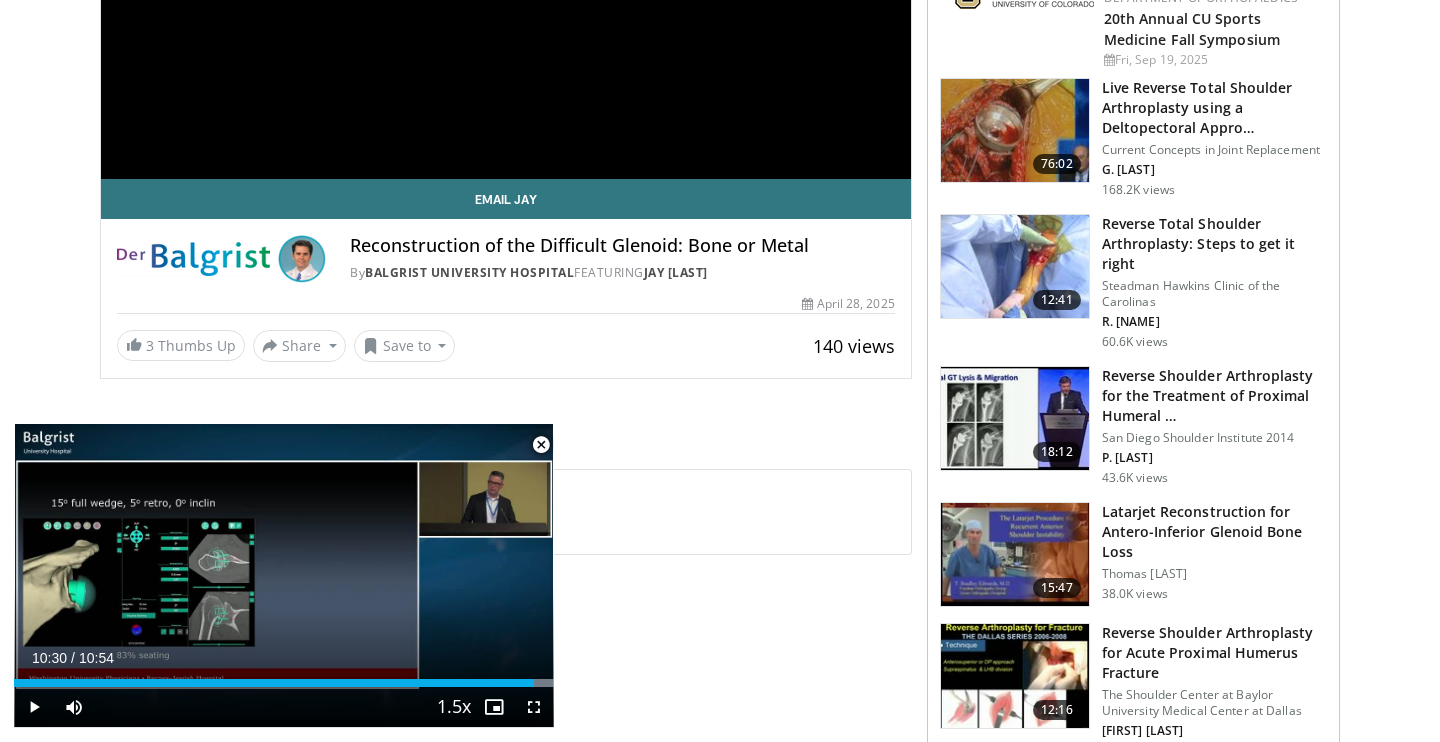 scroll, scrollTop: 448, scrollLeft: 0, axis: vertical 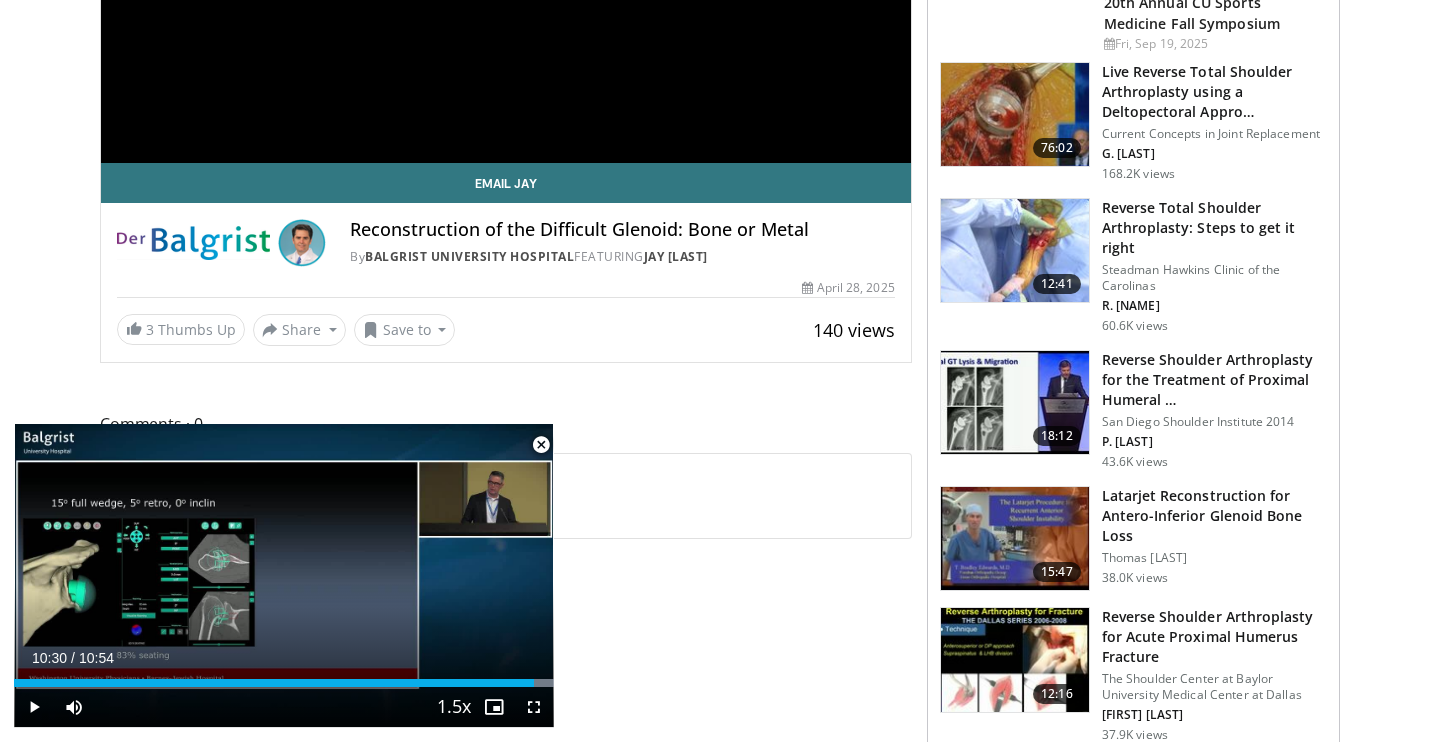 click at bounding box center (541, 445) 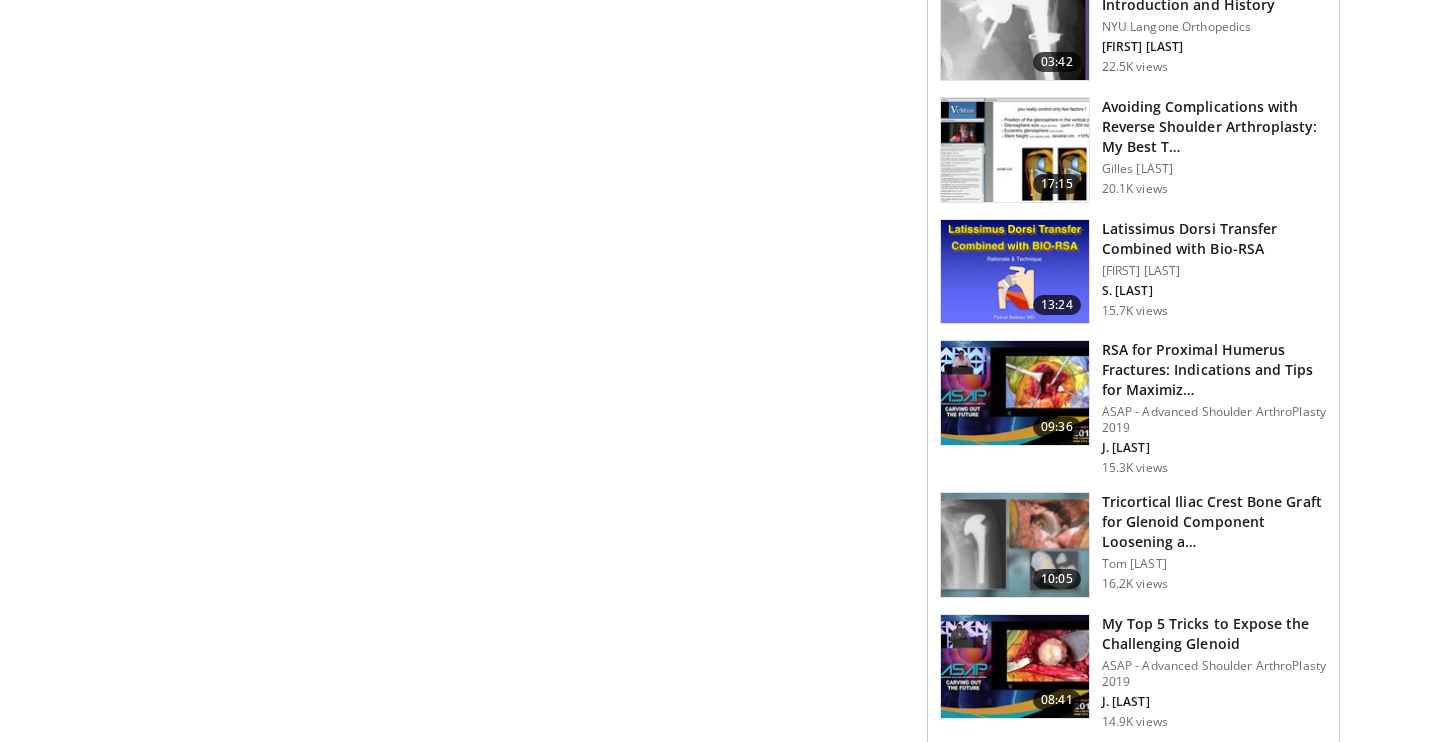 scroll, scrollTop: 1234, scrollLeft: 0, axis: vertical 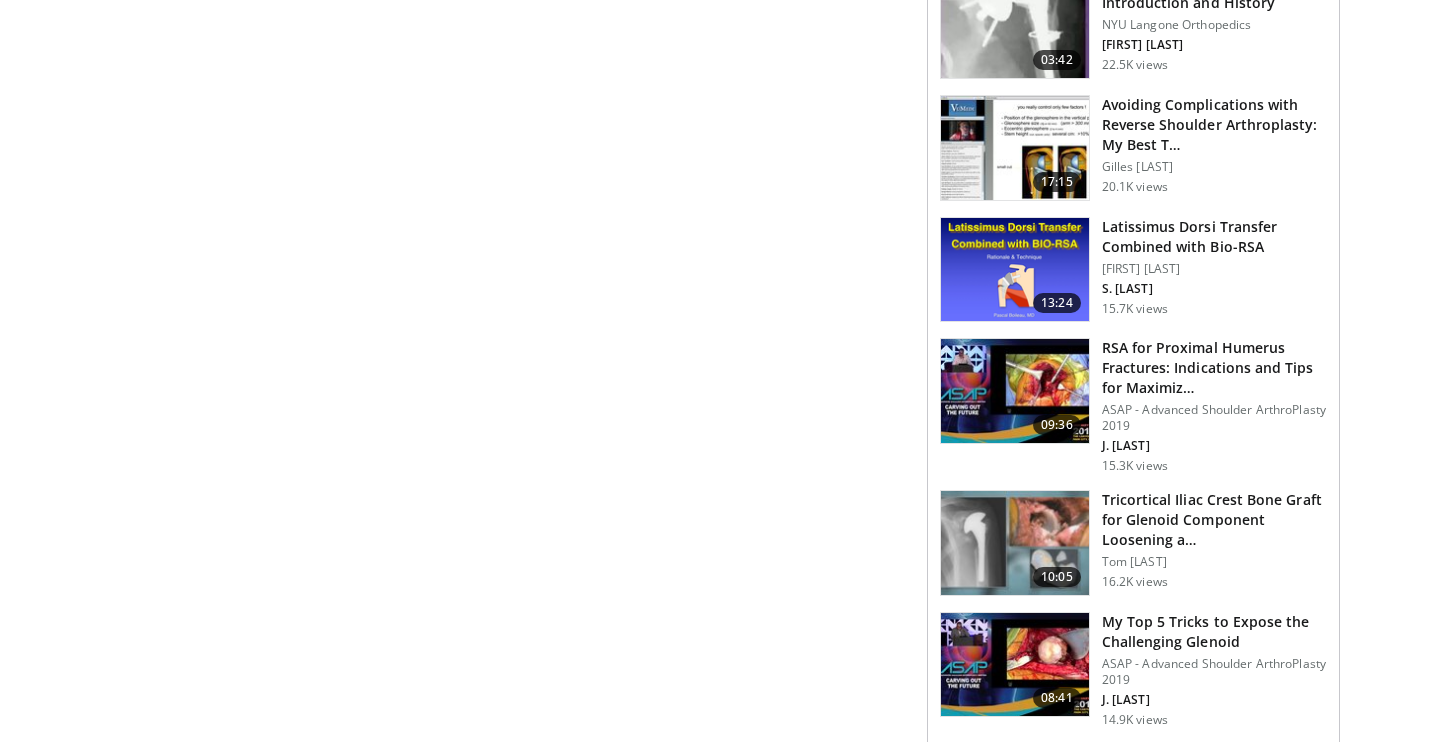 click at bounding box center (1015, 543) 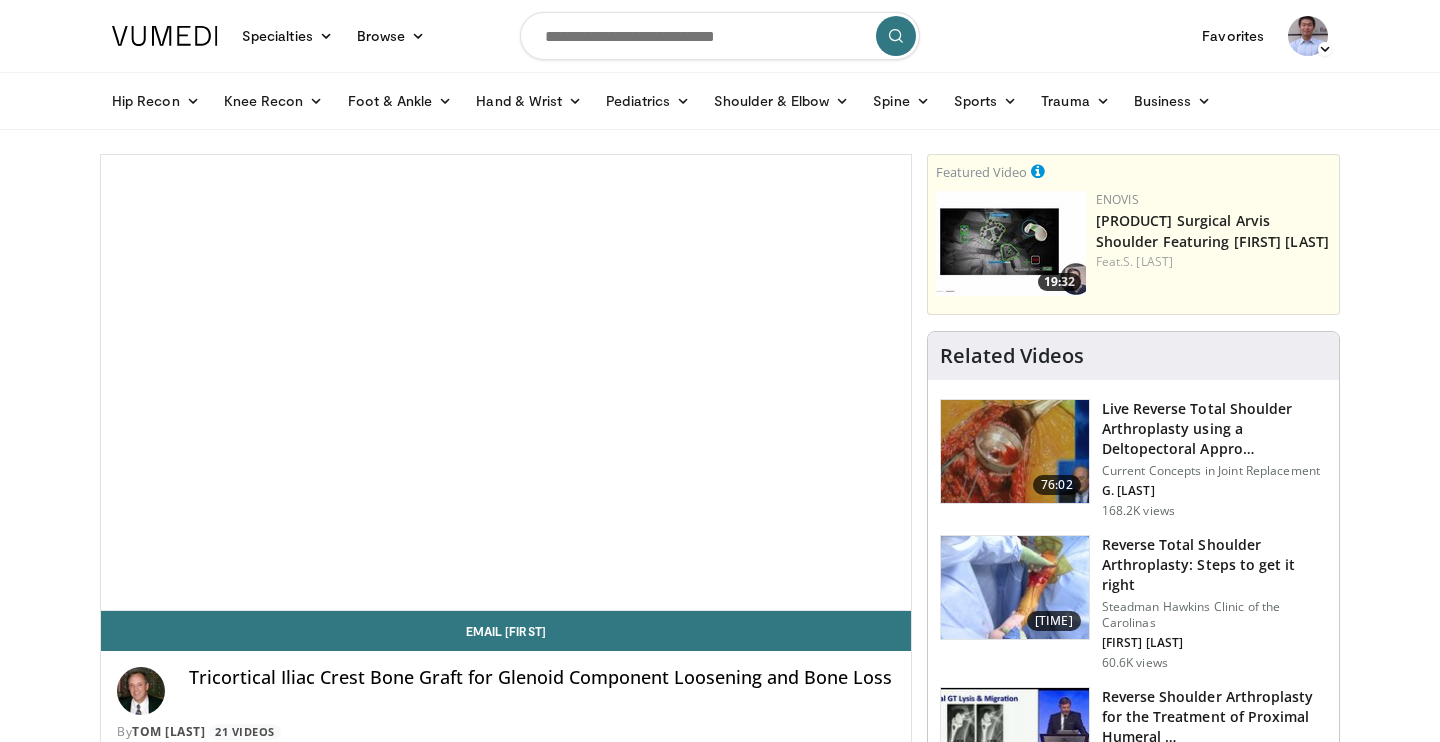 scroll, scrollTop: 0, scrollLeft: 0, axis: both 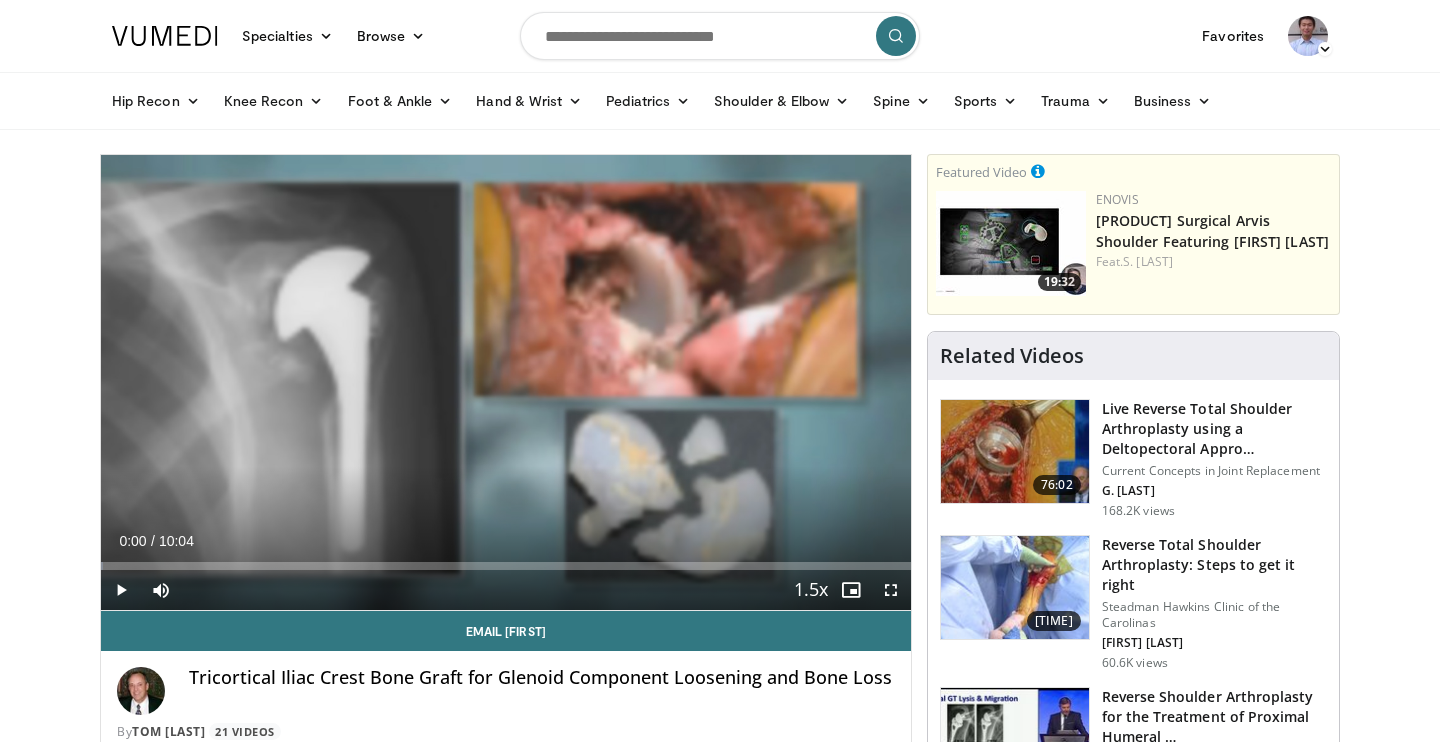 click at bounding box center [121, 590] 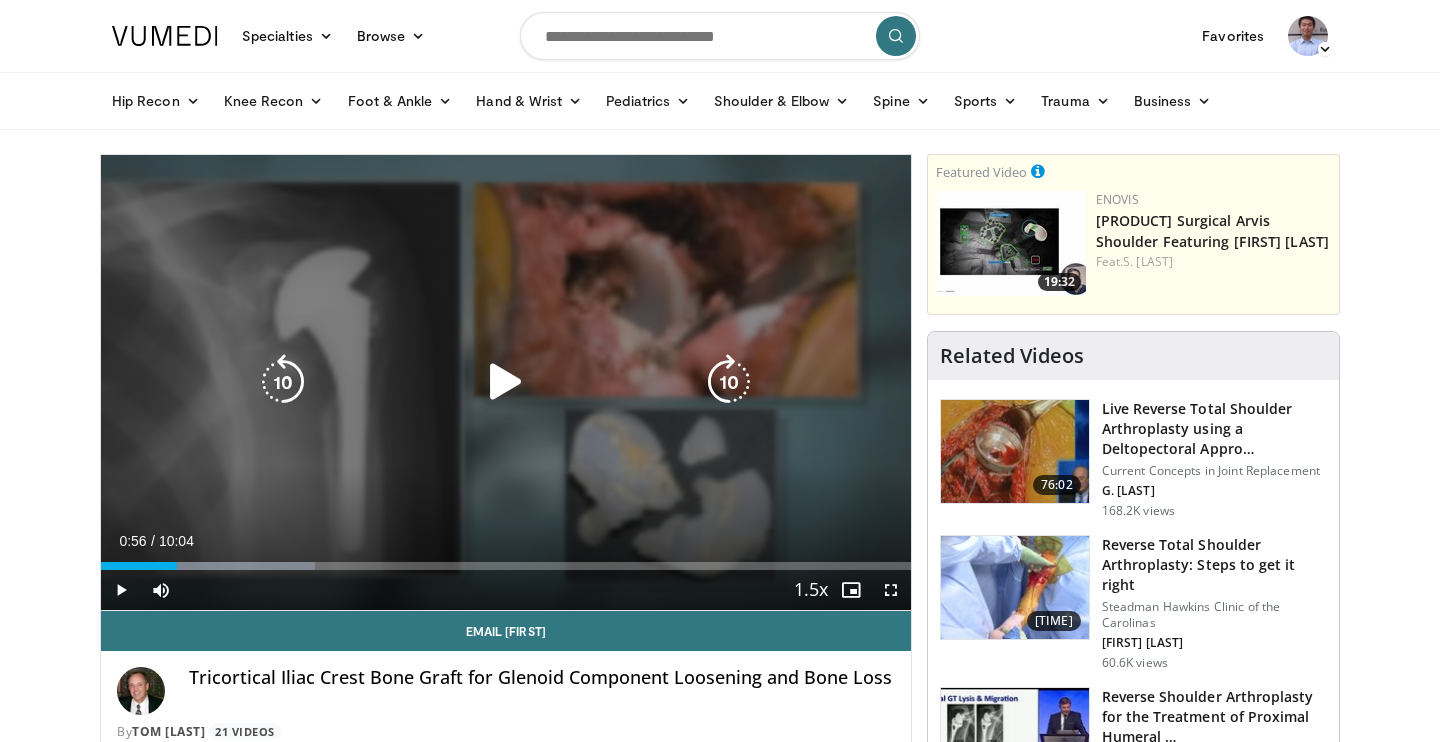 click at bounding box center (506, 382) 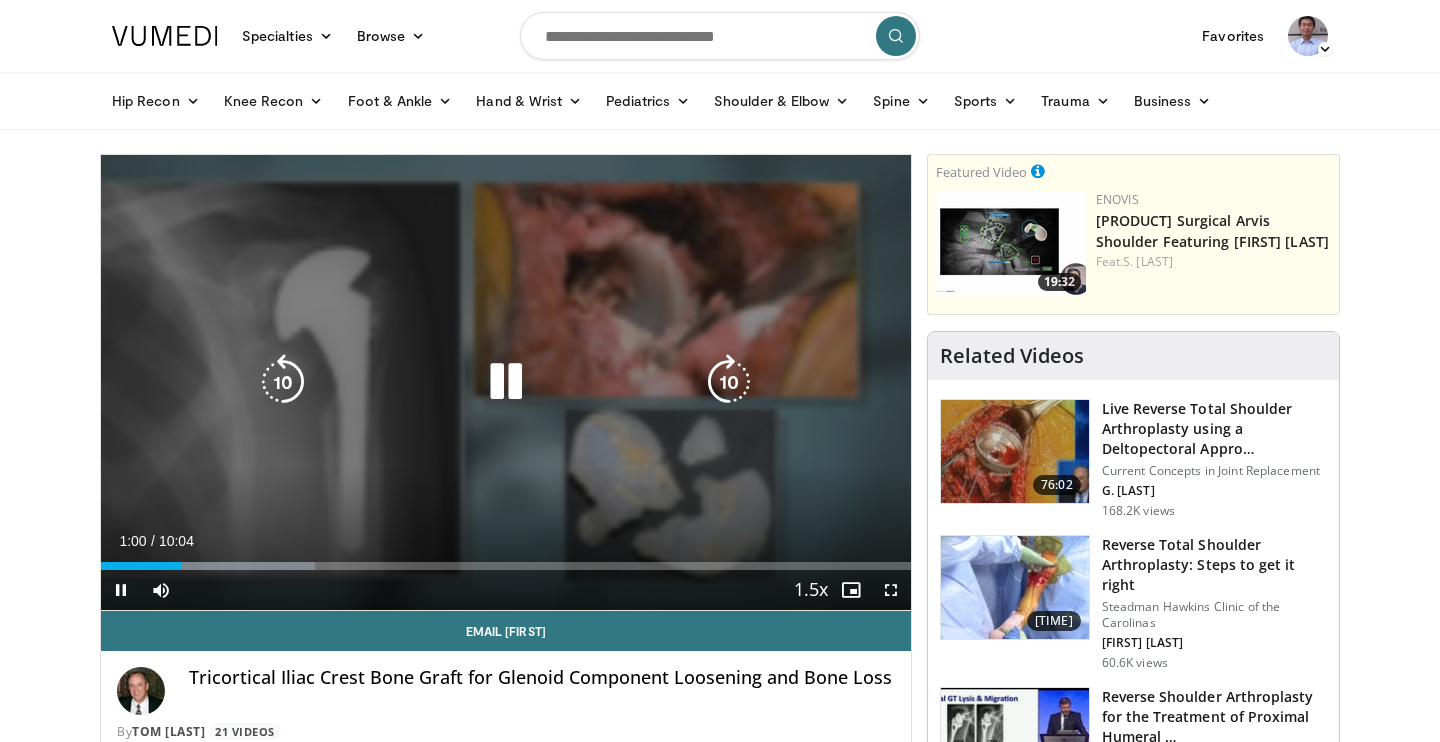 click at bounding box center (506, 382) 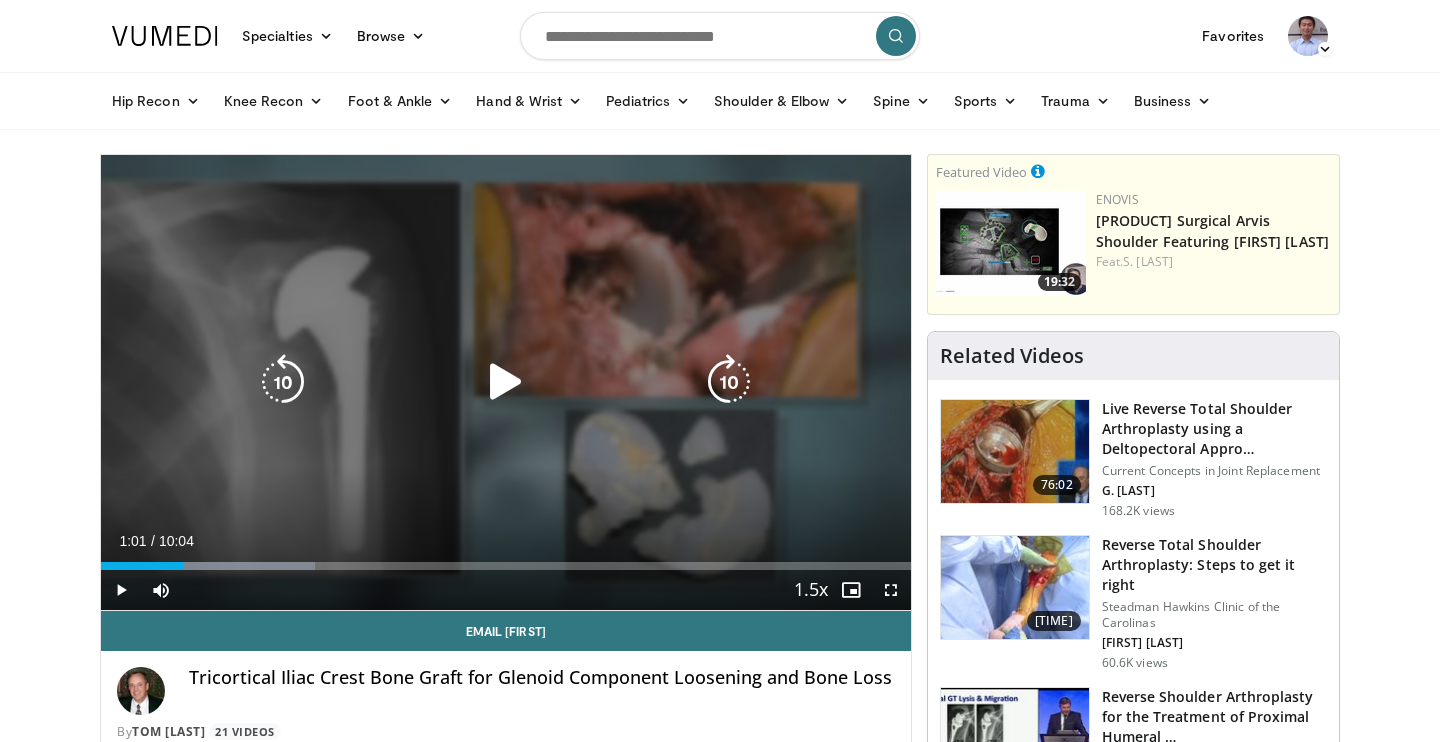 click at bounding box center (506, 382) 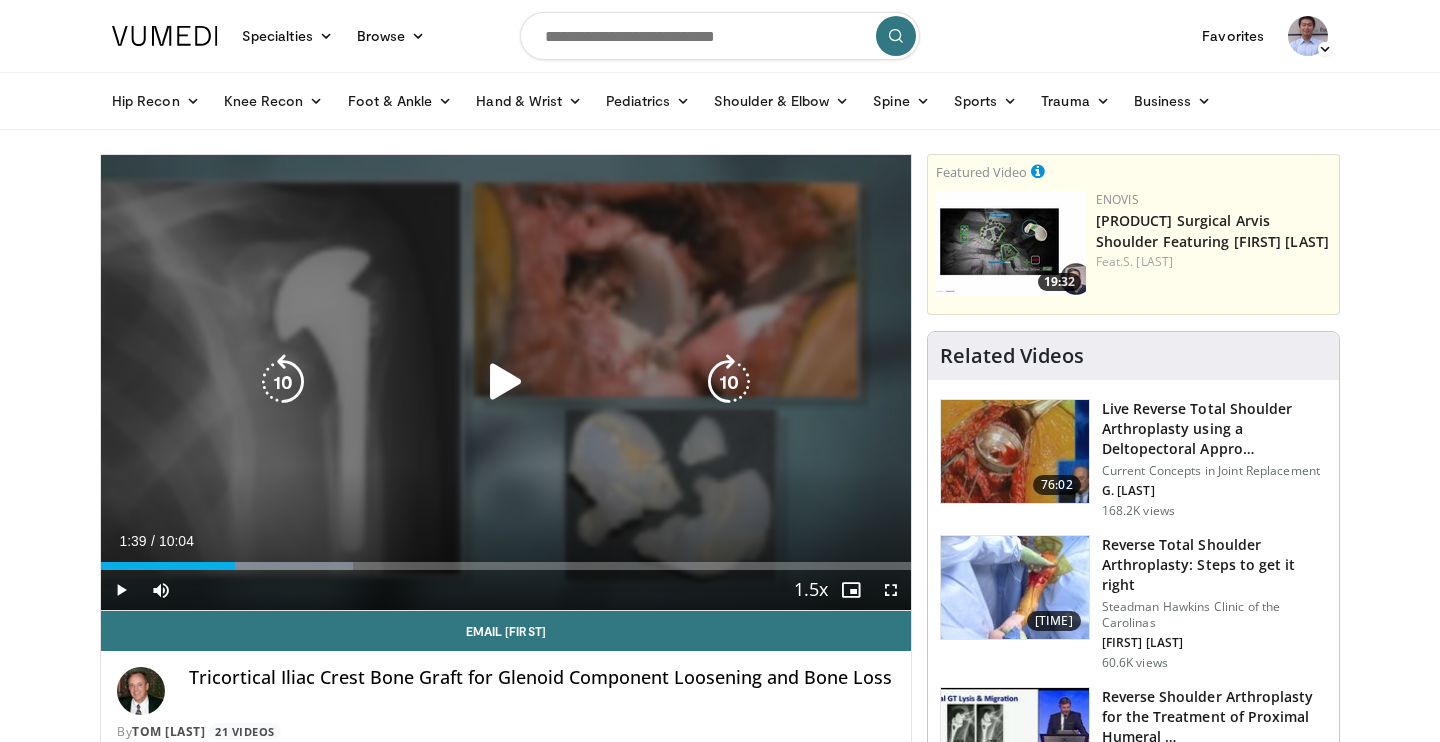 click at bounding box center (506, 382) 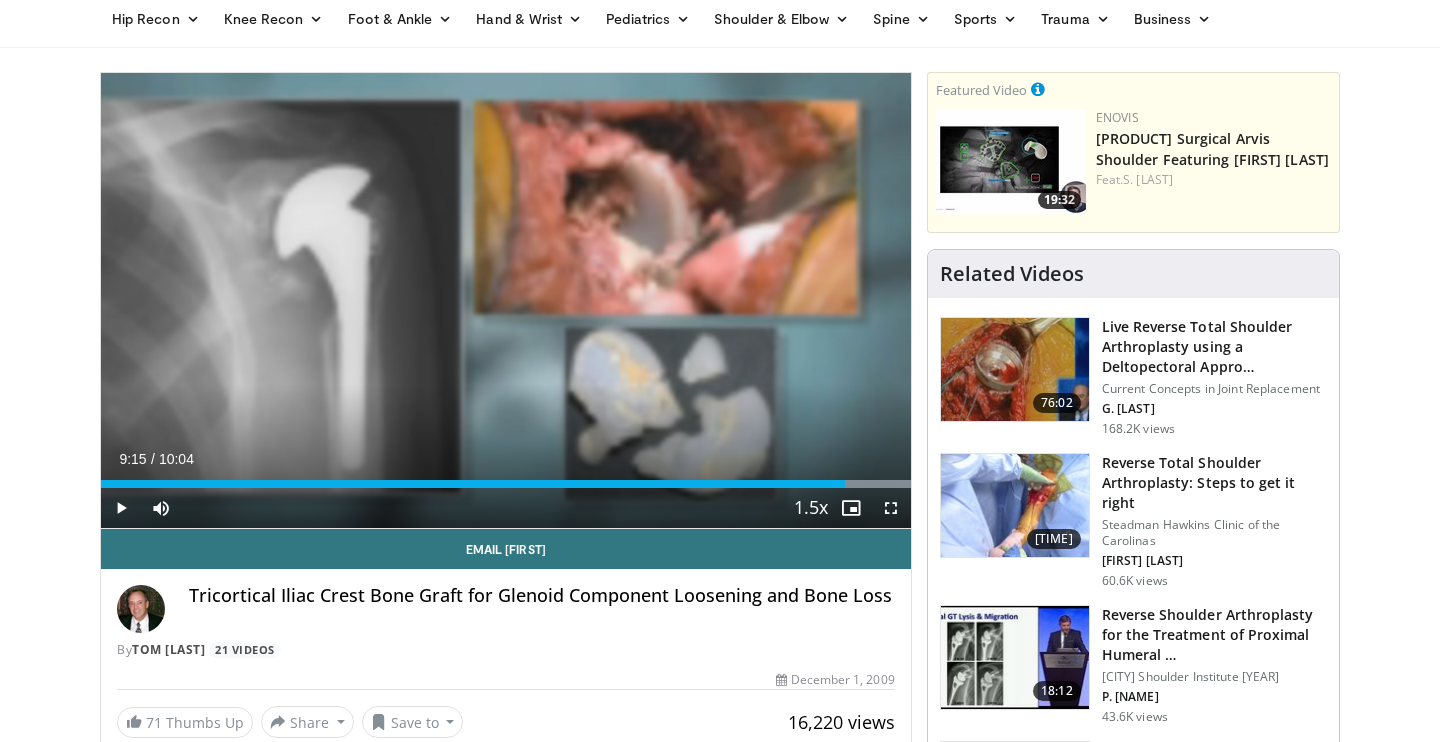 scroll, scrollTop: 81, scrollLeft: 0, axis: vertical 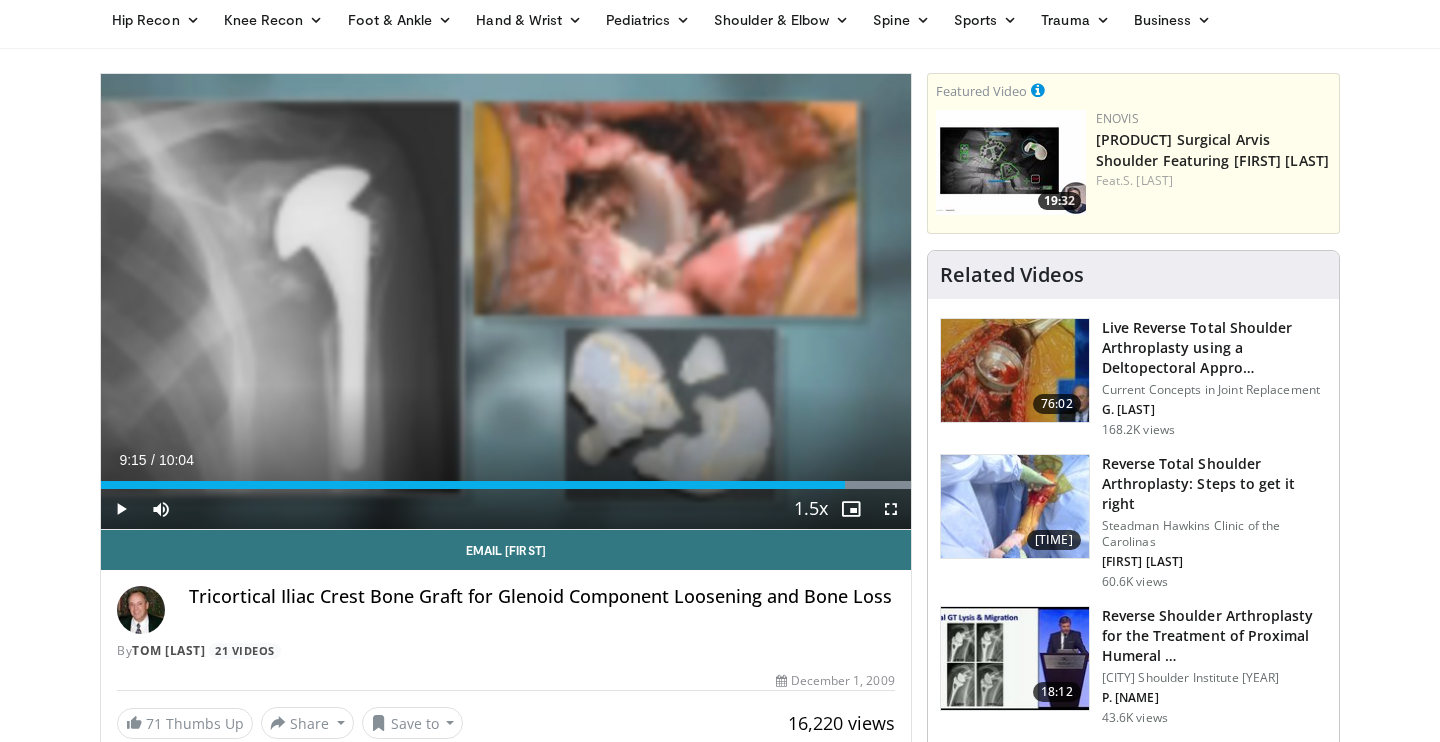 click on "09:15" at bounding box center (473, 485) 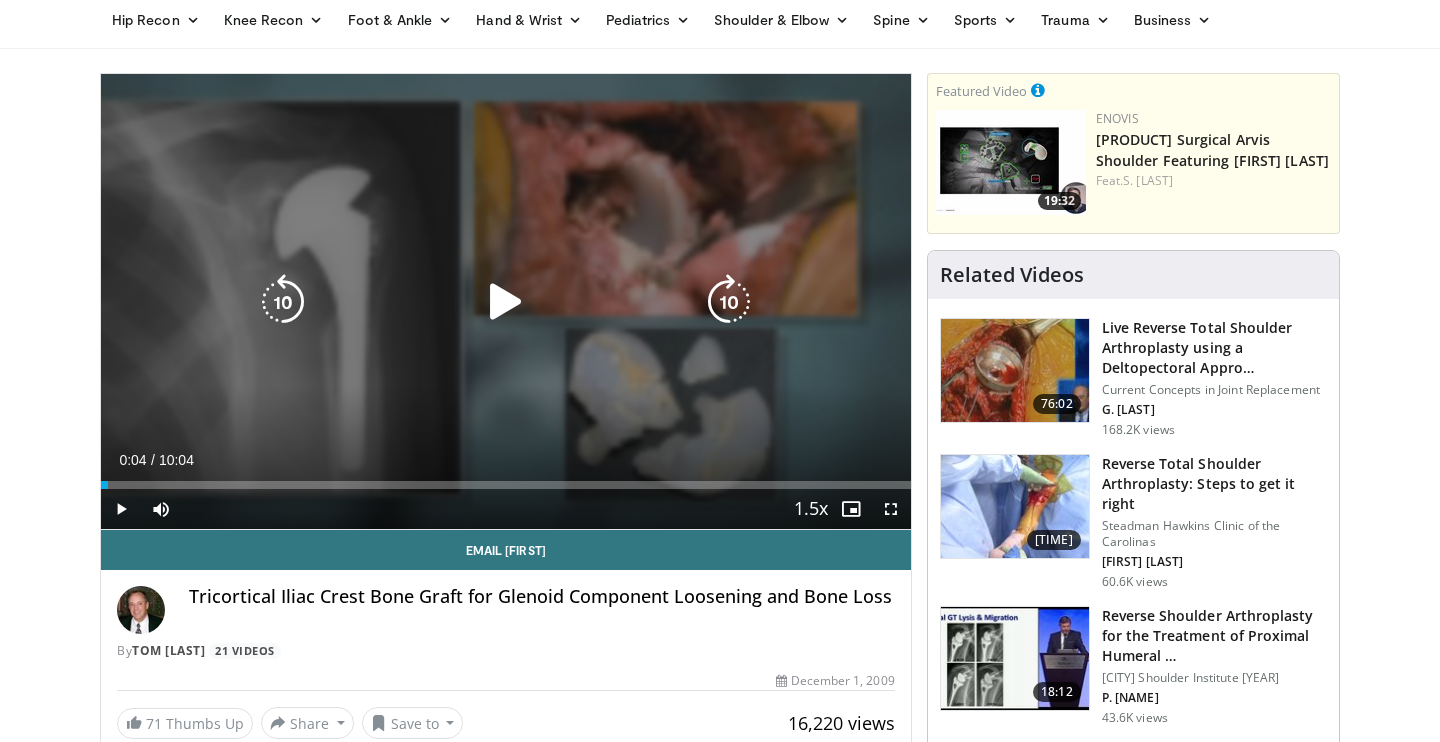 click at bounding box center (506, 302) 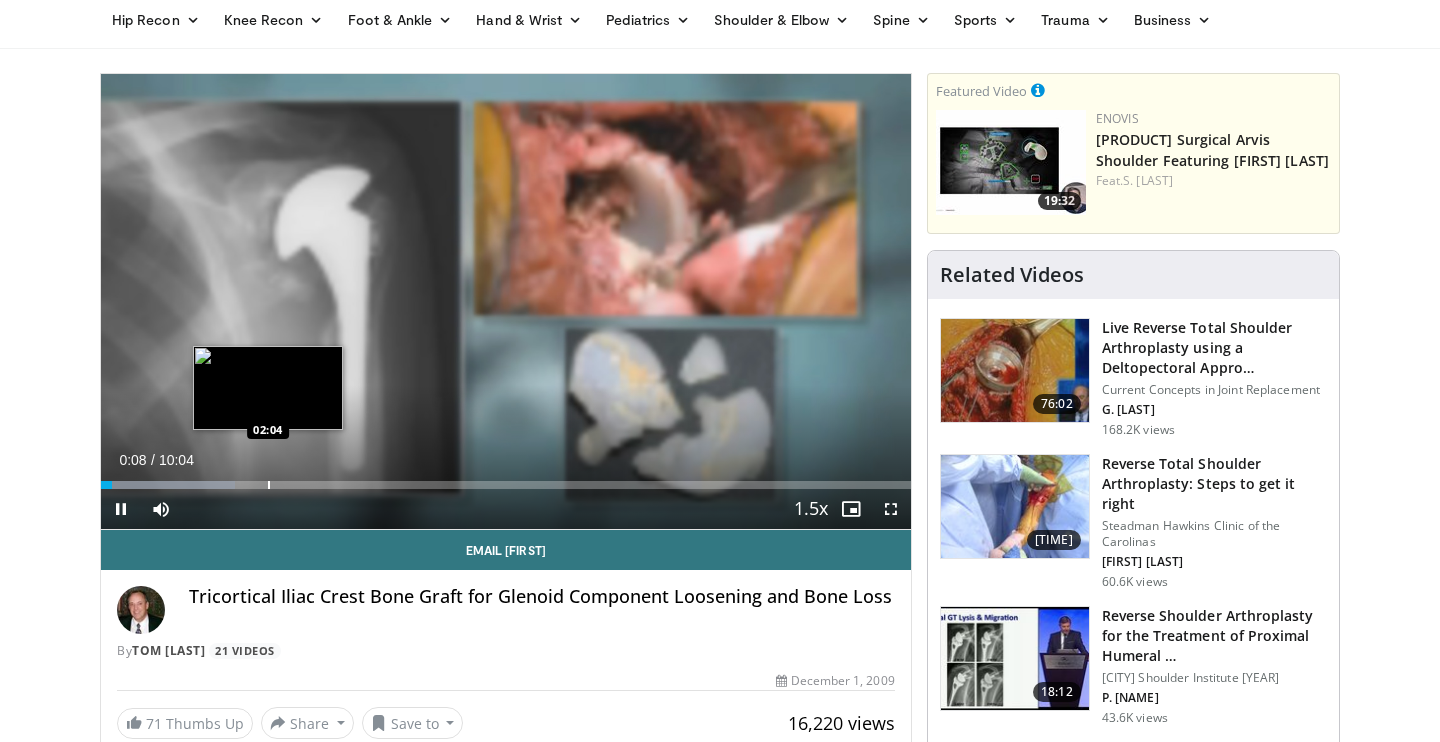 click on "Loaded :  16.55% 00:08 02:04" at bounding box center [506, 485] 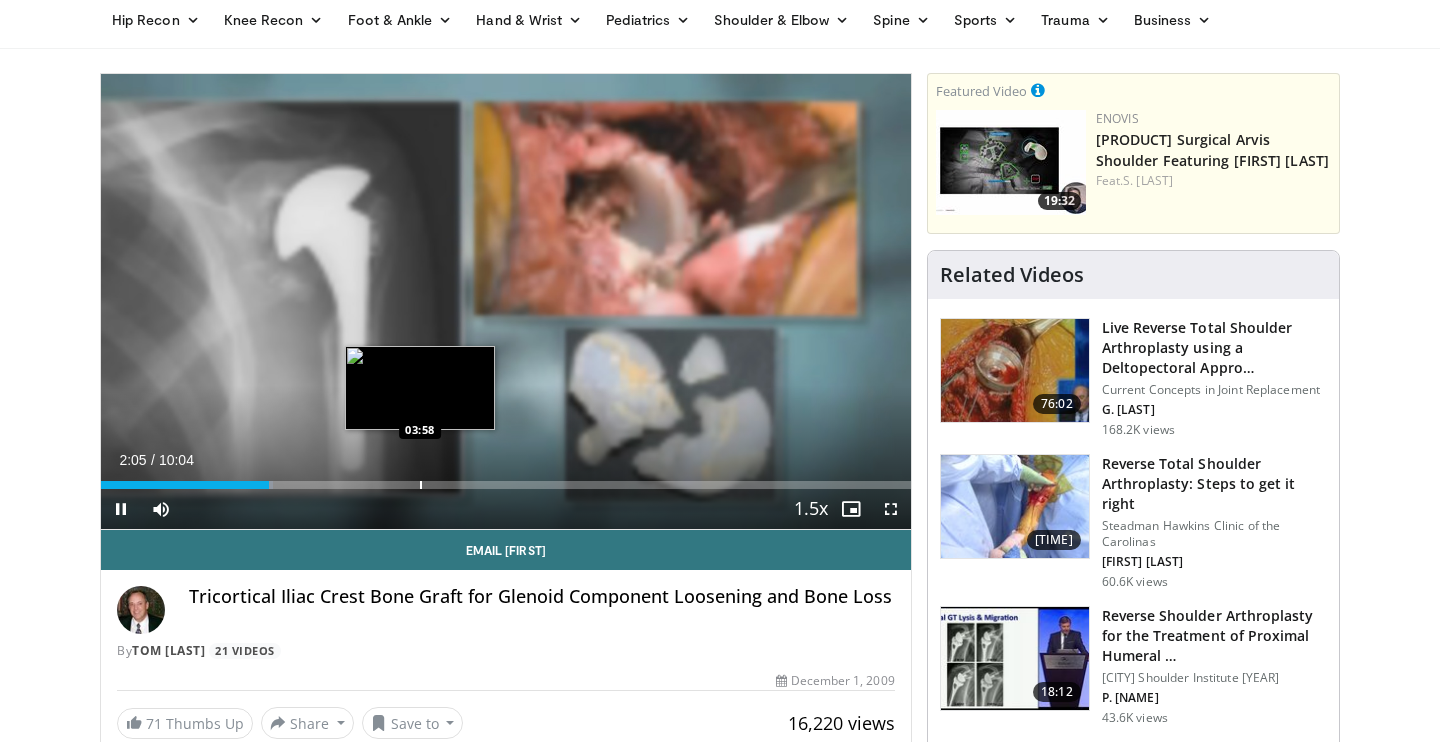 click at bounding box center (421, 485) 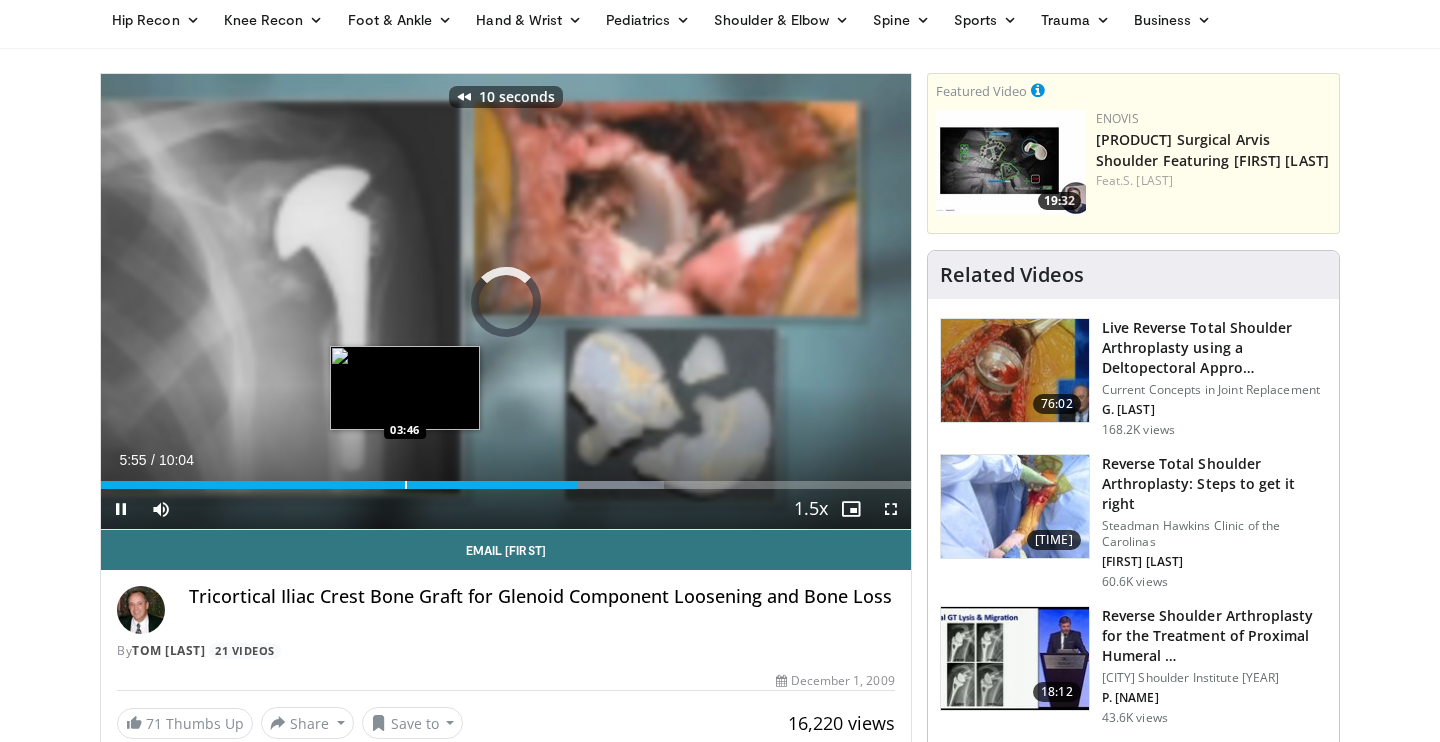 click at bounding box center (406, 485) 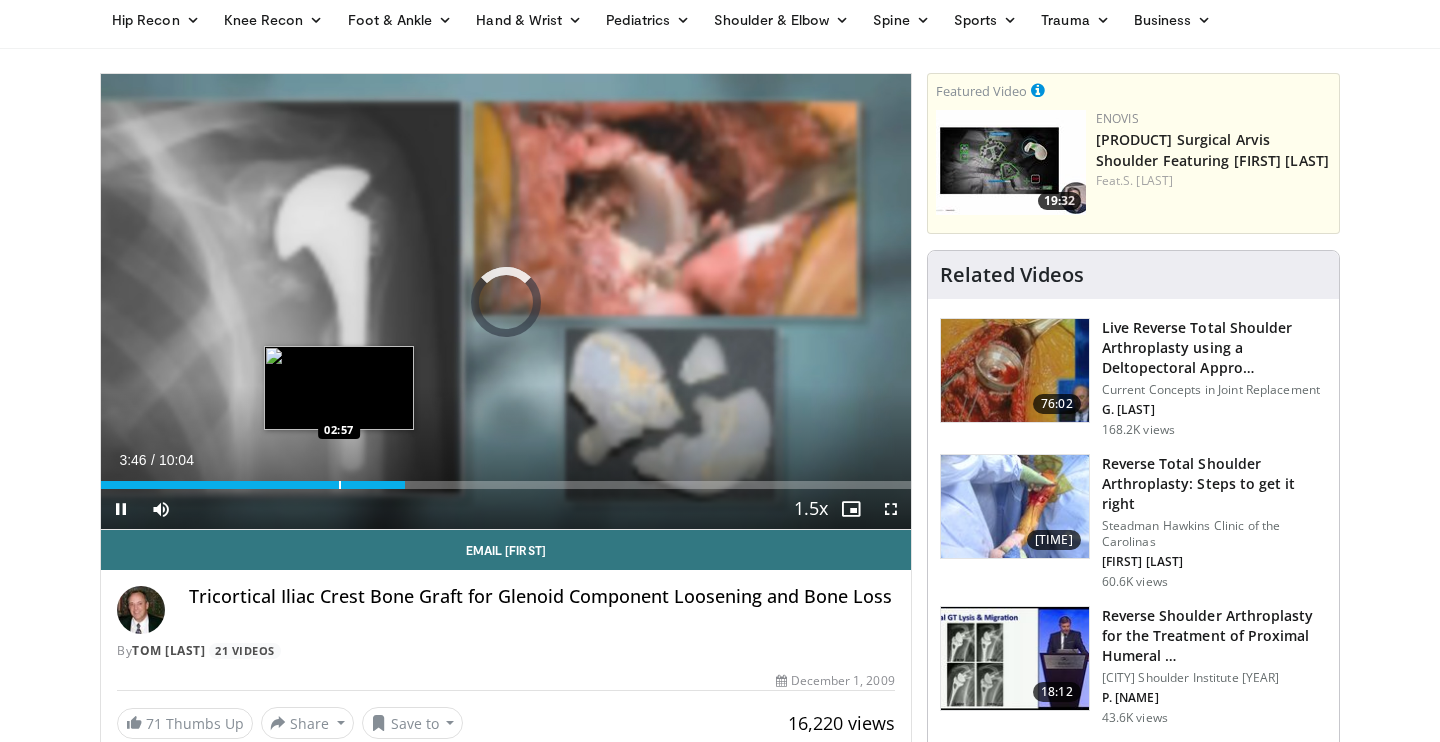 click on "03:46" at bounding box center (253, 485) 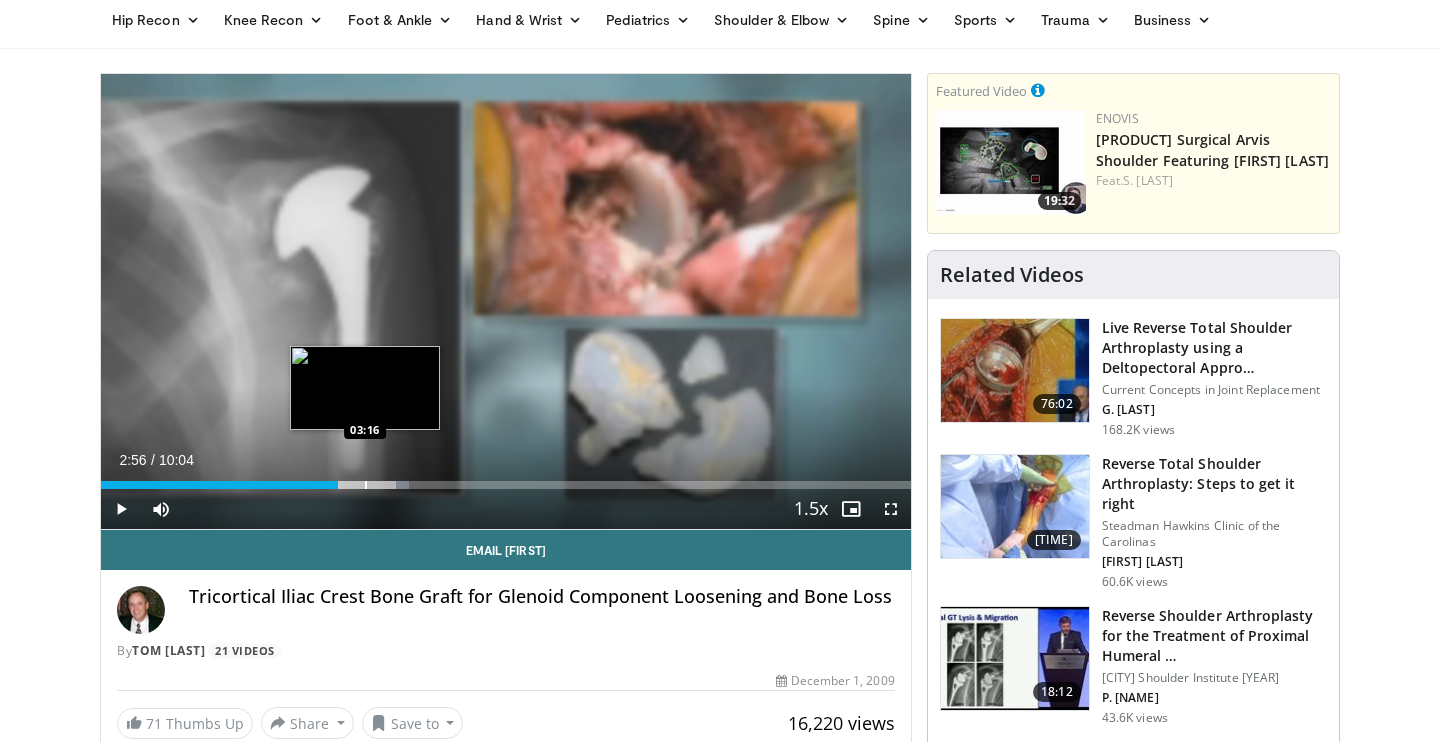 click at bounding box center [366, 485] 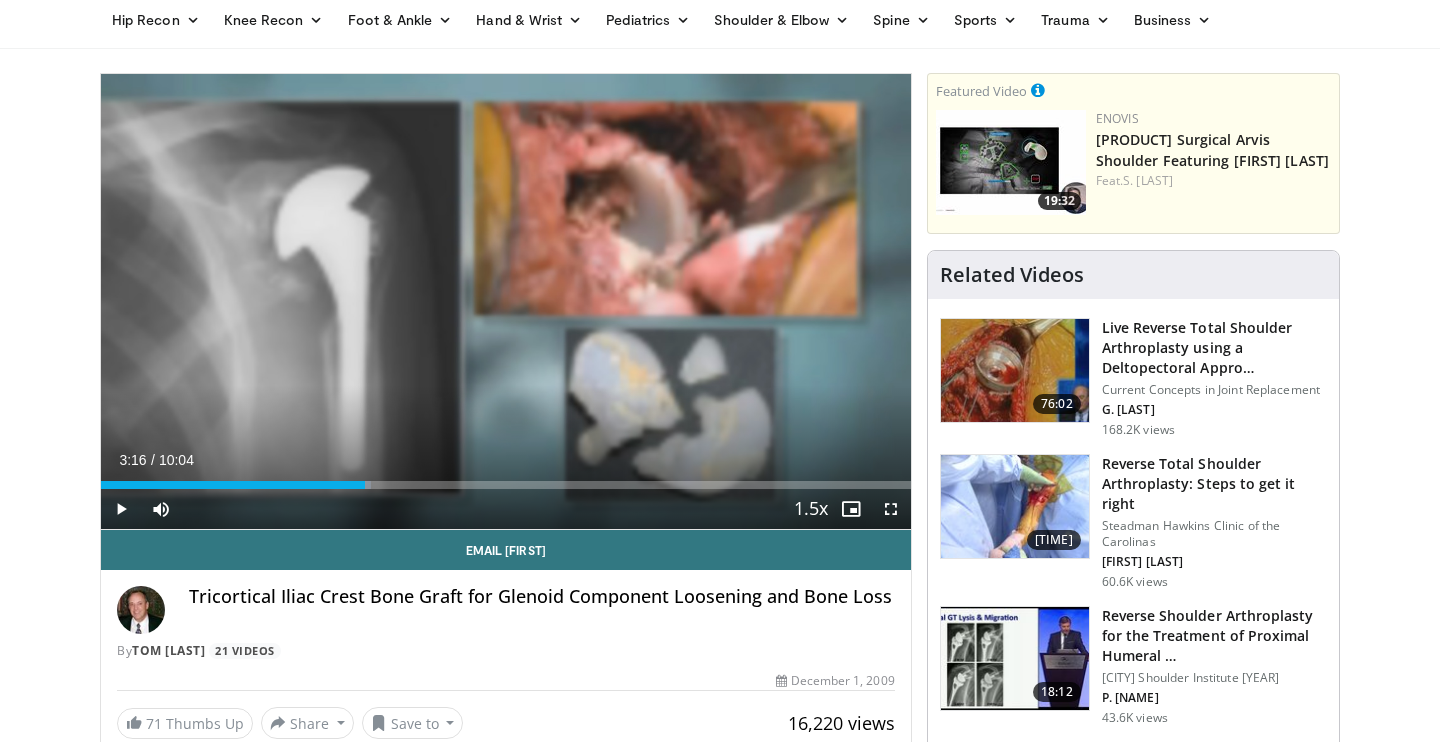 click at bounding box center (121, 509) 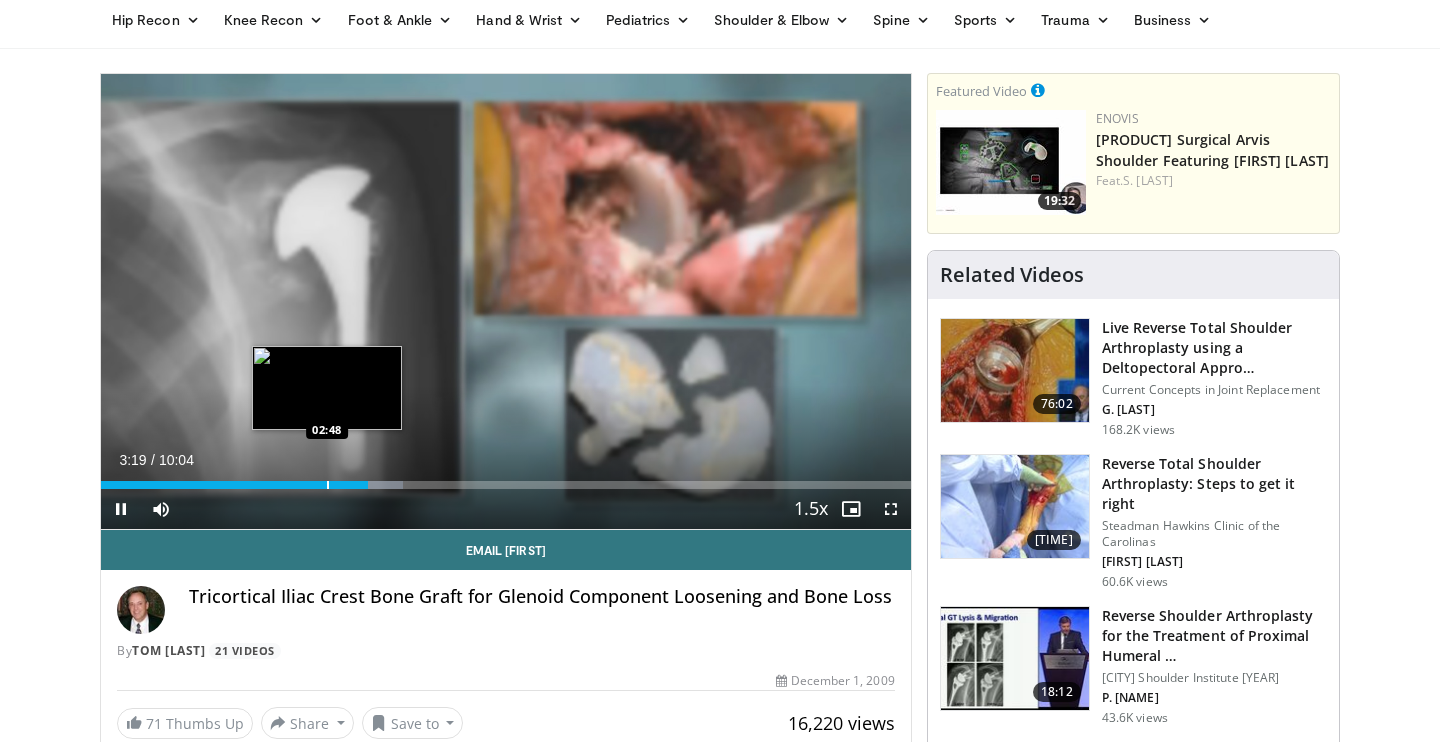 click at bounding box center [328, 485] 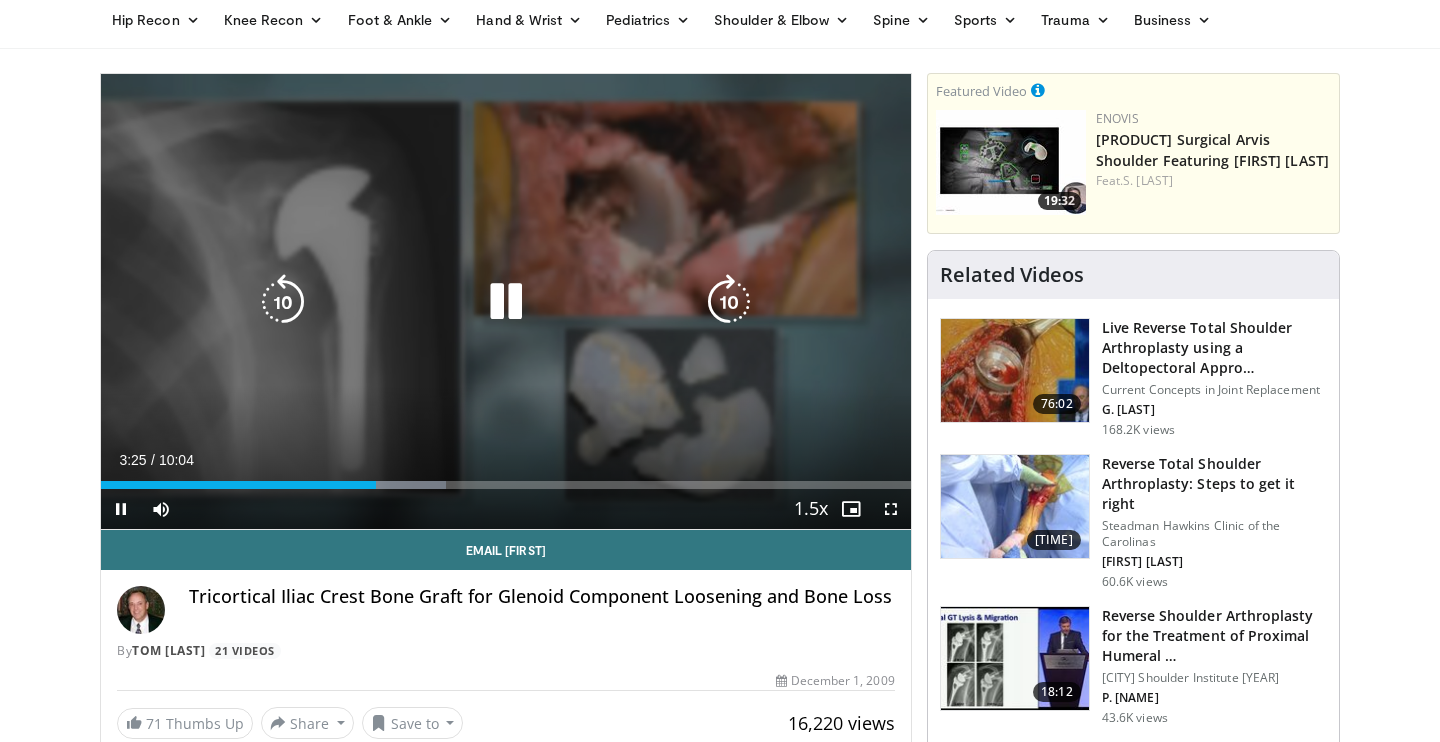 click at bounding box center [506, 302] 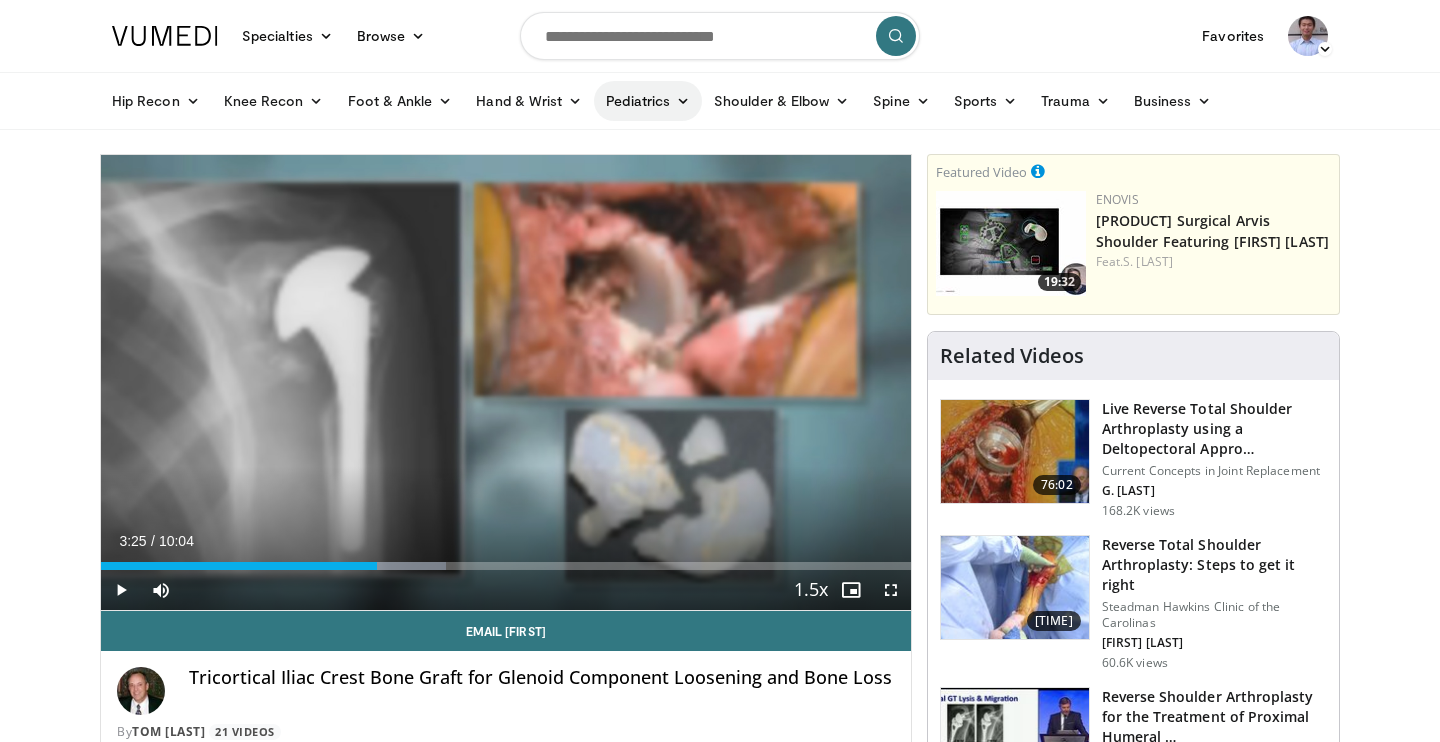 scroll, scrollTop: 0, scrollLeft: 0, axis: both 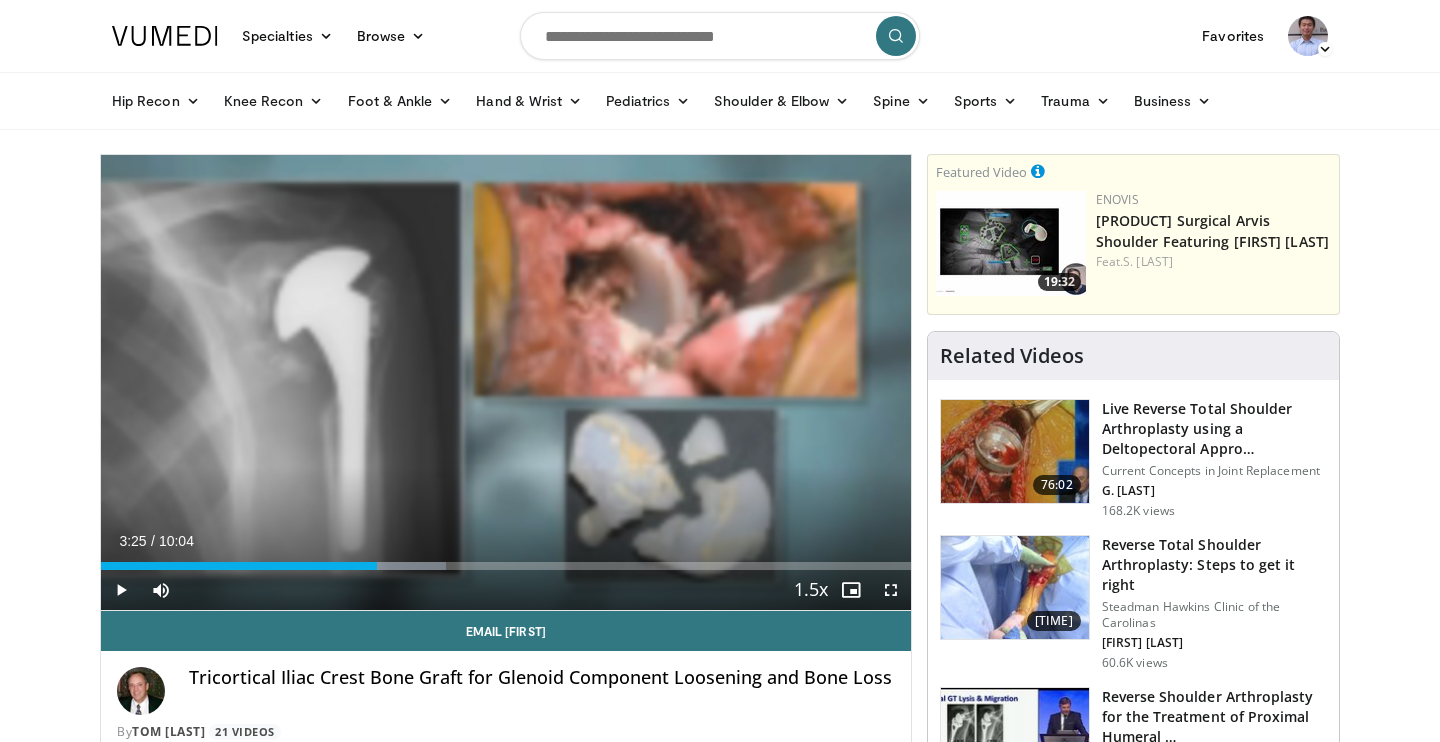click at bounding box center (720, 36) 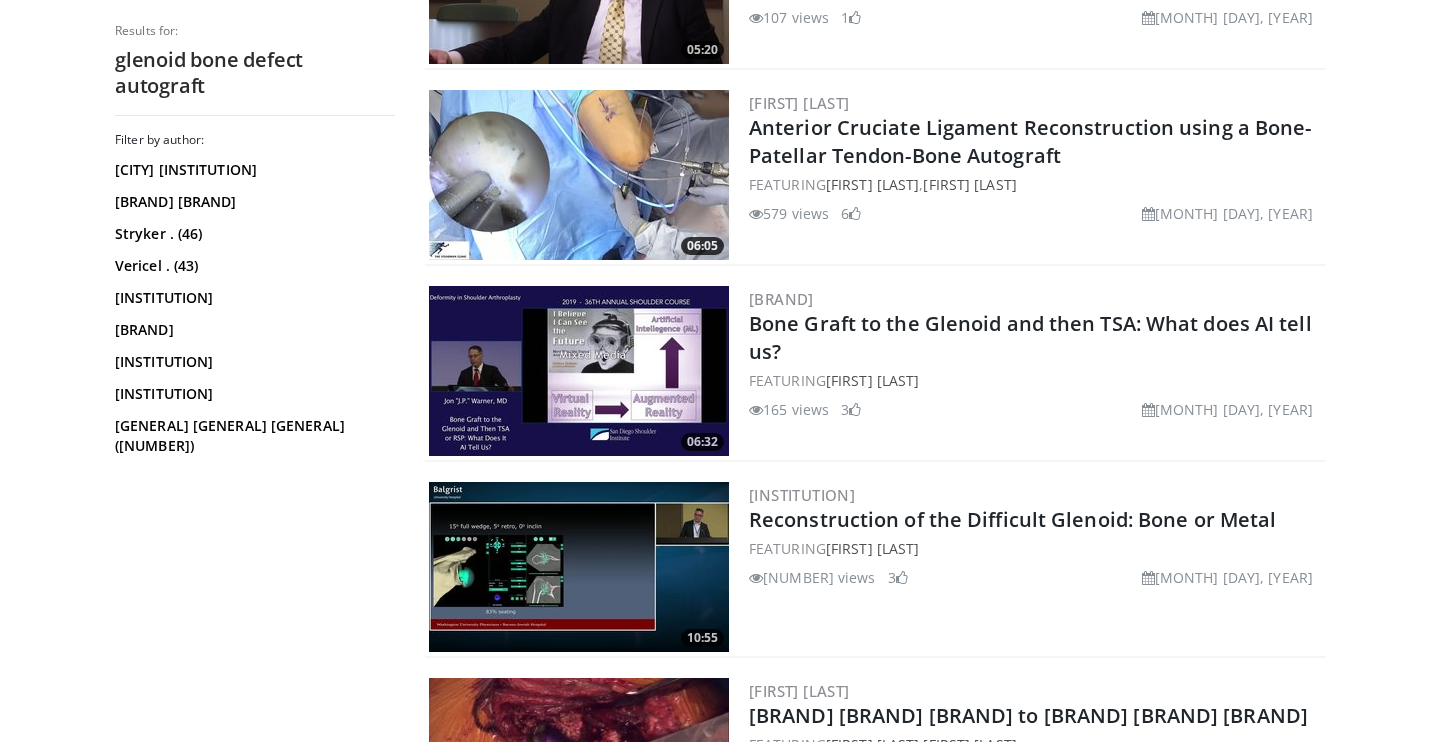 scroll, scrollTop: 728, scrollLeft: 0, axis: vertical 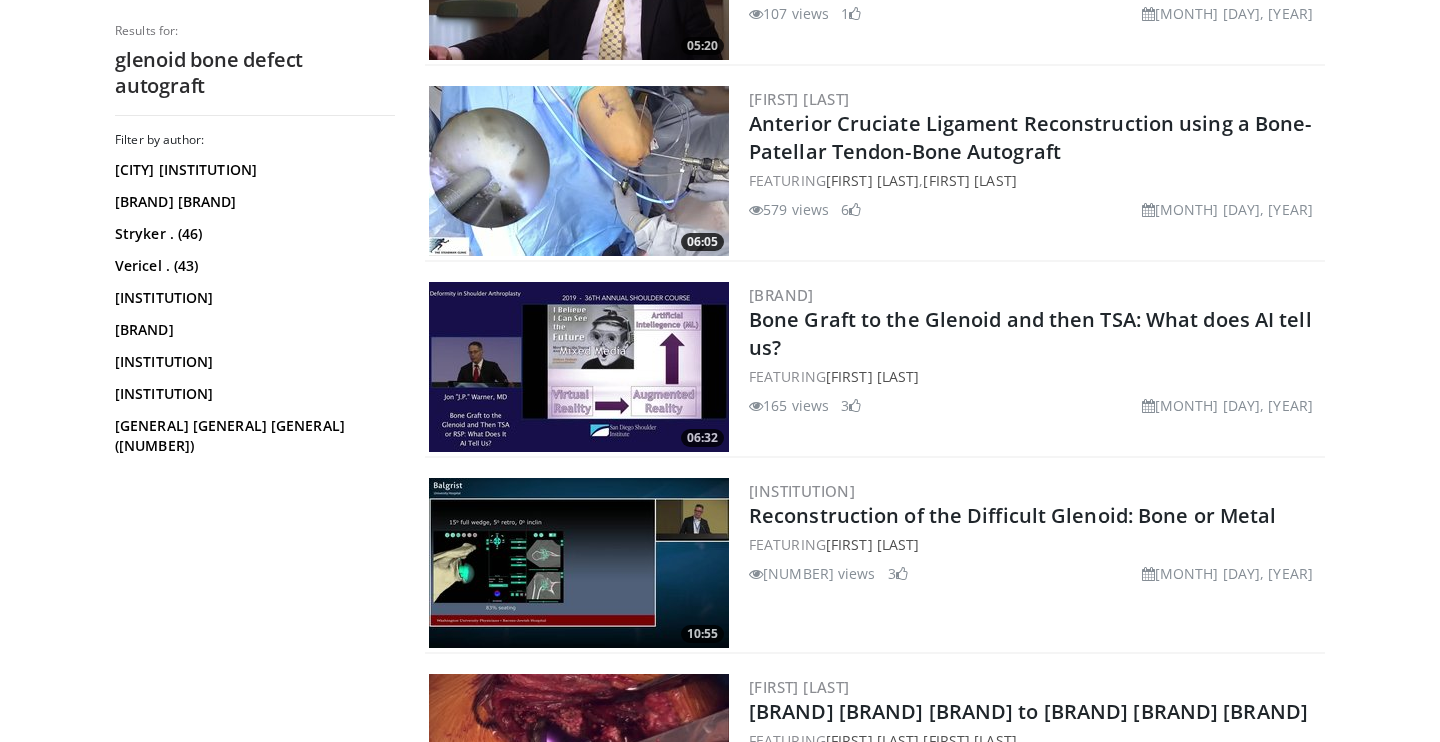 click at bounding box center (579, 367) 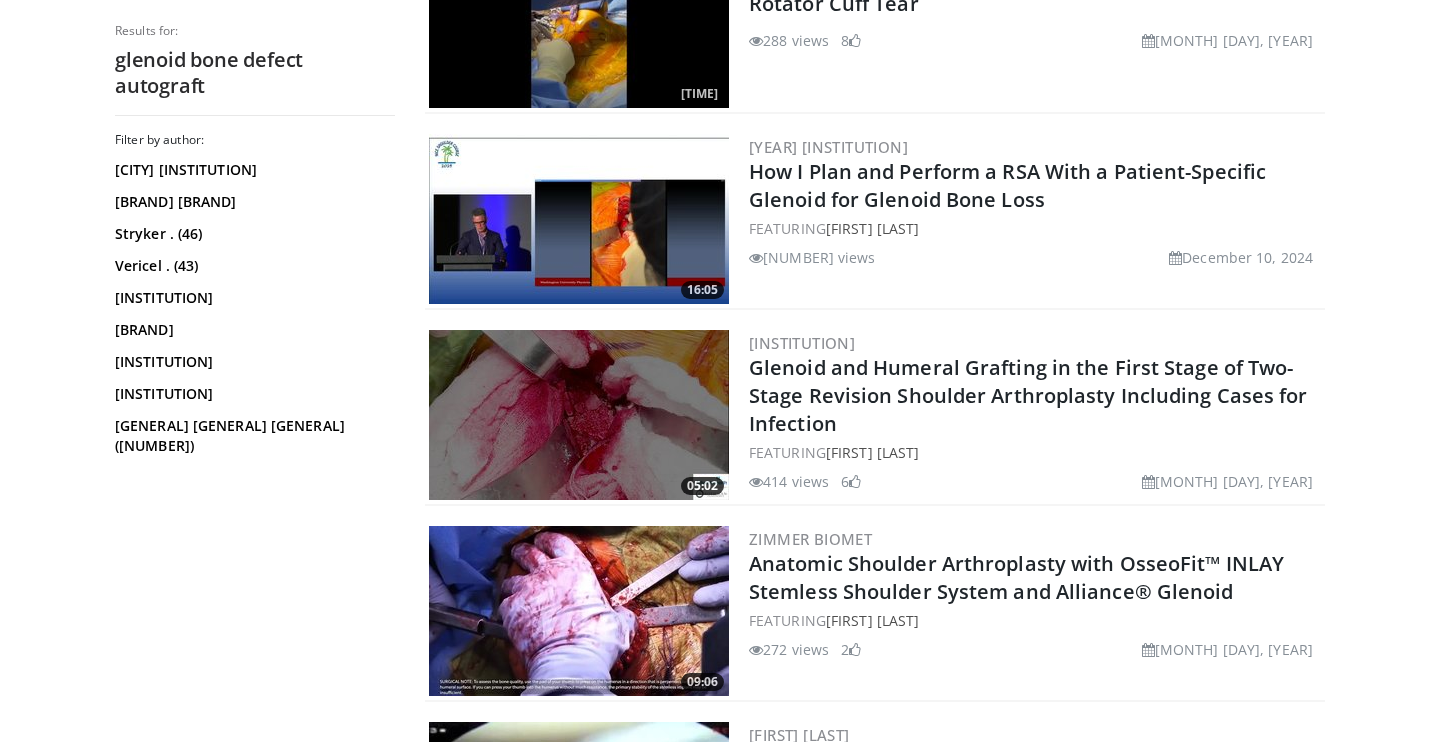 scroll, scrollTop: 3033, scrollLeft: 0, axis: vertical 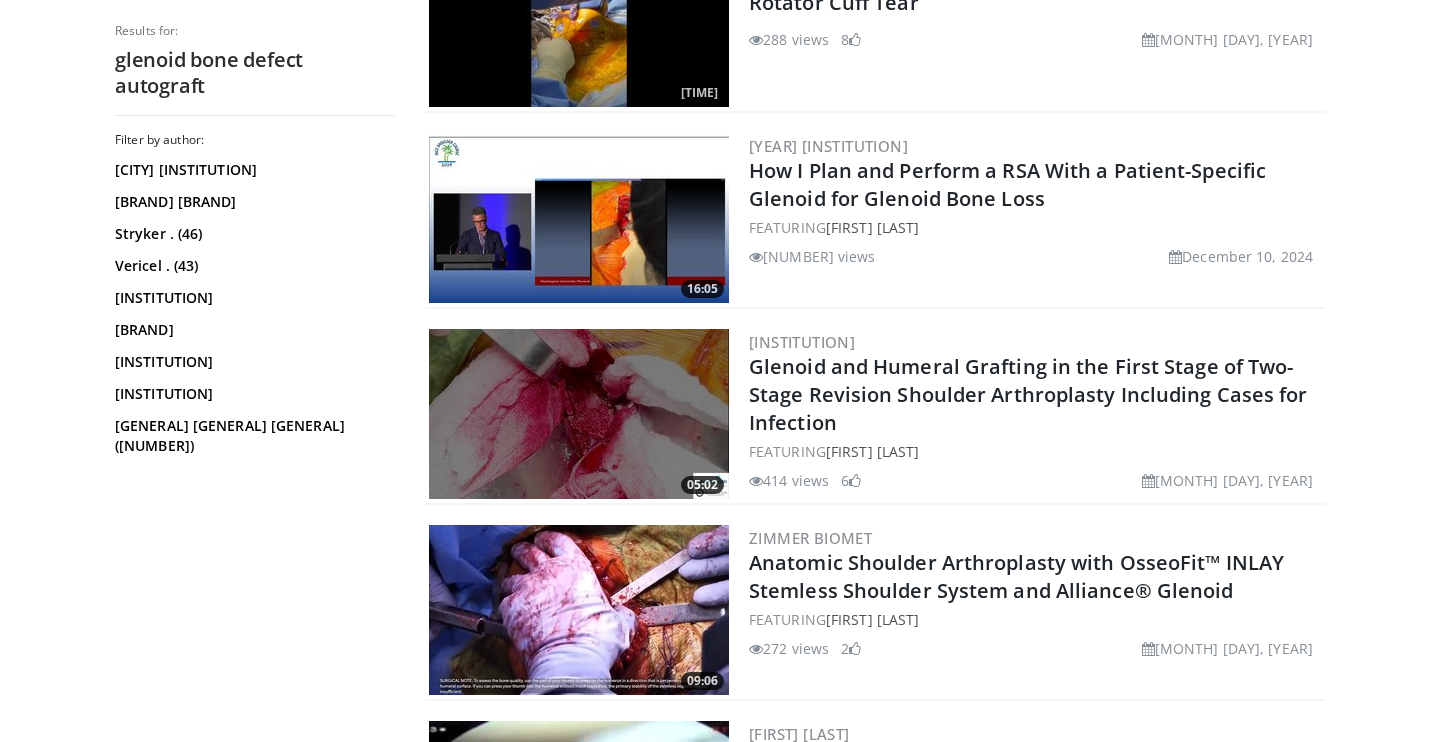 click at bounding box center [579, 414] 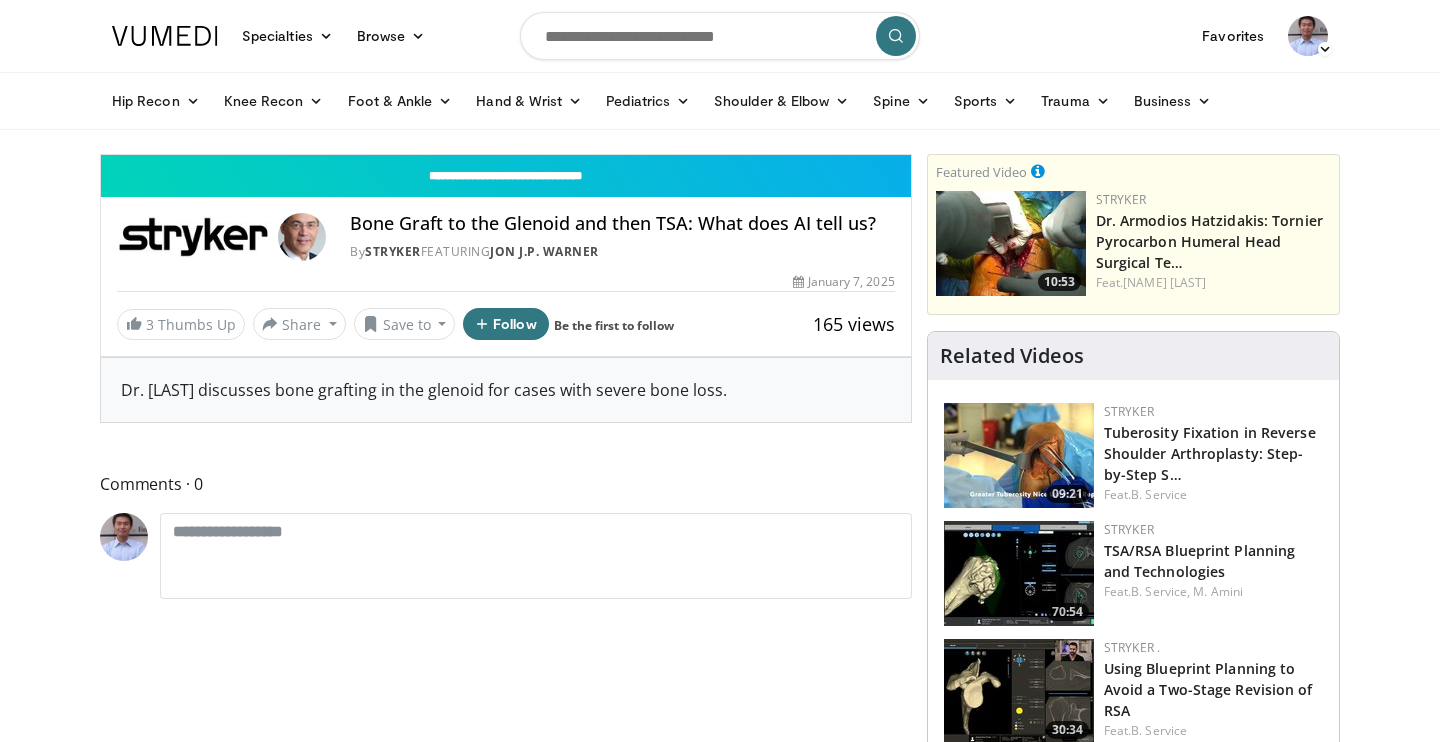 scroll, scrollTop: 0, scrollLeft: 0, axis: both 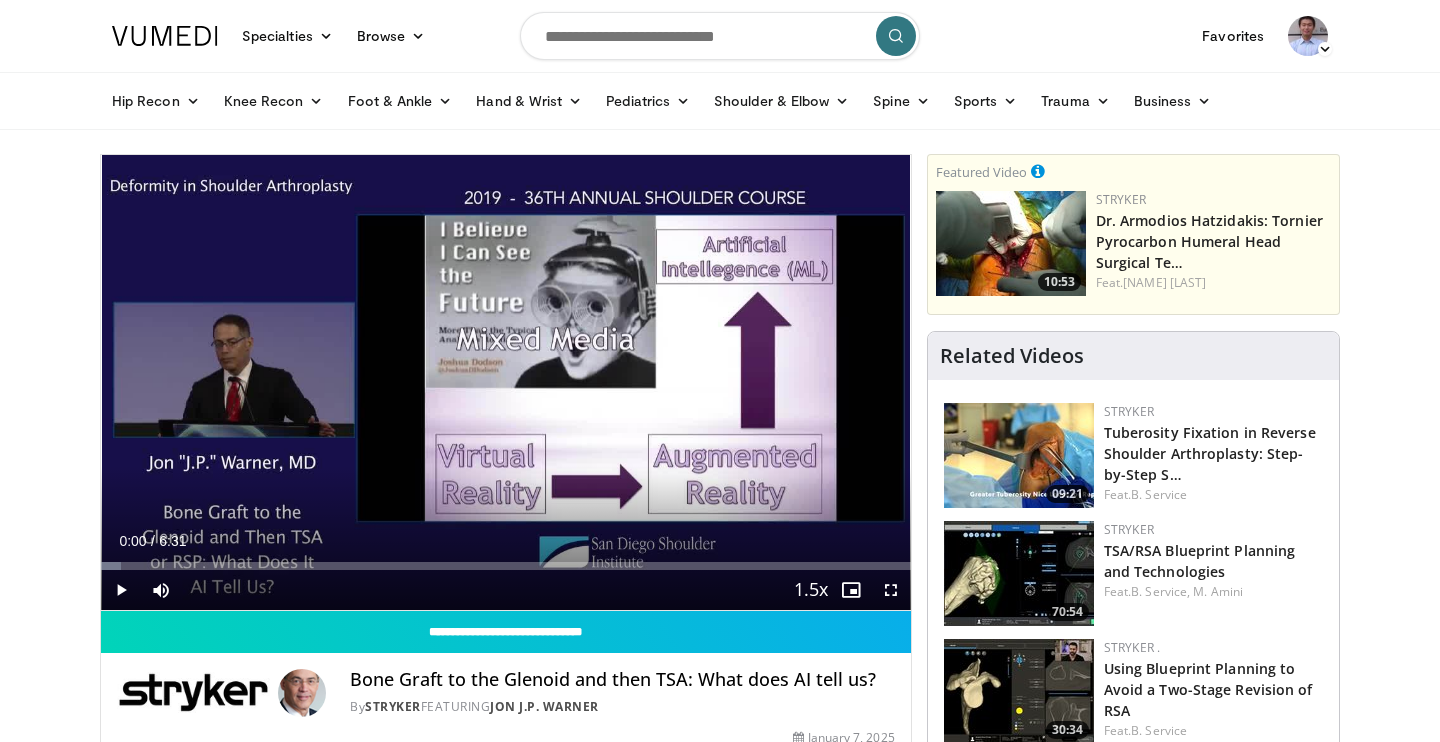 click at bounding box center (121, 590) 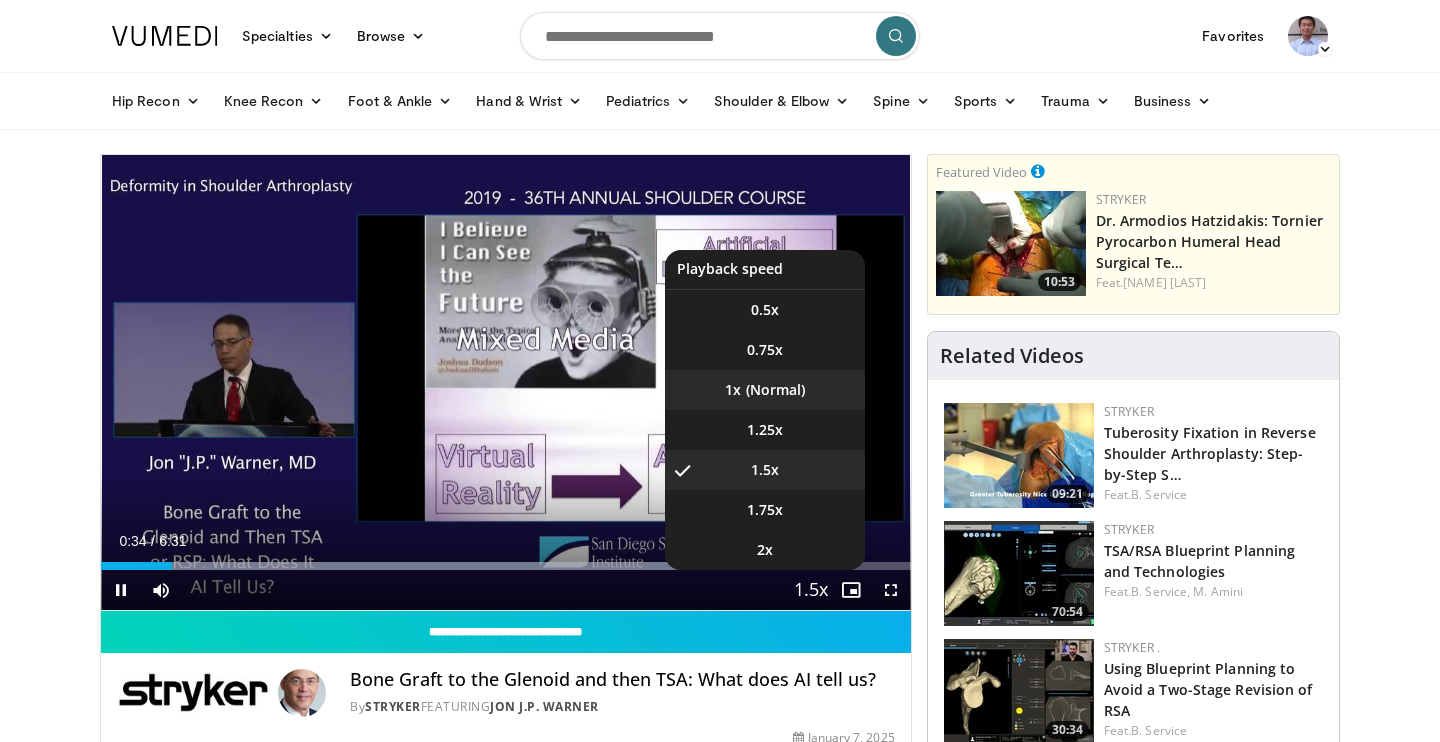 click on "1x" at bounding box center [765, 390] 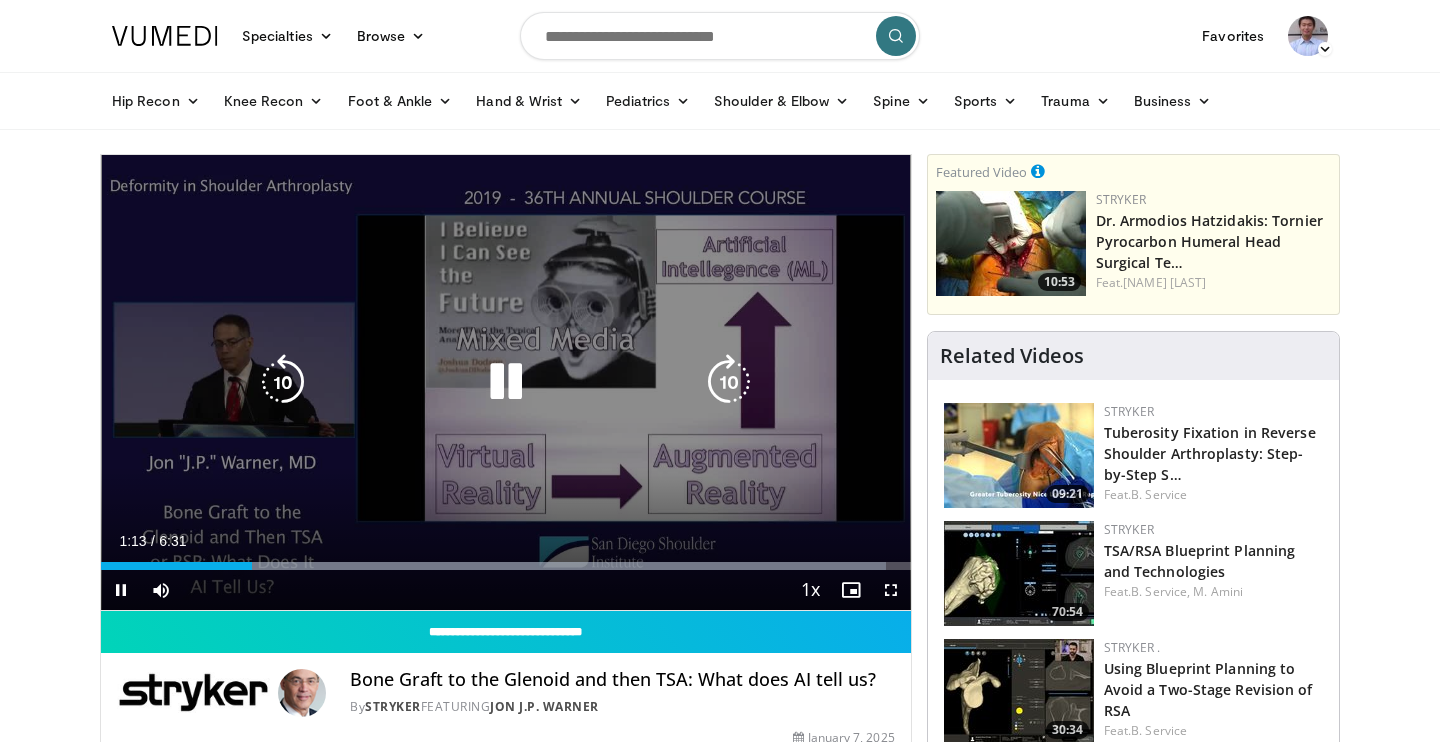 click at bounding box center (506, 382) 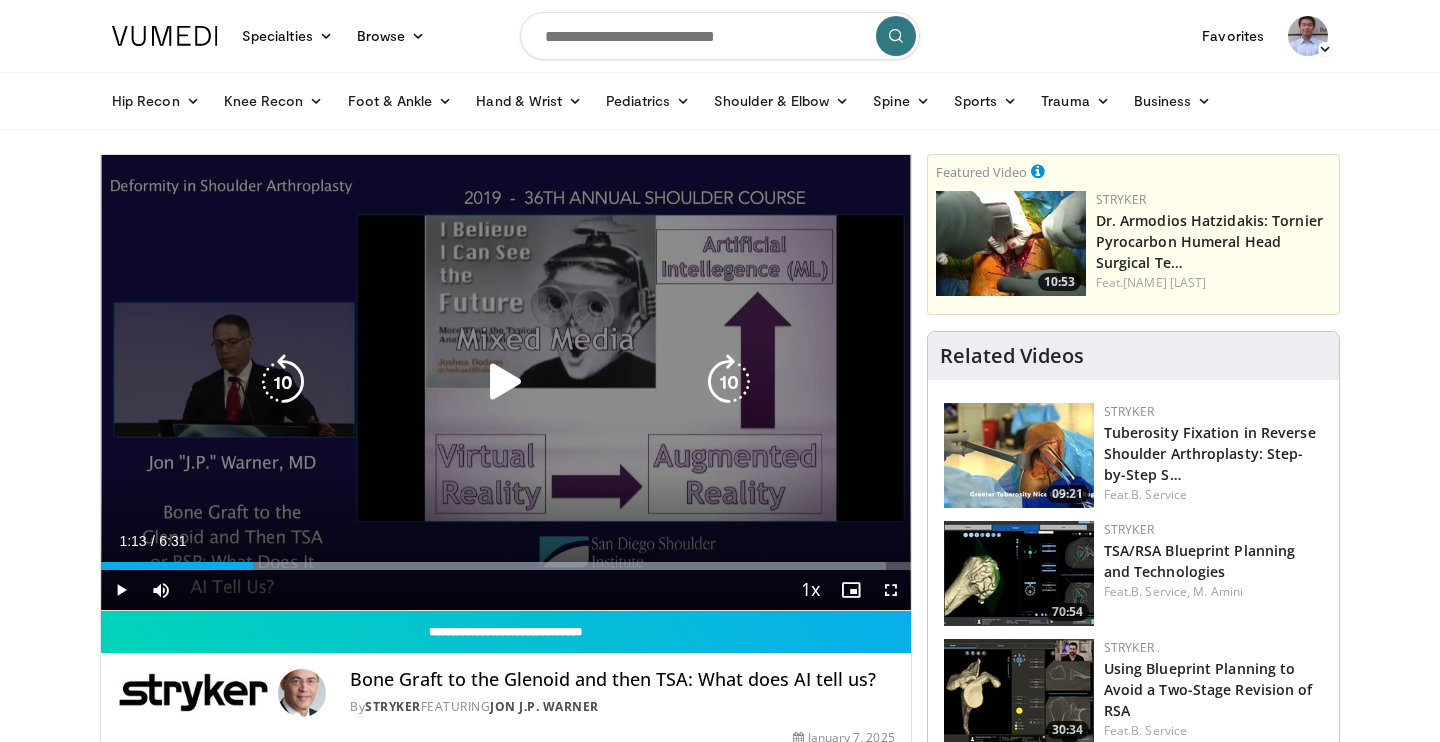 click at bounding box center (506, 382) 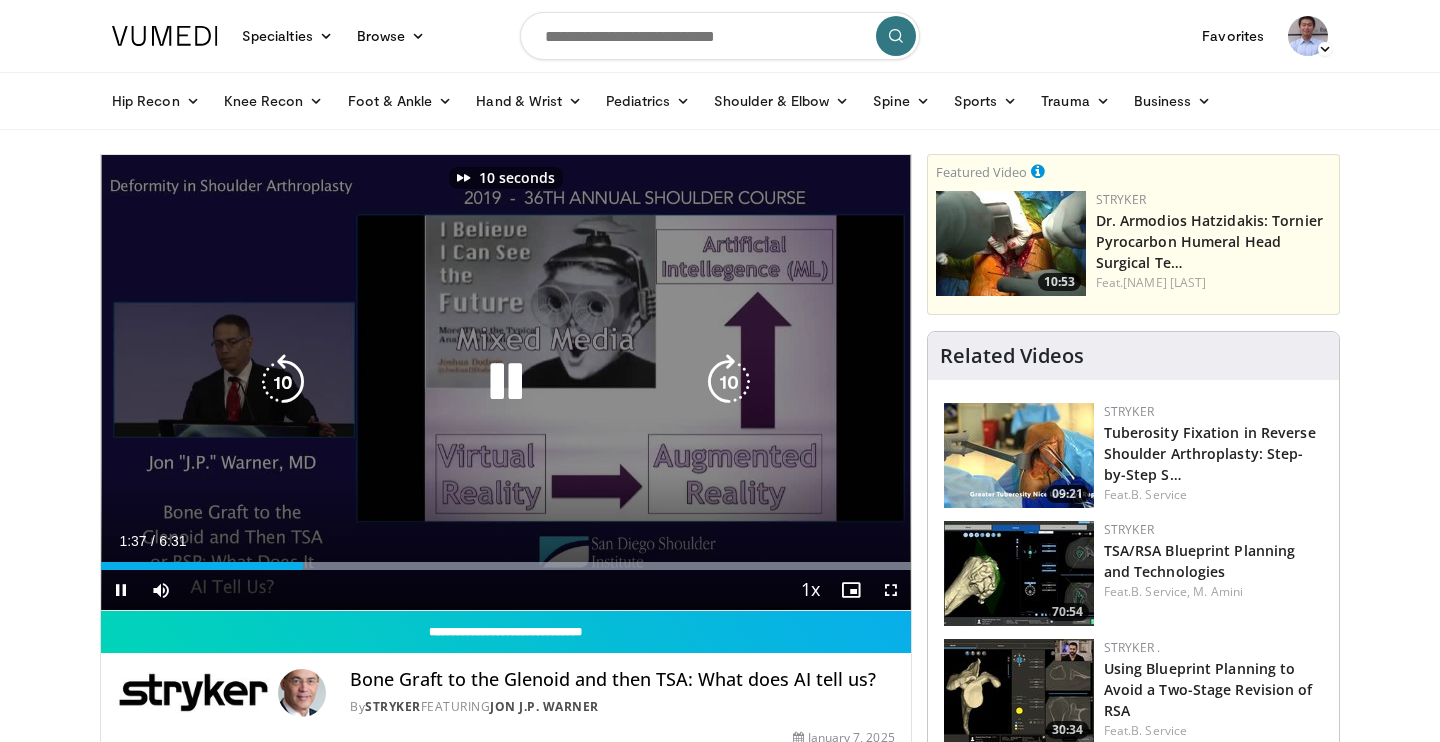 click at bounding box center [506, 382] 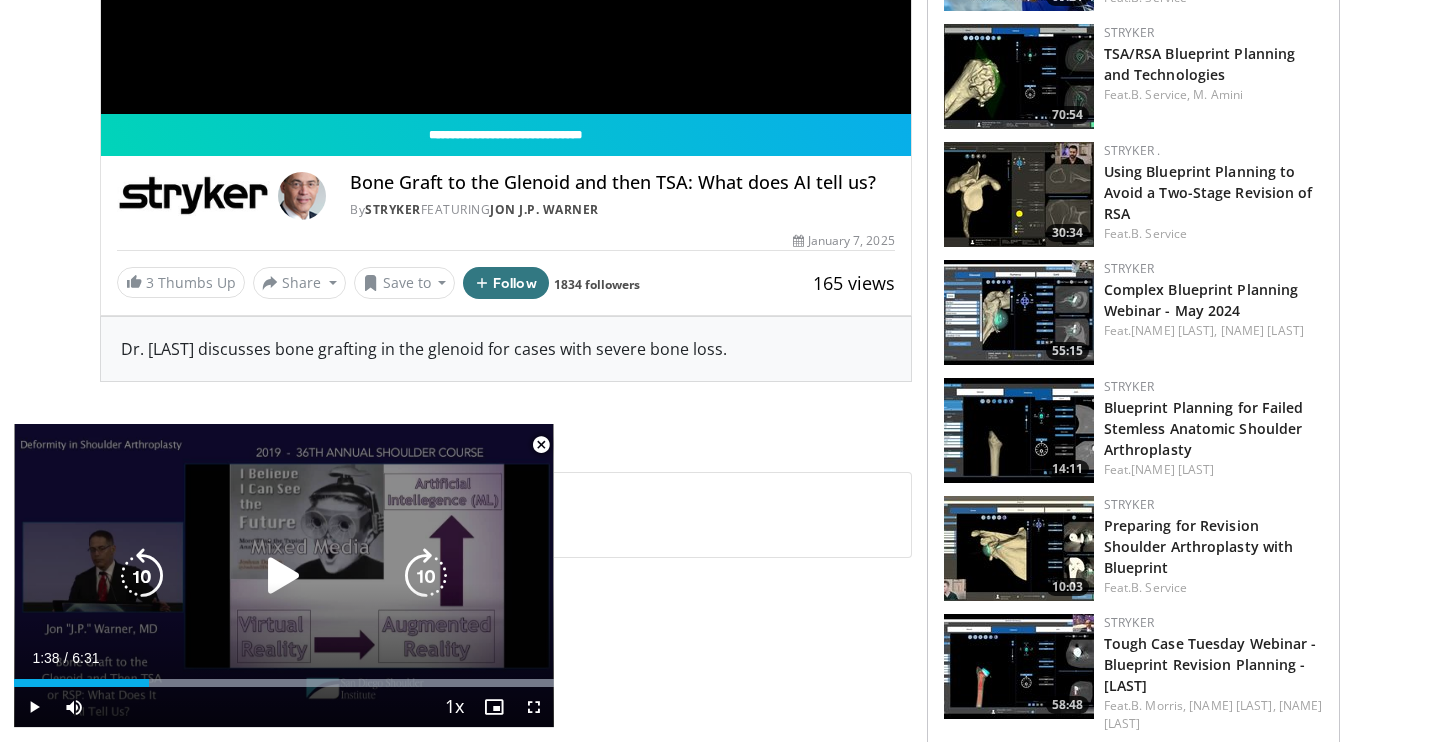scroll, scrollTop: 496, scrollLeft: 0, axis: vertical 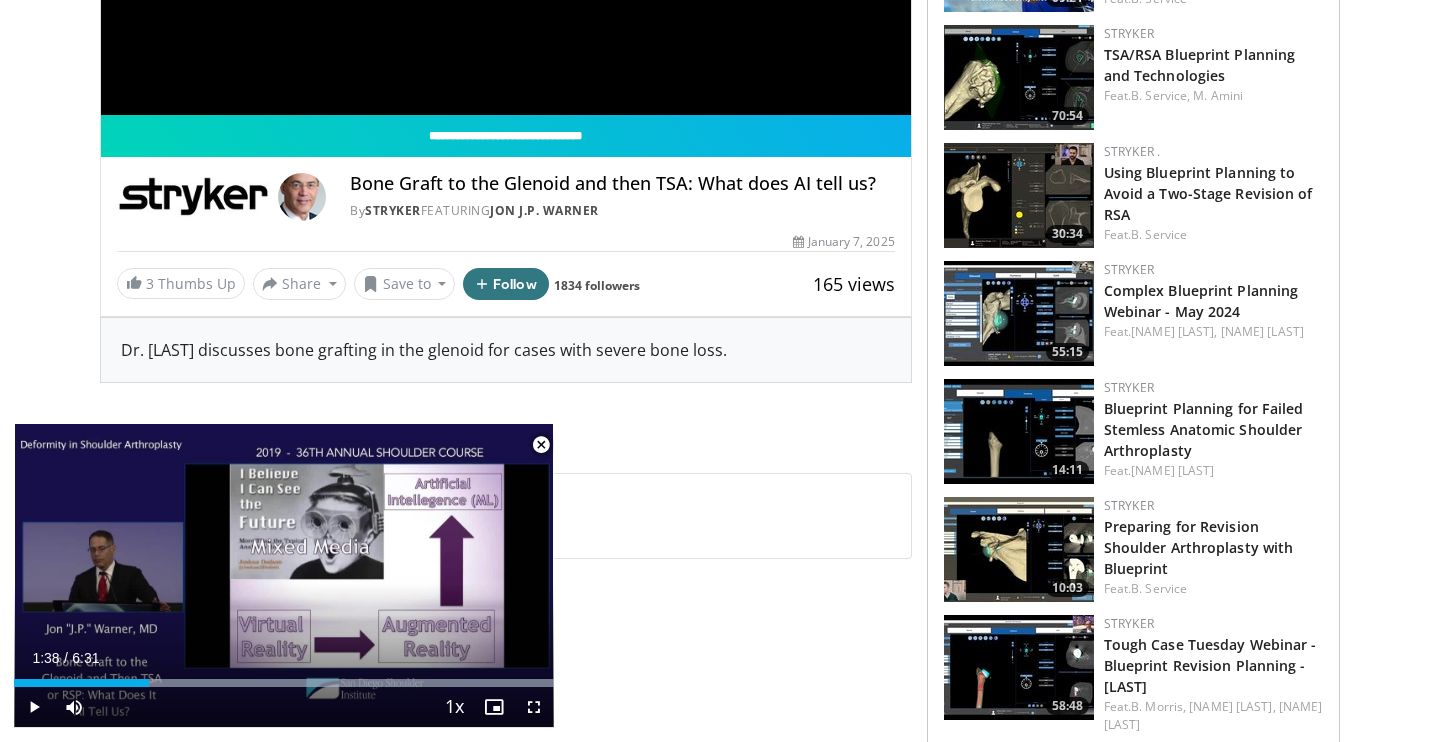 click at bounding box center (541, 445) 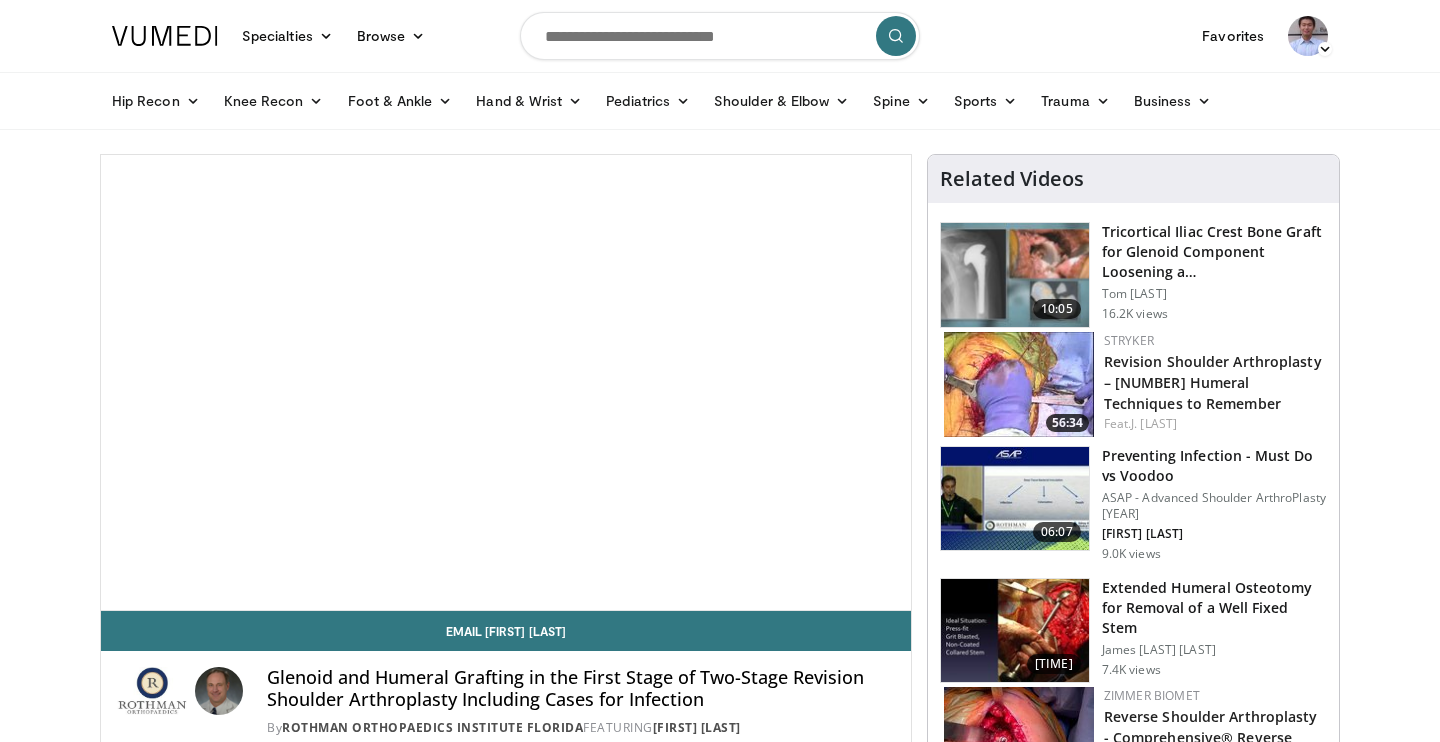 scroll, scrollTop: 0, scrollLeft: 0, axis: both 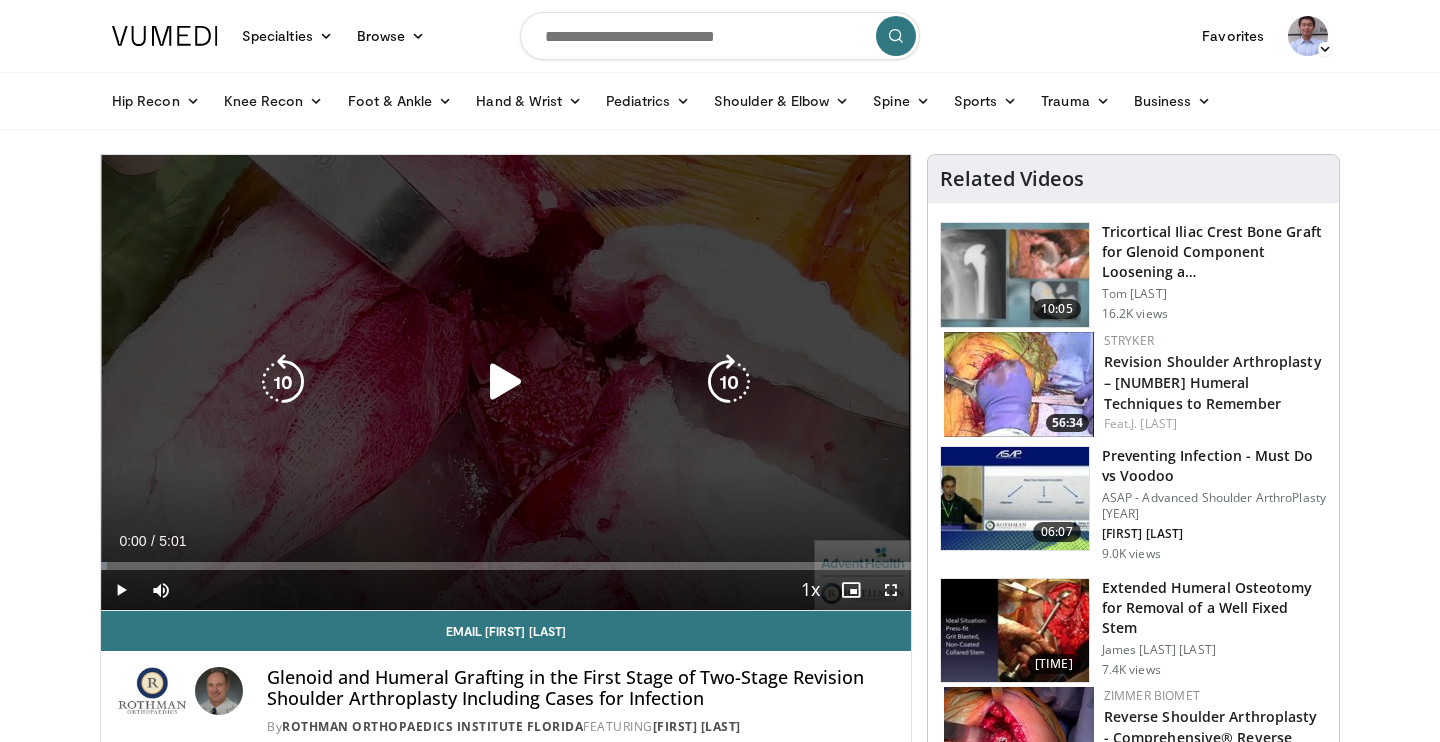 click at bounding box center [506, 382] 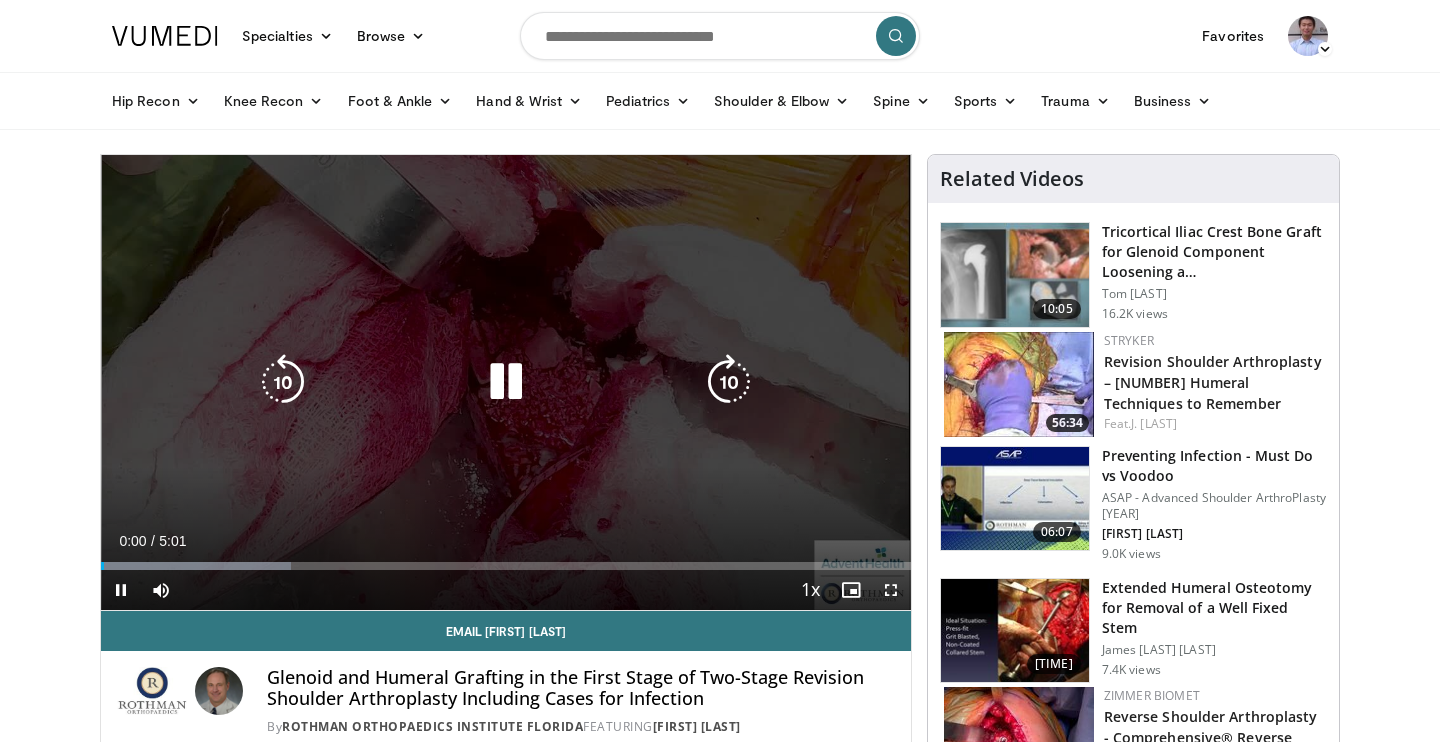 click at bounding box center [506, 382] 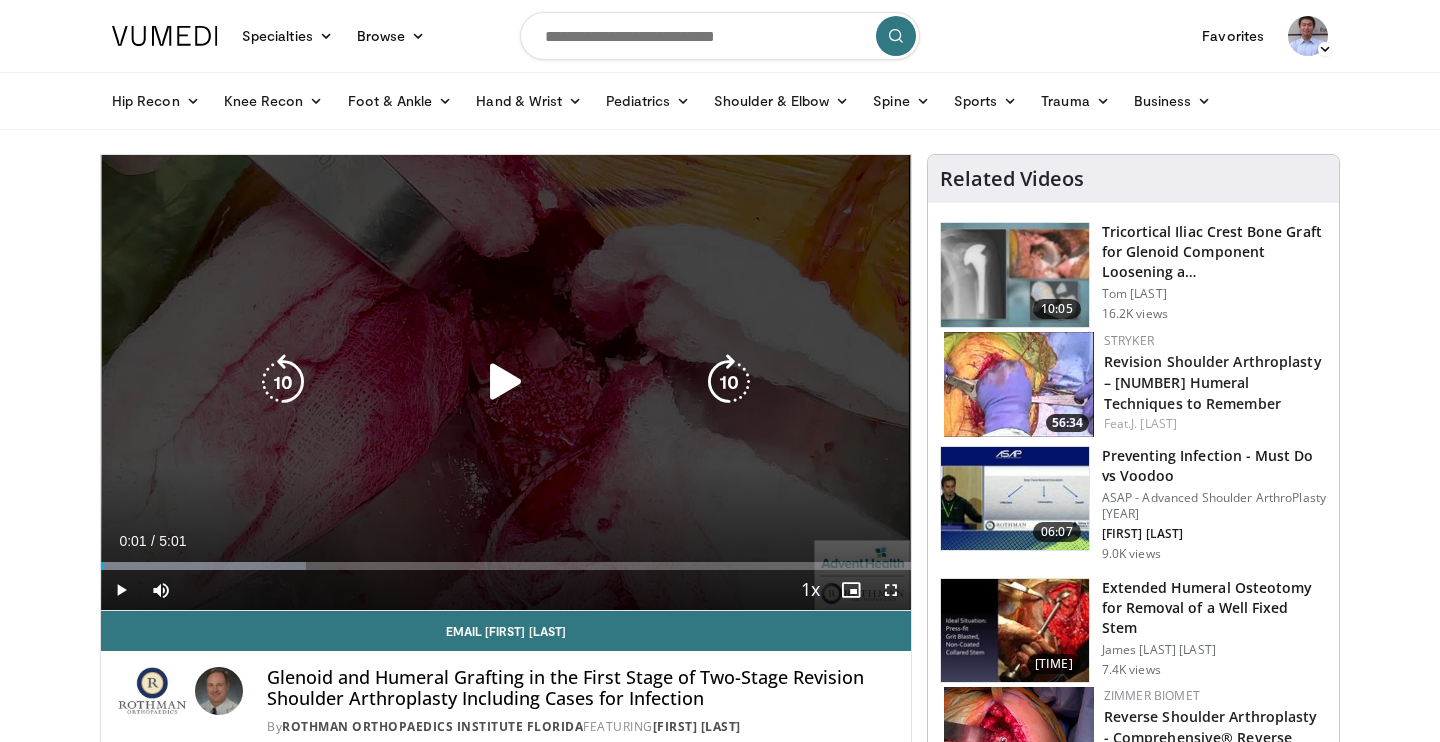 click at bounding box center [506, 382] 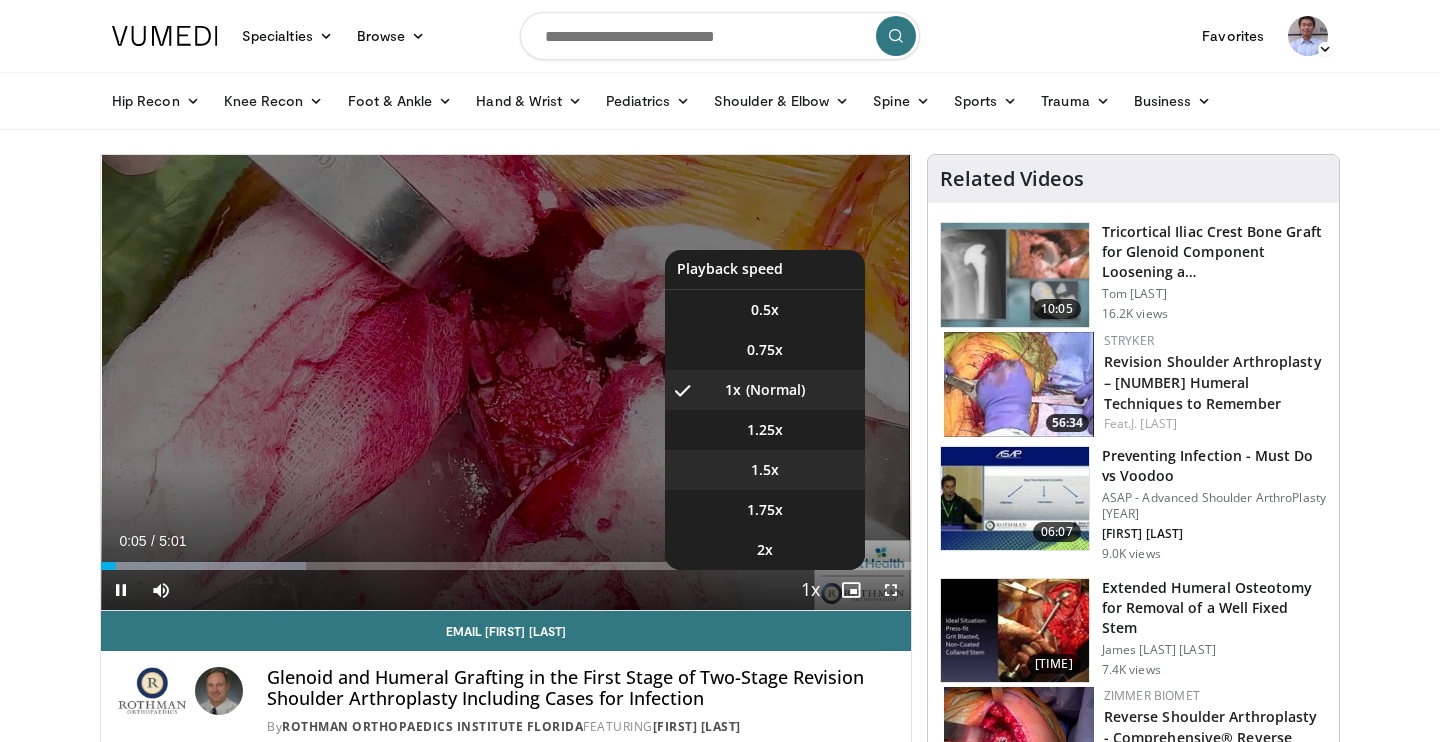 click on "1.5x" at bounding box center [765, 470] 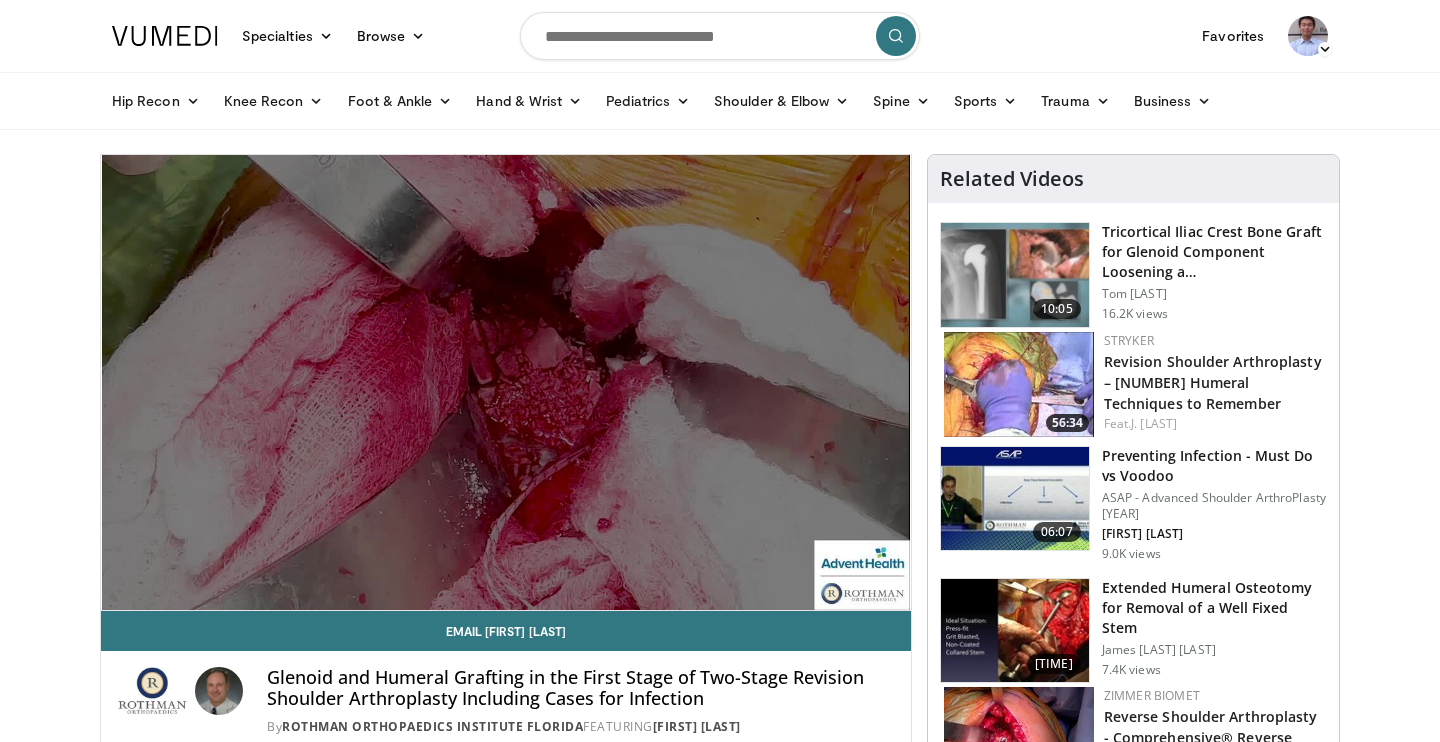 type 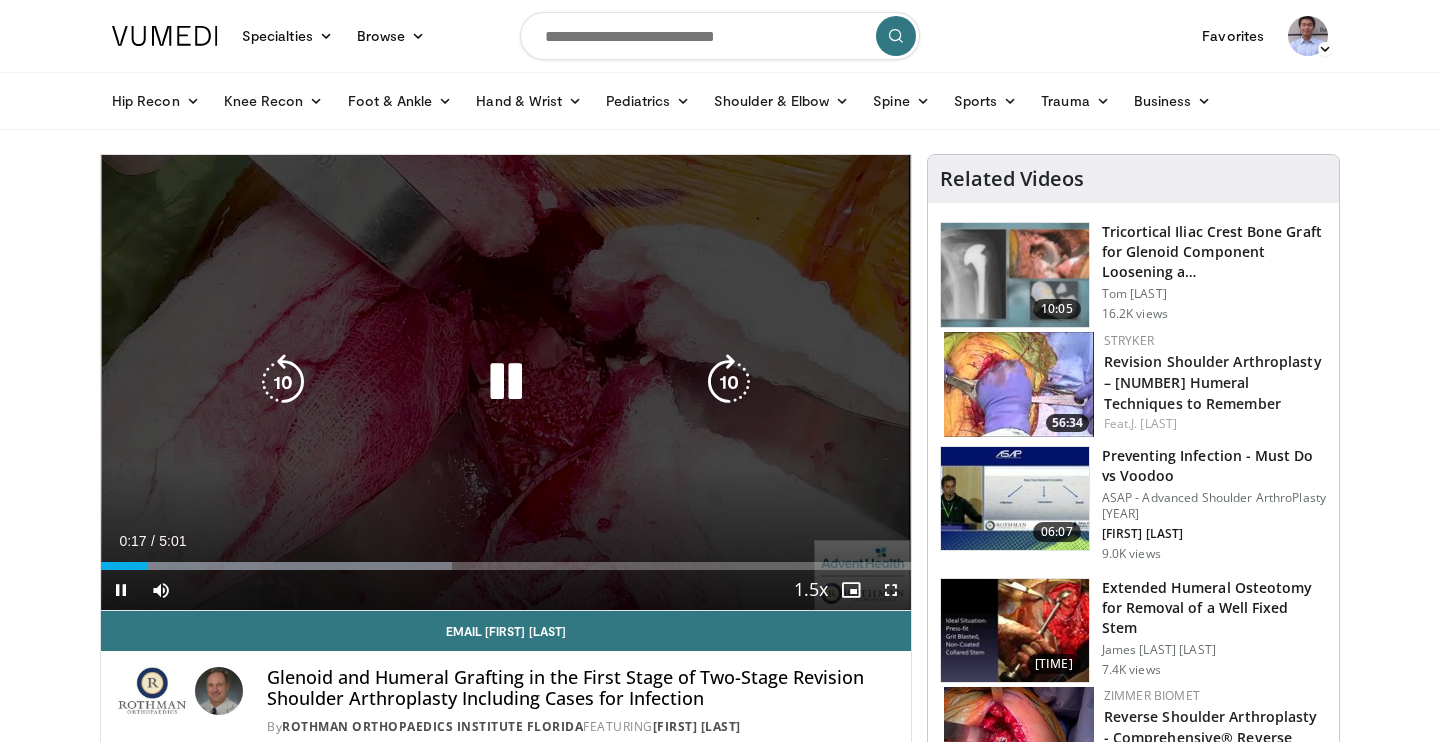 click on "10 seconds
Tap to unmute" at bounding box center [506, 382] 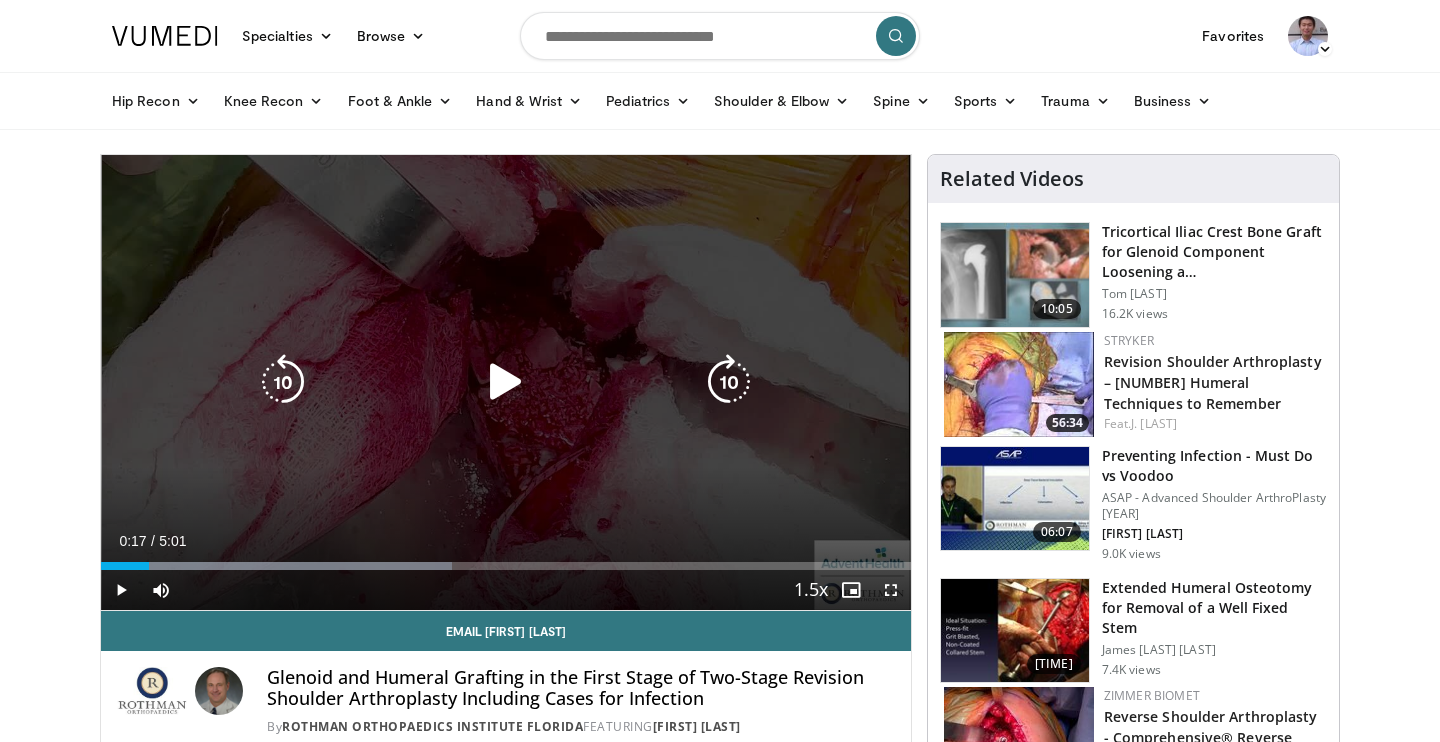 click on "10 seconds
Tap to unmute" at bounding box center (506, 382) 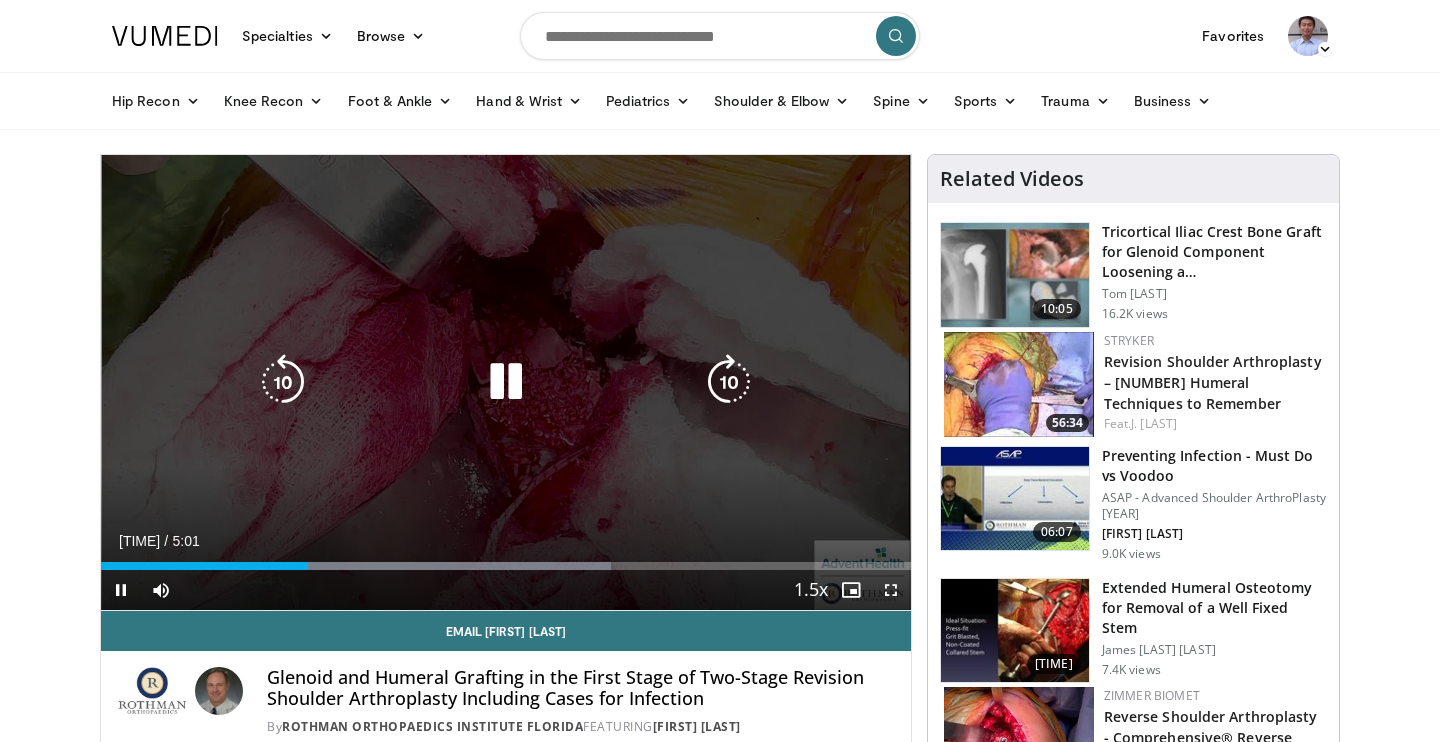 click at bounding box center (506, 382) 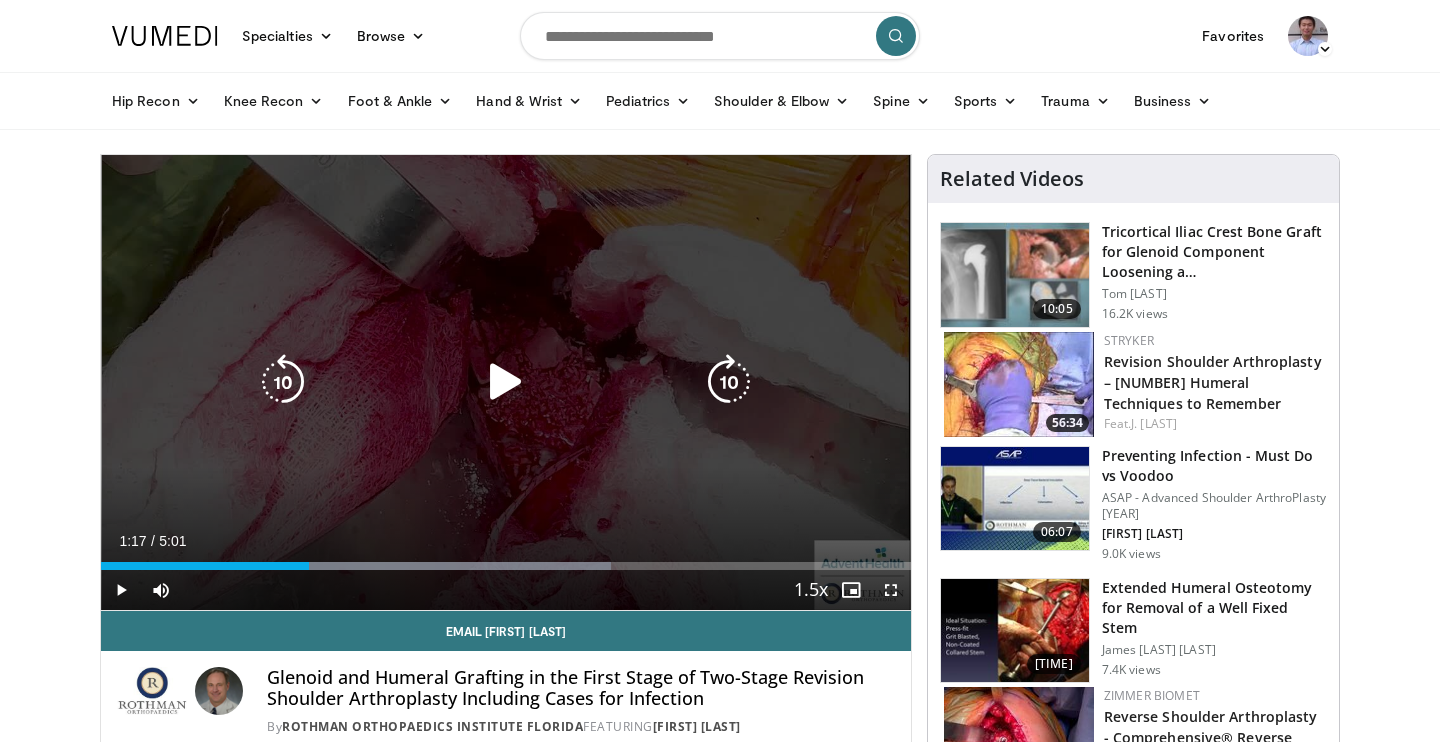 click at bounding box center [506, 382] 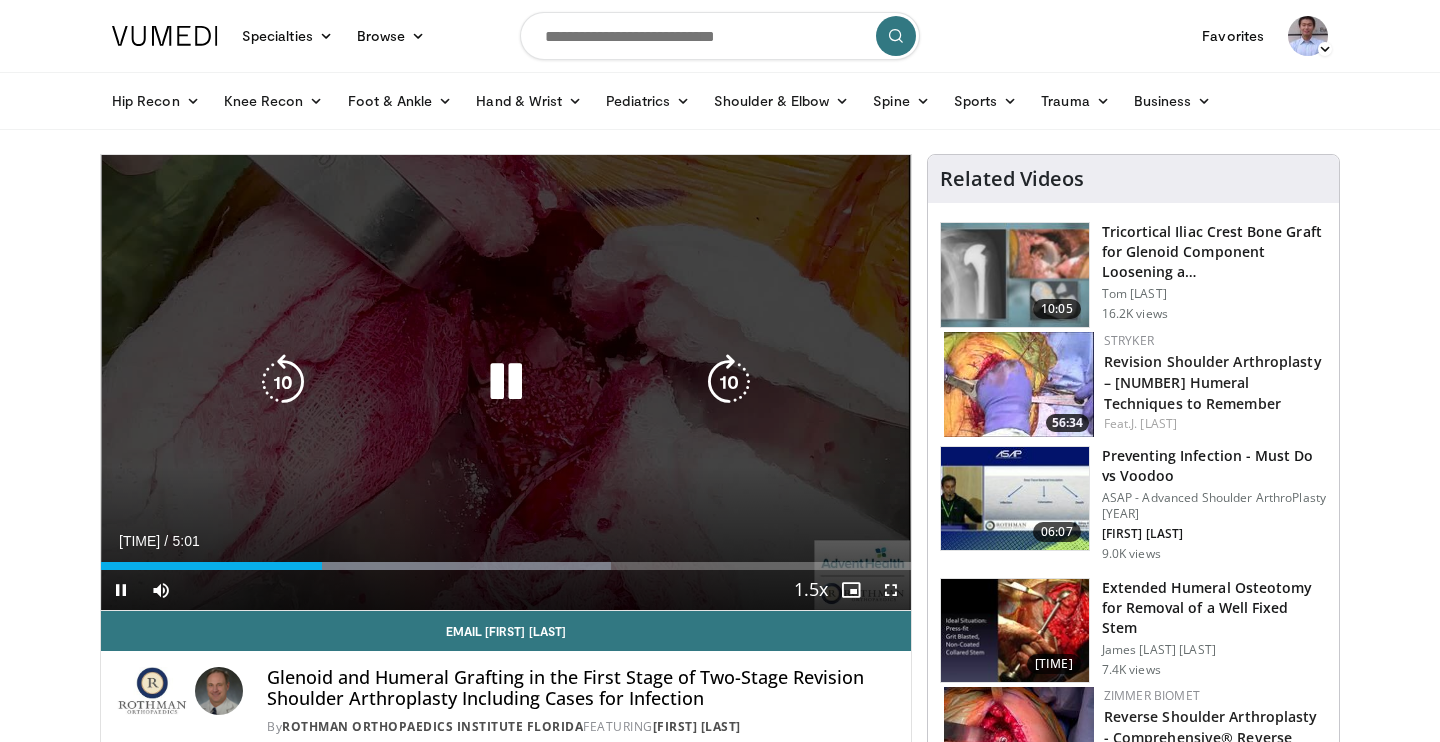 click at bounding box center (506, 382) 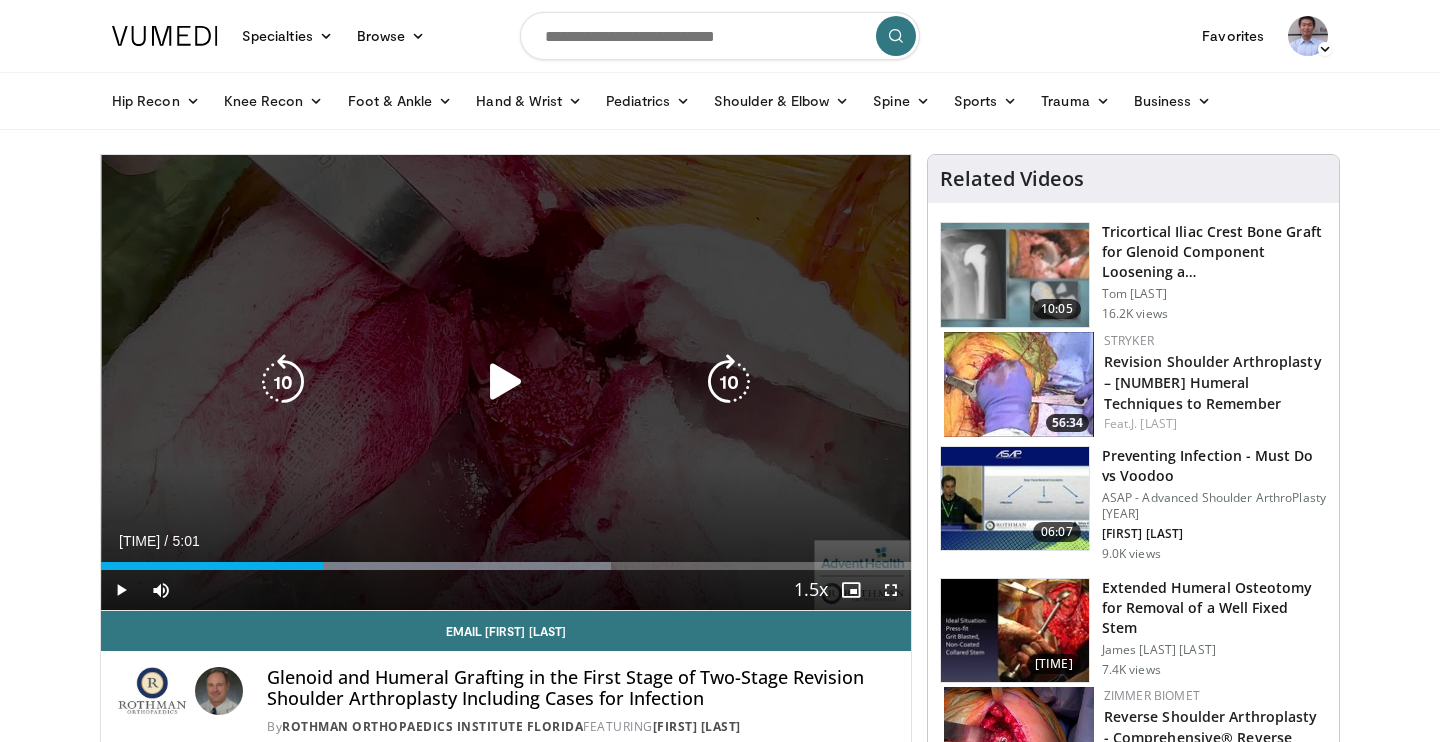 click at bounding box center [506, 382] 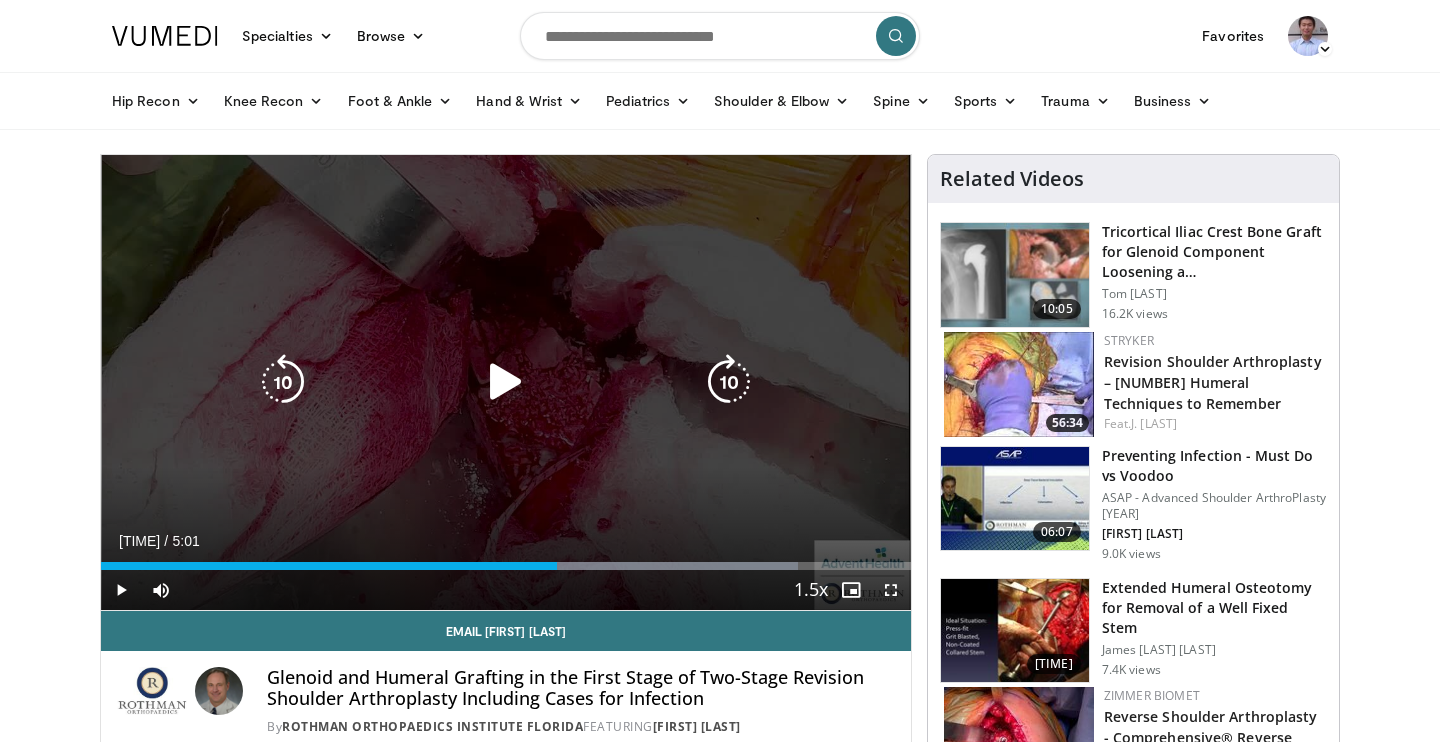 click at bounding box center (506, 382) 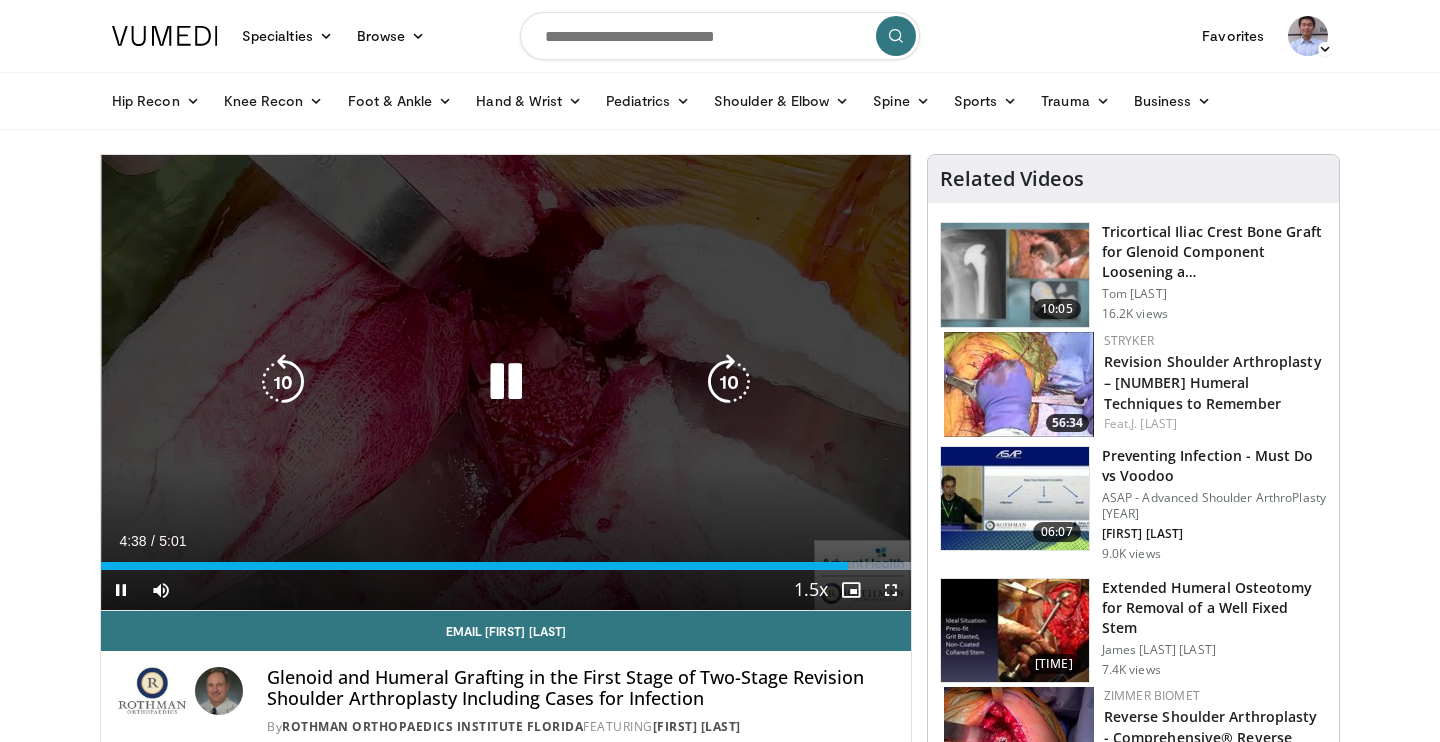 click on "20 seconds
Tap to unmute" at bounding box center [506, 382] 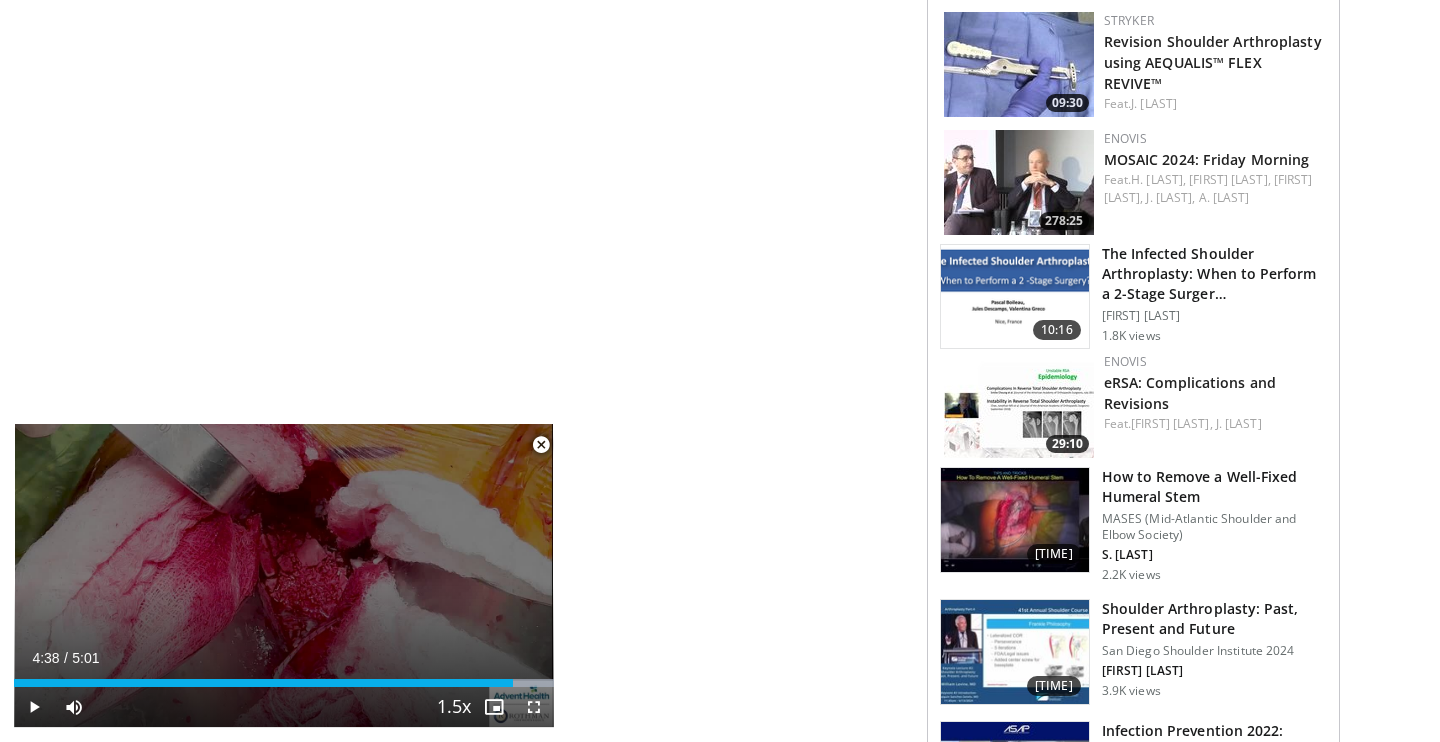 scroll, scrollTop: 1052, scrollLeft: 0, axis: vertical 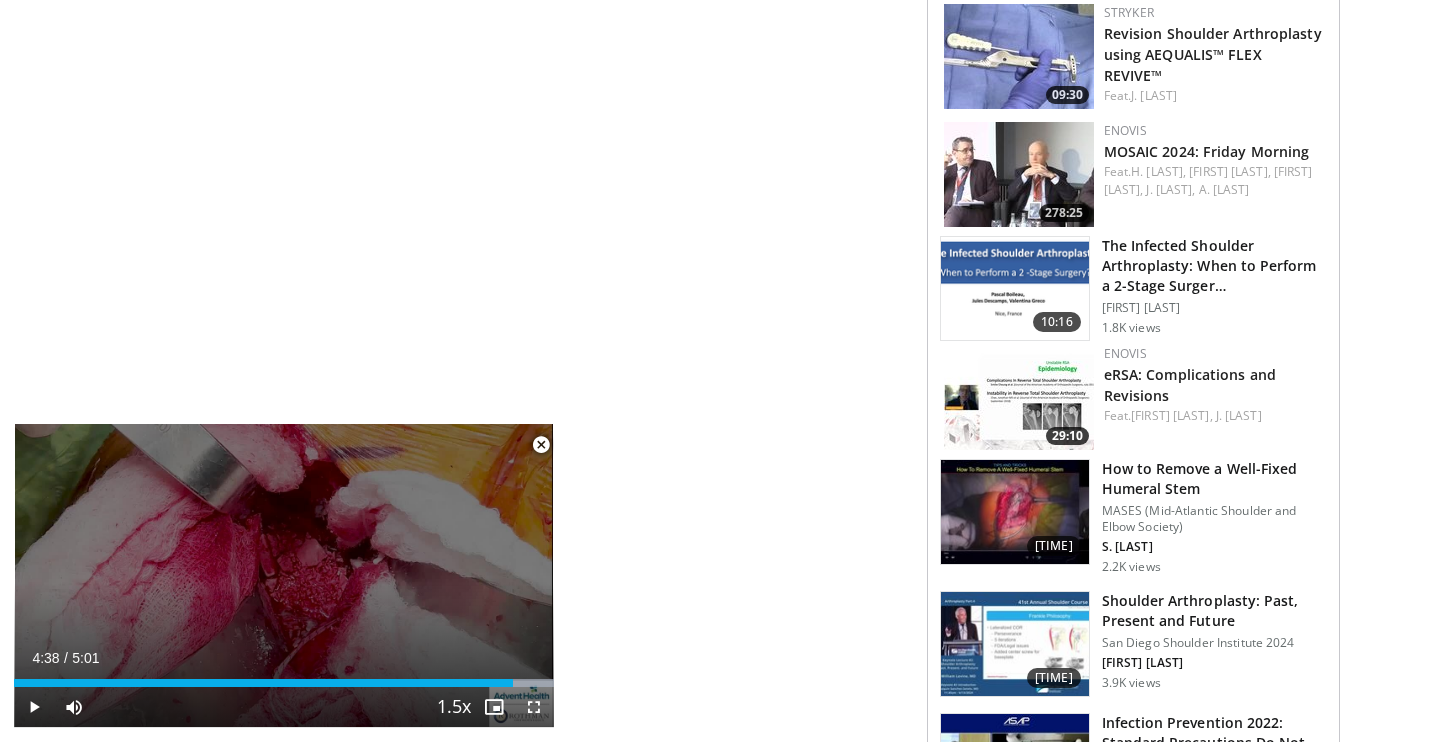 click at bounding box center [1015, 512] 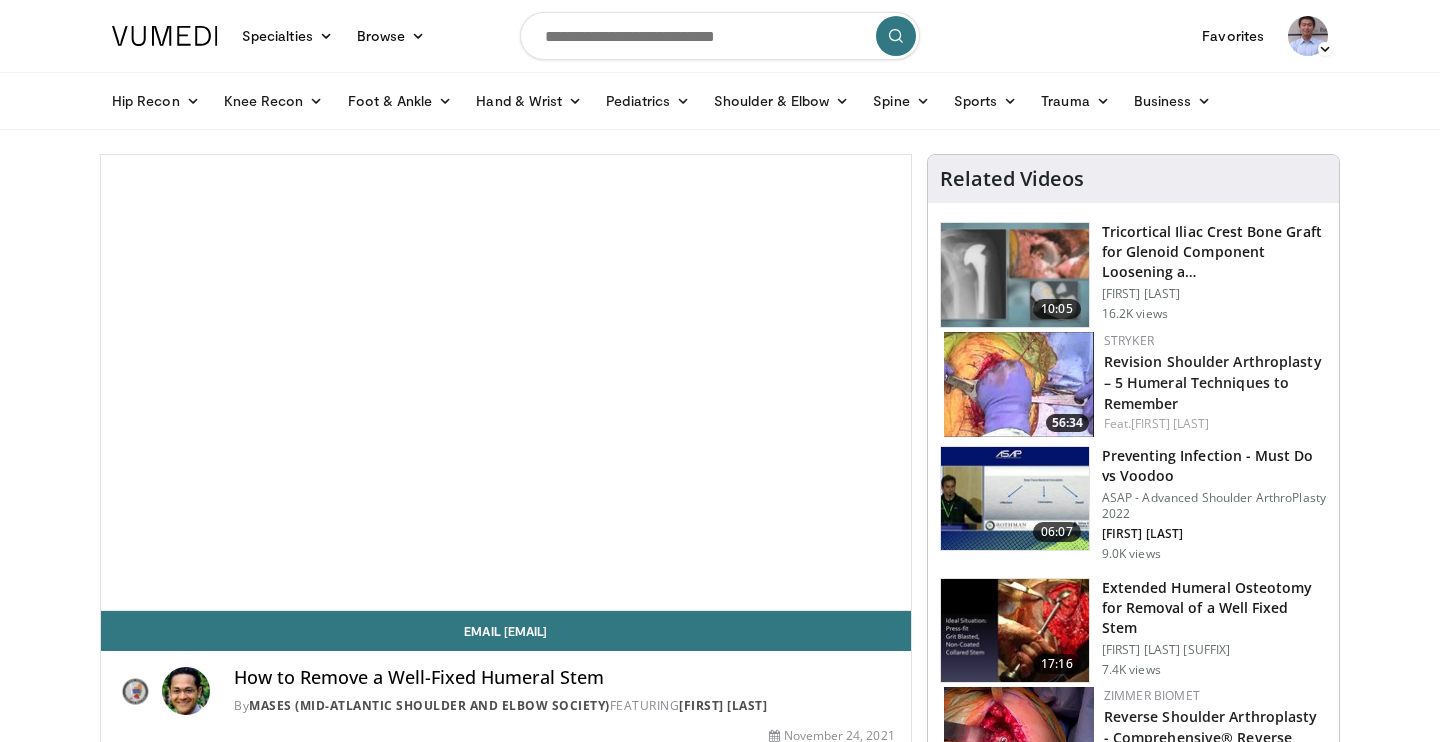scroll, scrollTop: 0, scrollLeft: 0, axis: both 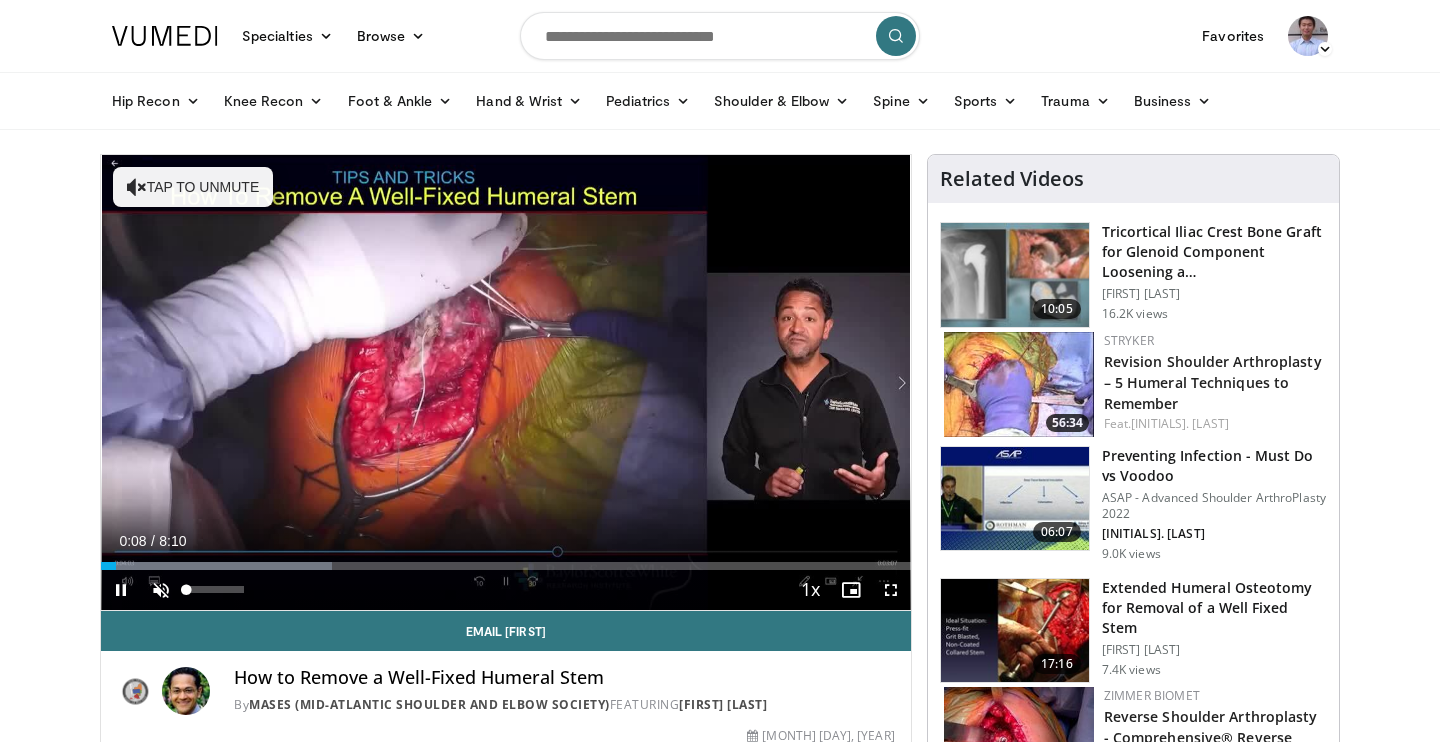 click at bounding box center [161, 590] 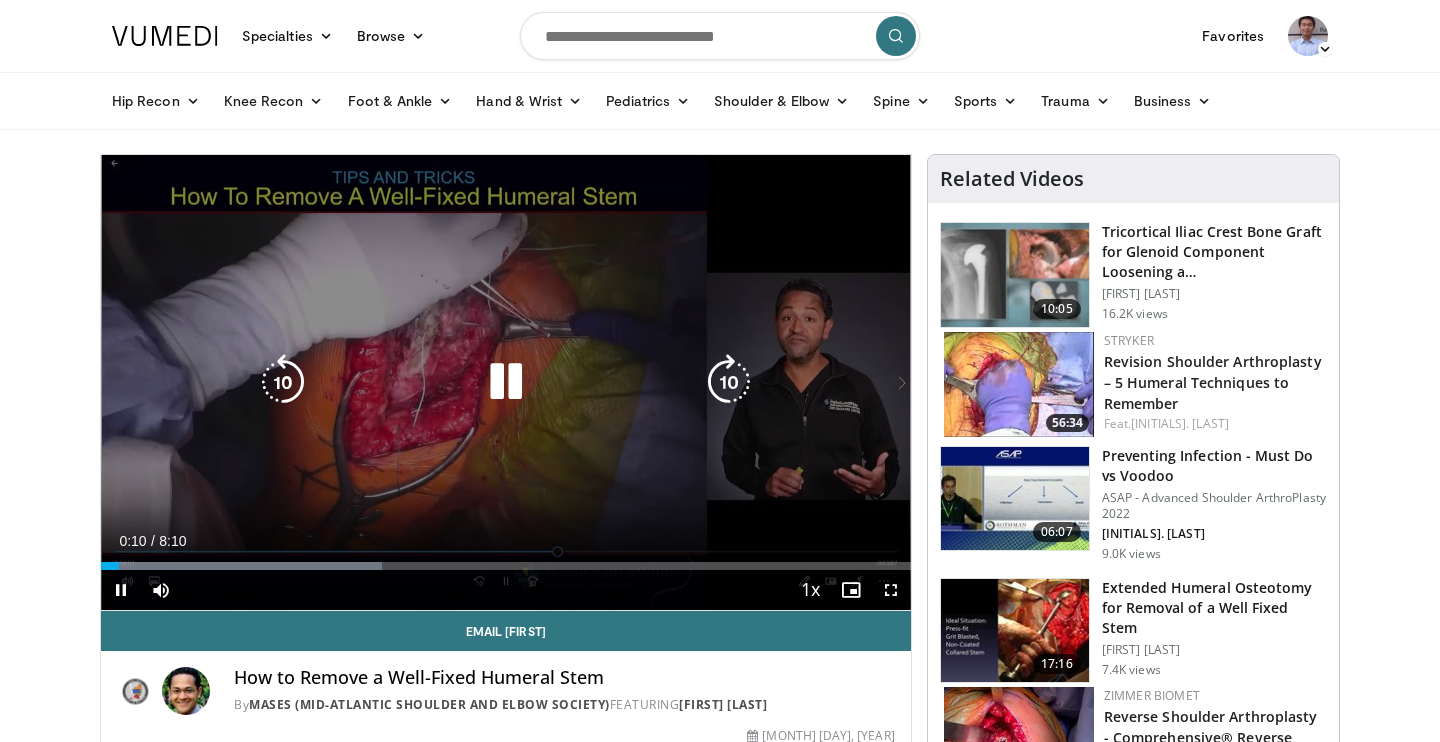 click at bounding box center [506, 382] 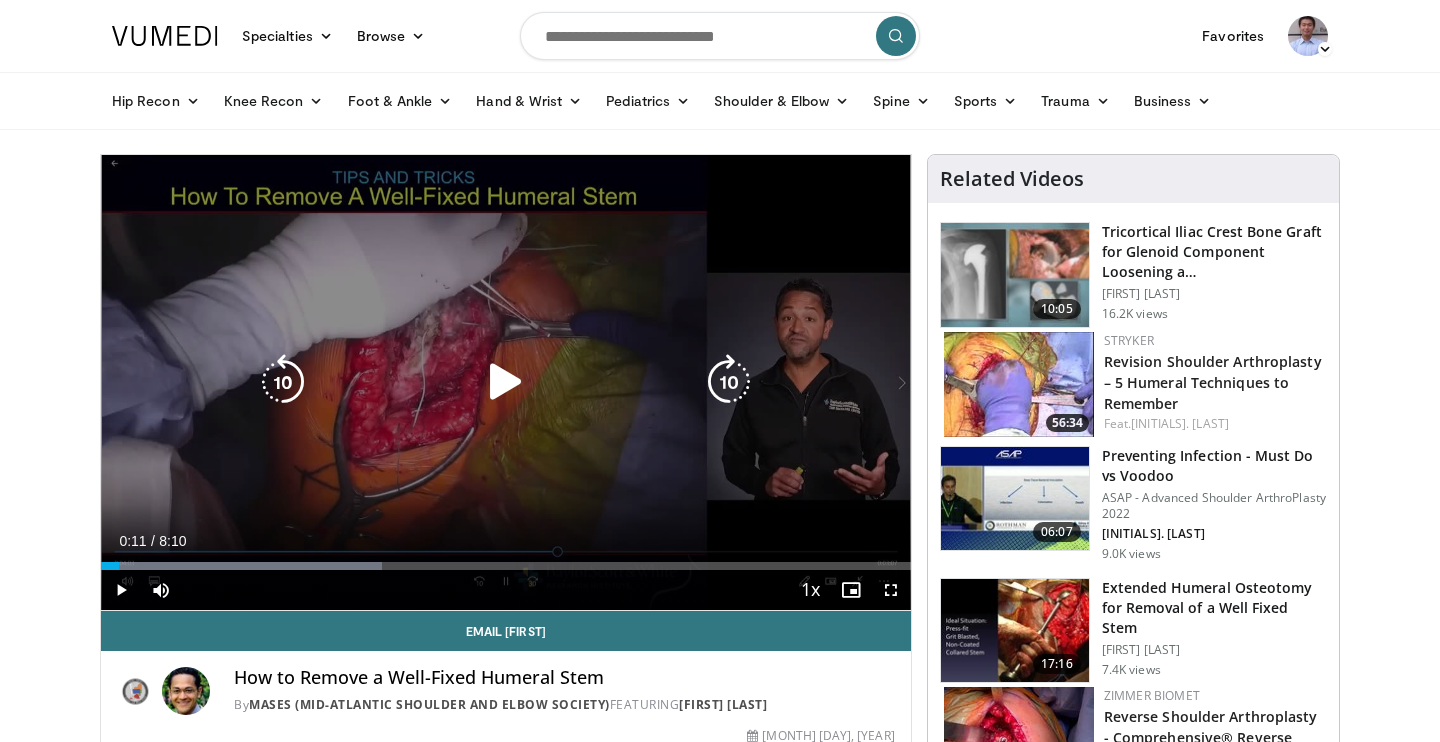 click at bounding box center (506, 382) 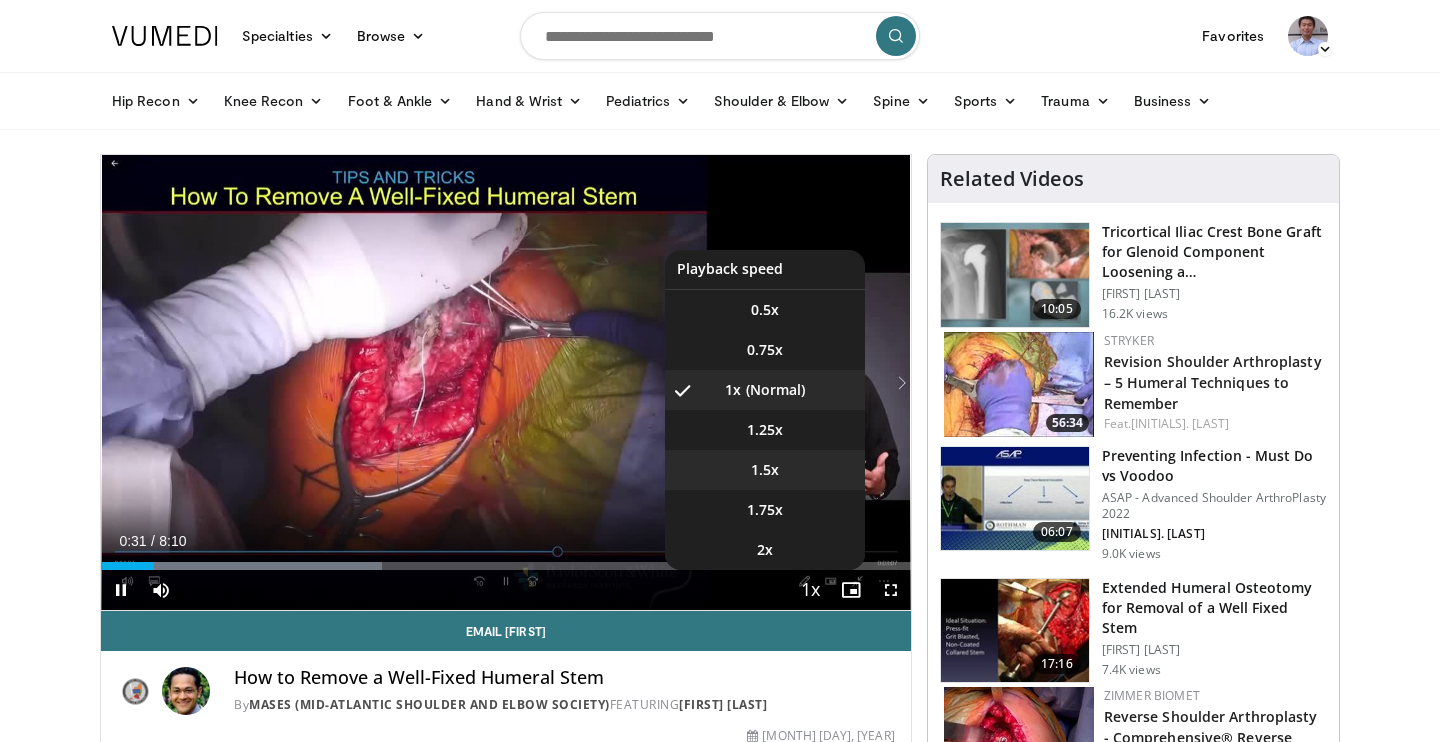 click on "1.5x" at bounding box center (765, 470) 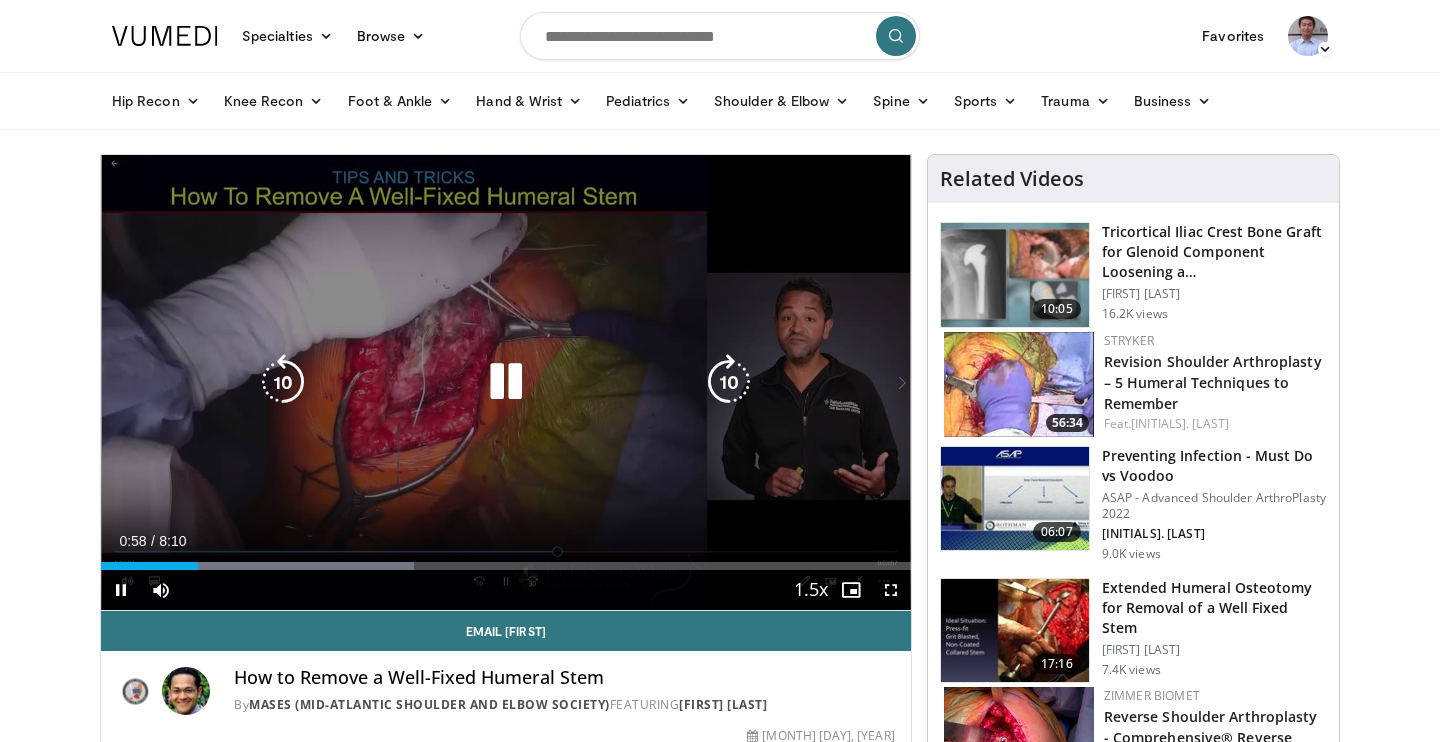 click at bounding box center [506, 382] 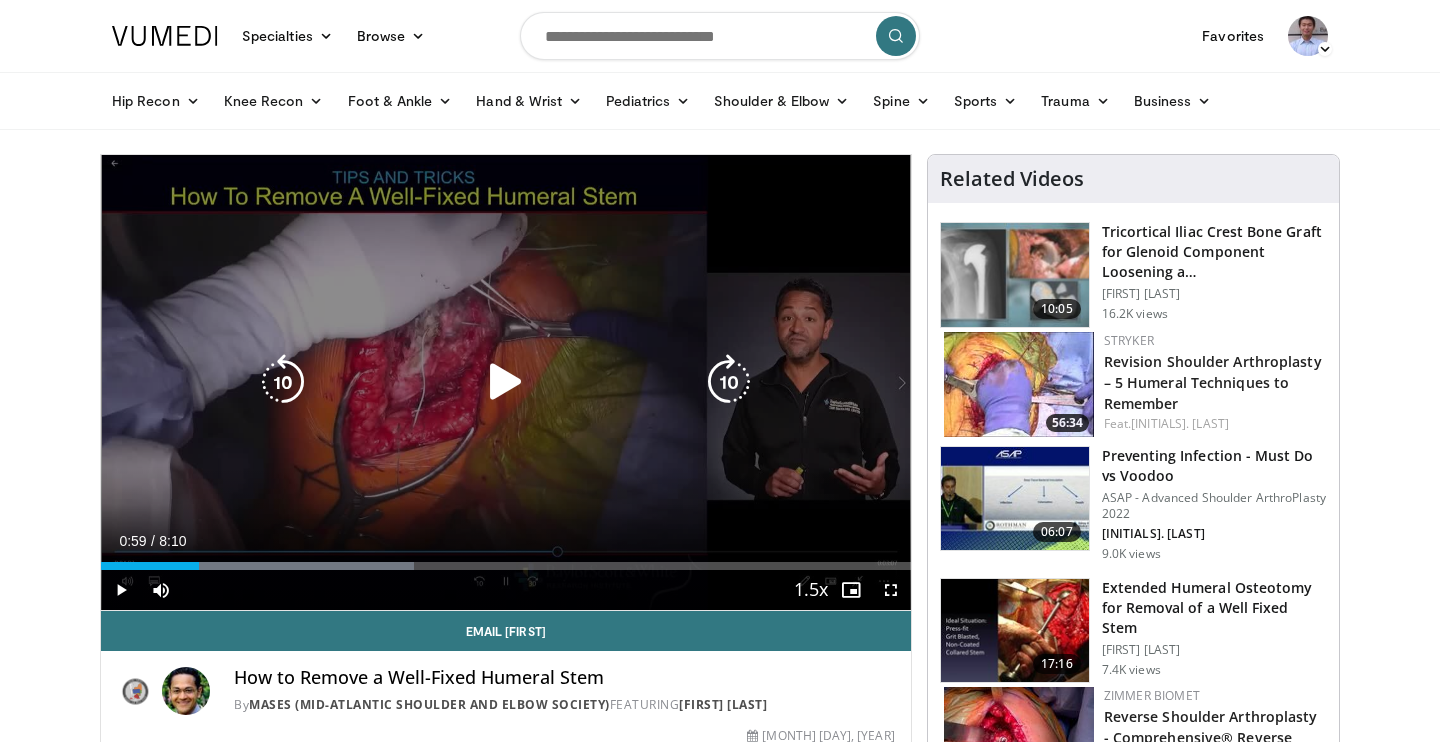 click at bounding box center [506, 382] 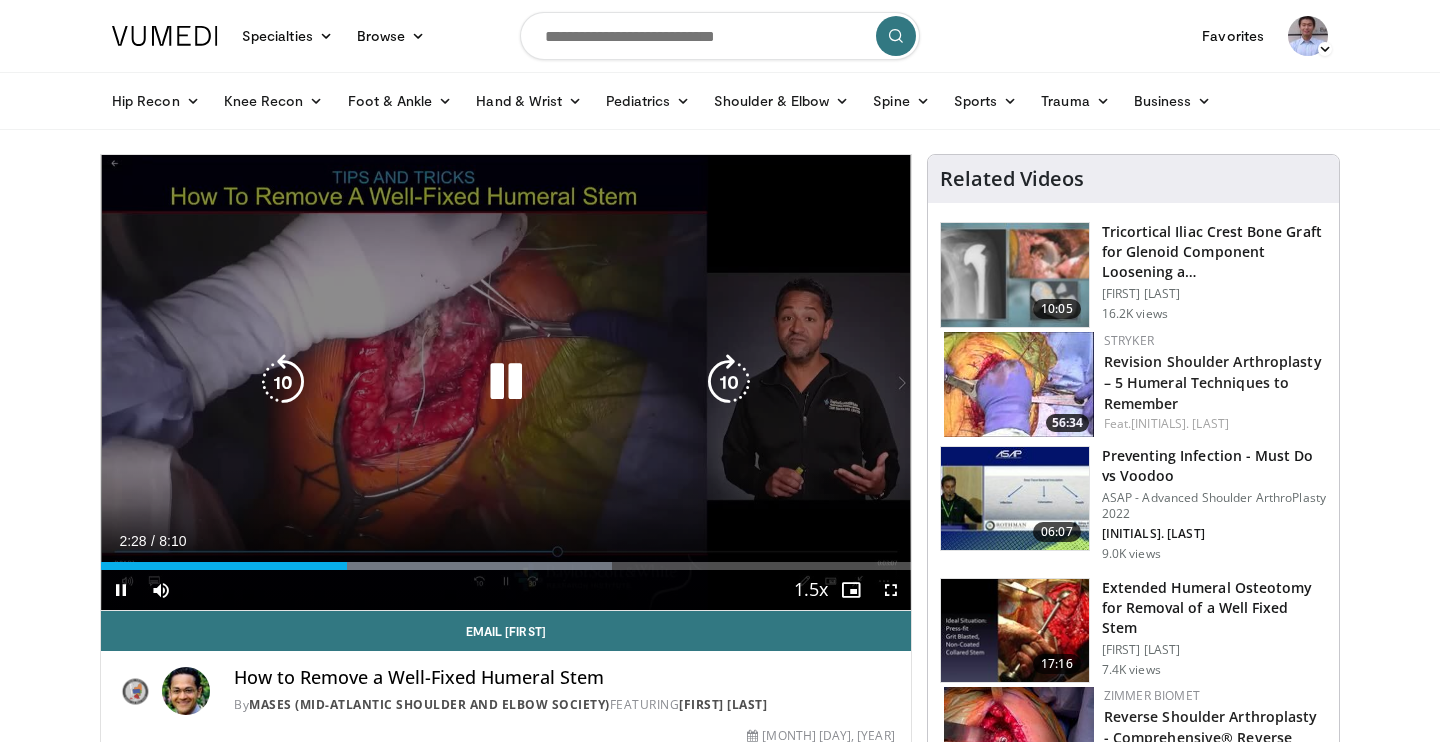 click at bounding box center [506, 382] 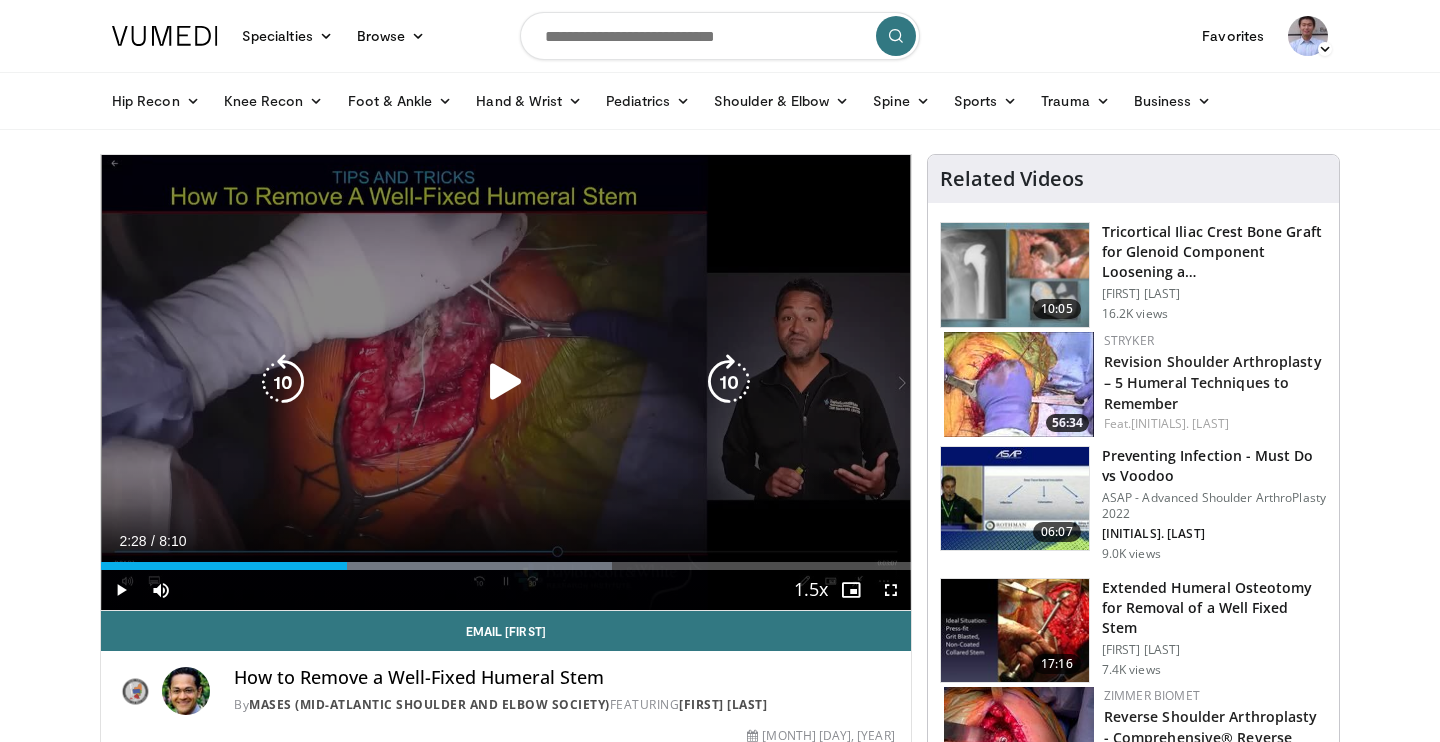 click at bounding box center (506, 382) 